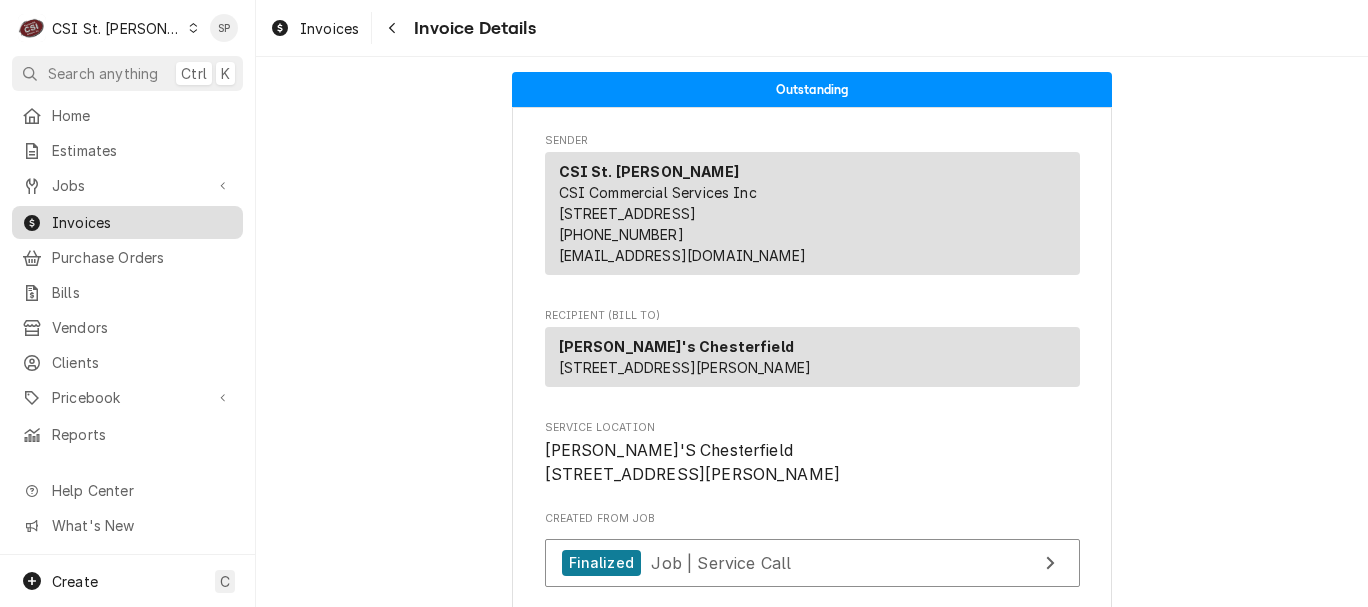 scroll, scrollTop: 0, scrollLeft: 0, axis: both 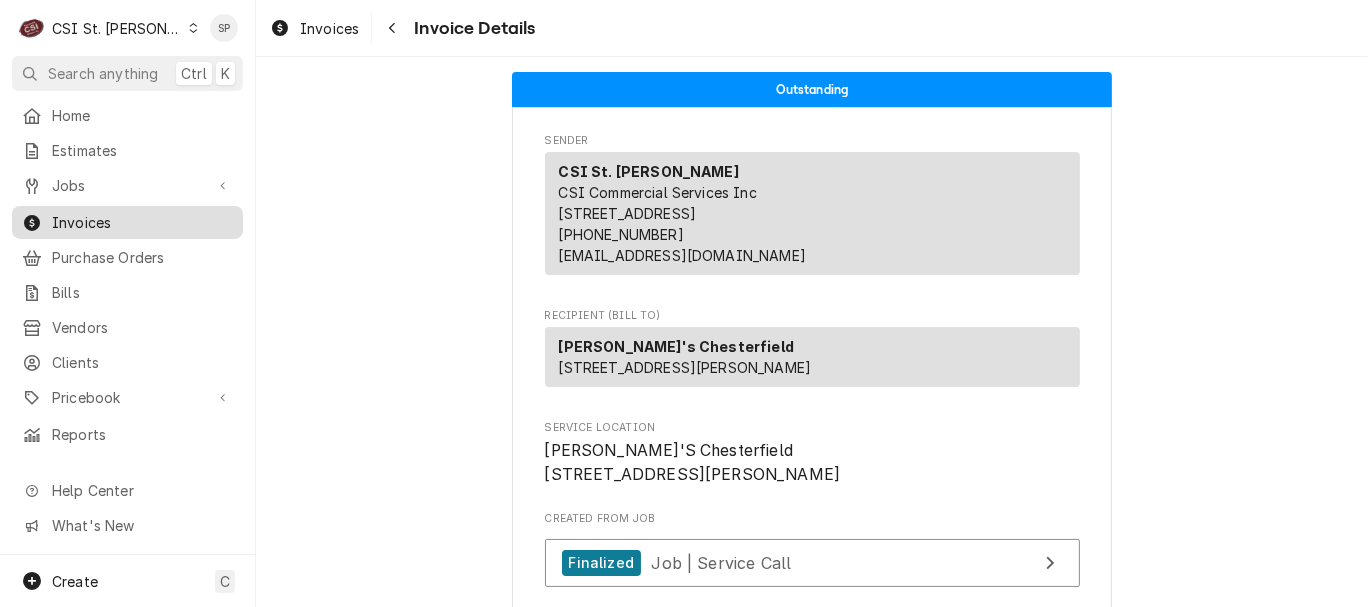 click on "Invoices" at bounding box center [142, 222] 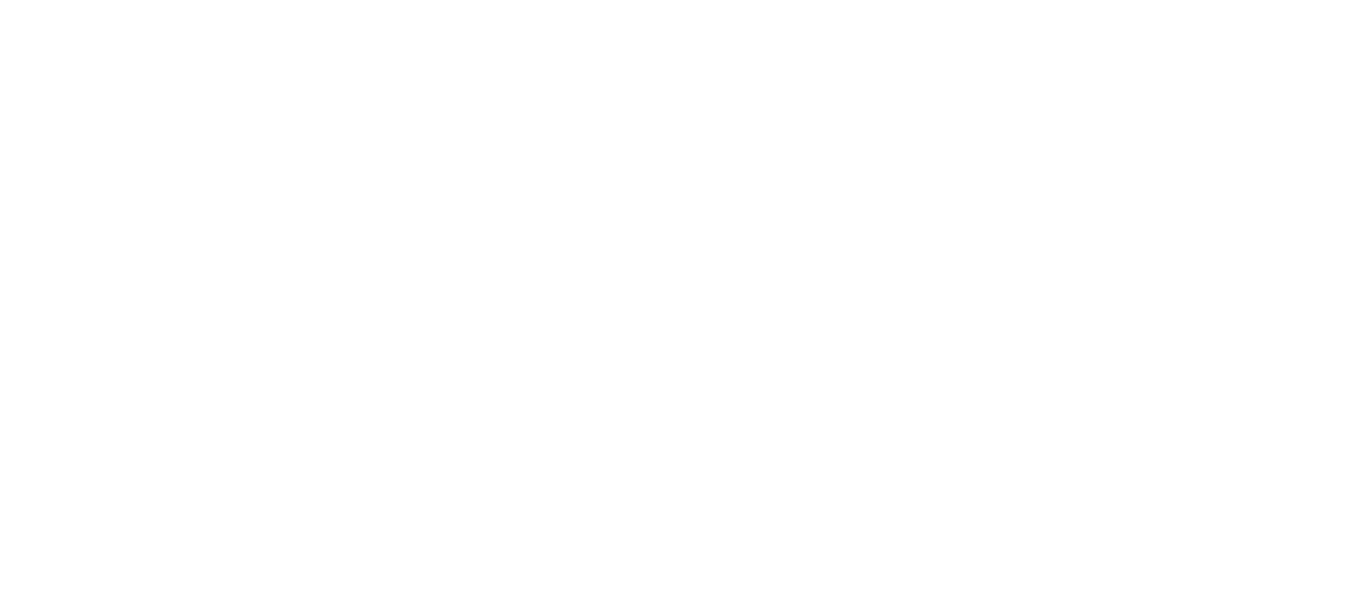 scroll, scrollTop: 0, scrollLeft: 0, axis: both 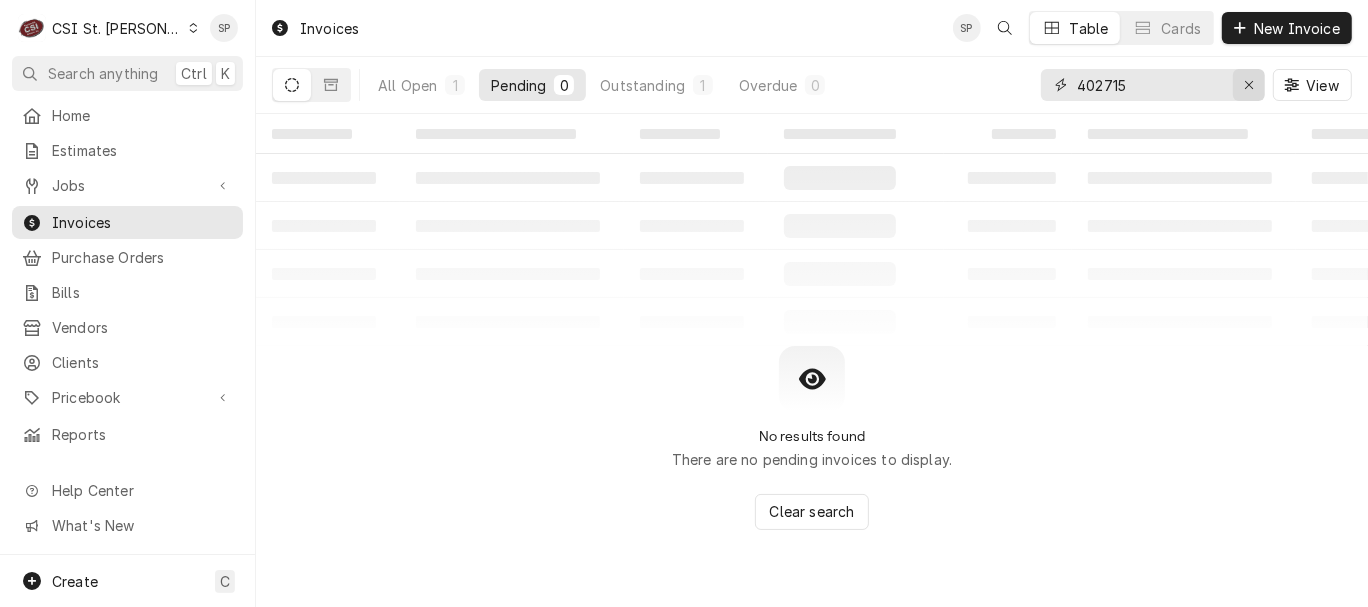 click 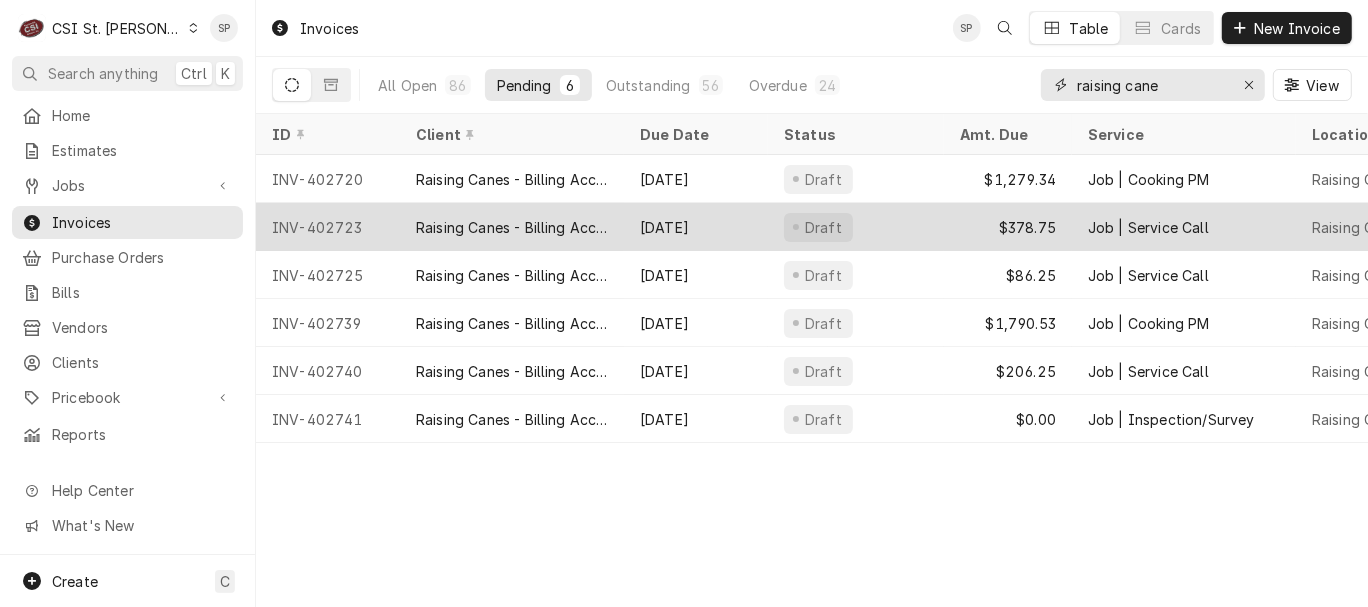 type on "raising cane" 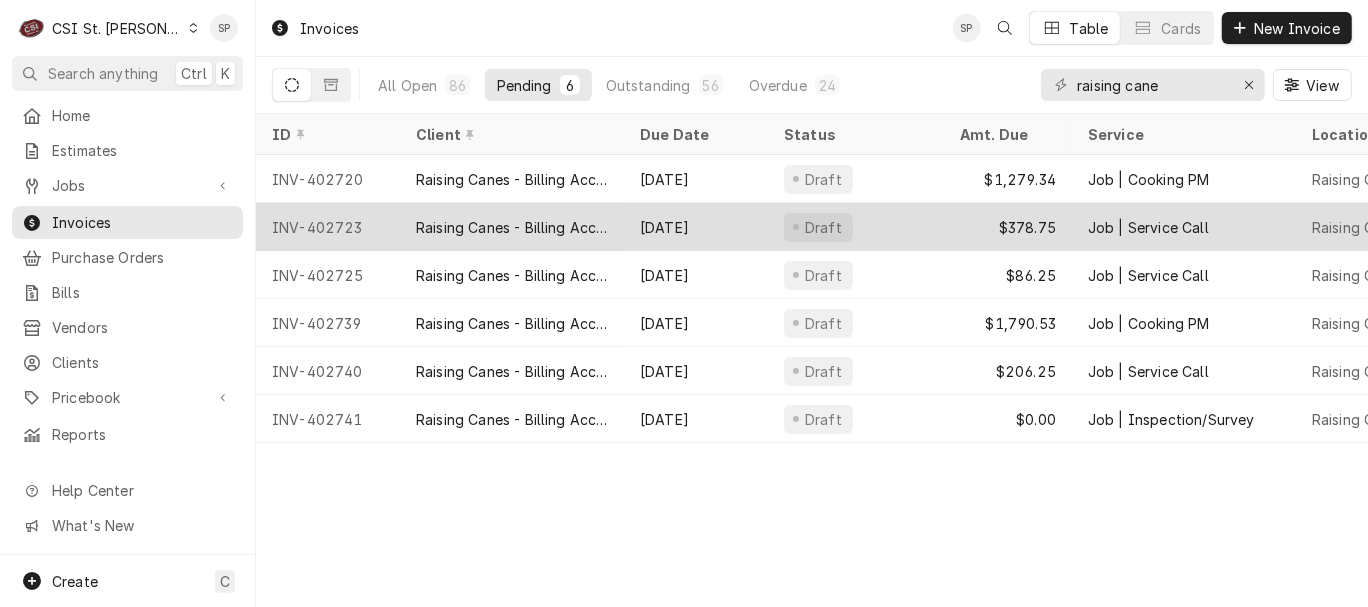 click on "INV-402723" at bounding box center [328, 227] 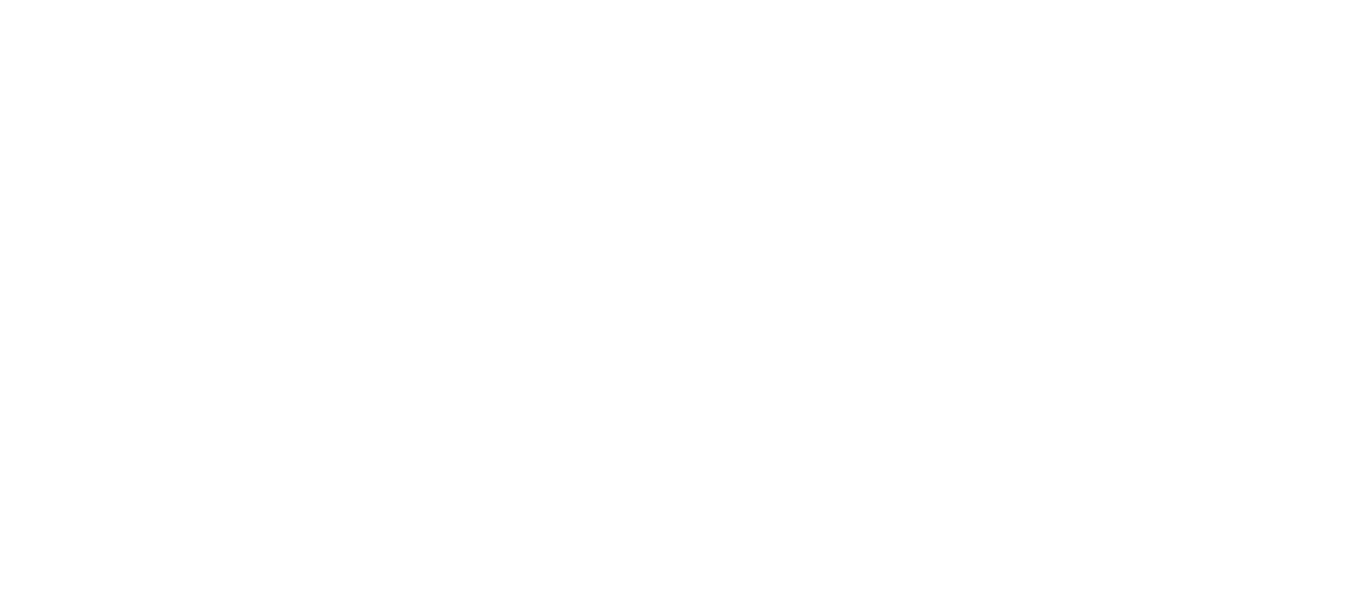 scroll, scrollTop: 0, scrollLeft: 0, axis: both 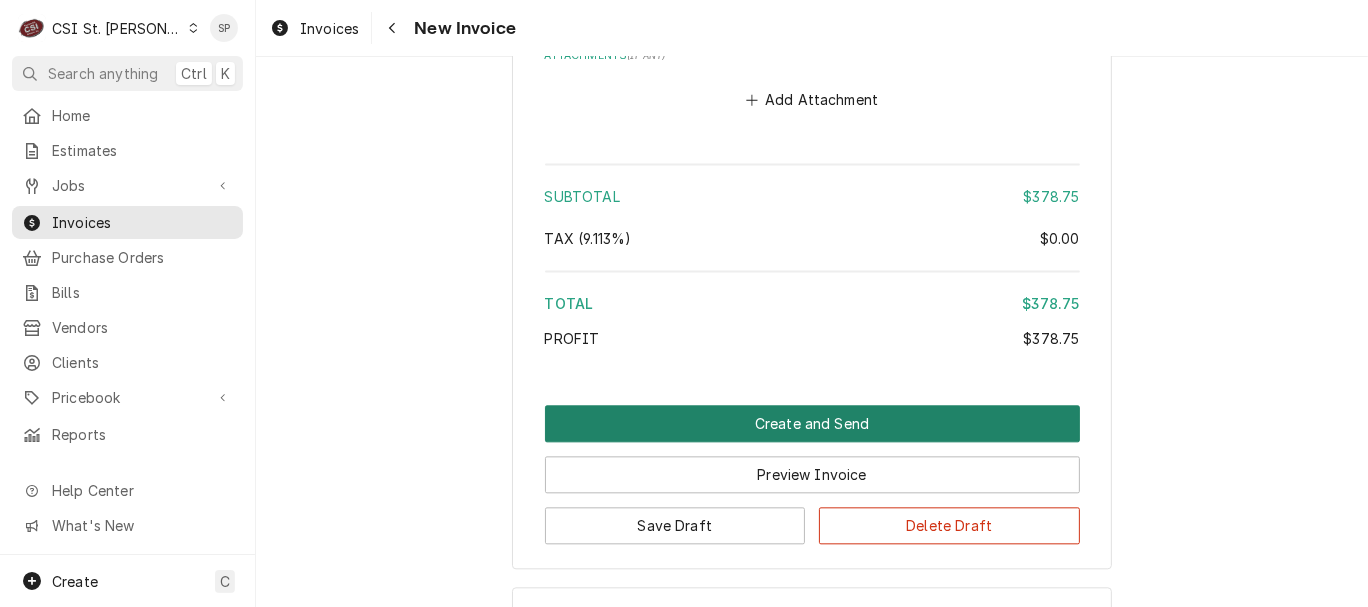 click on "Create and Send" at bounding box center (812, 423) 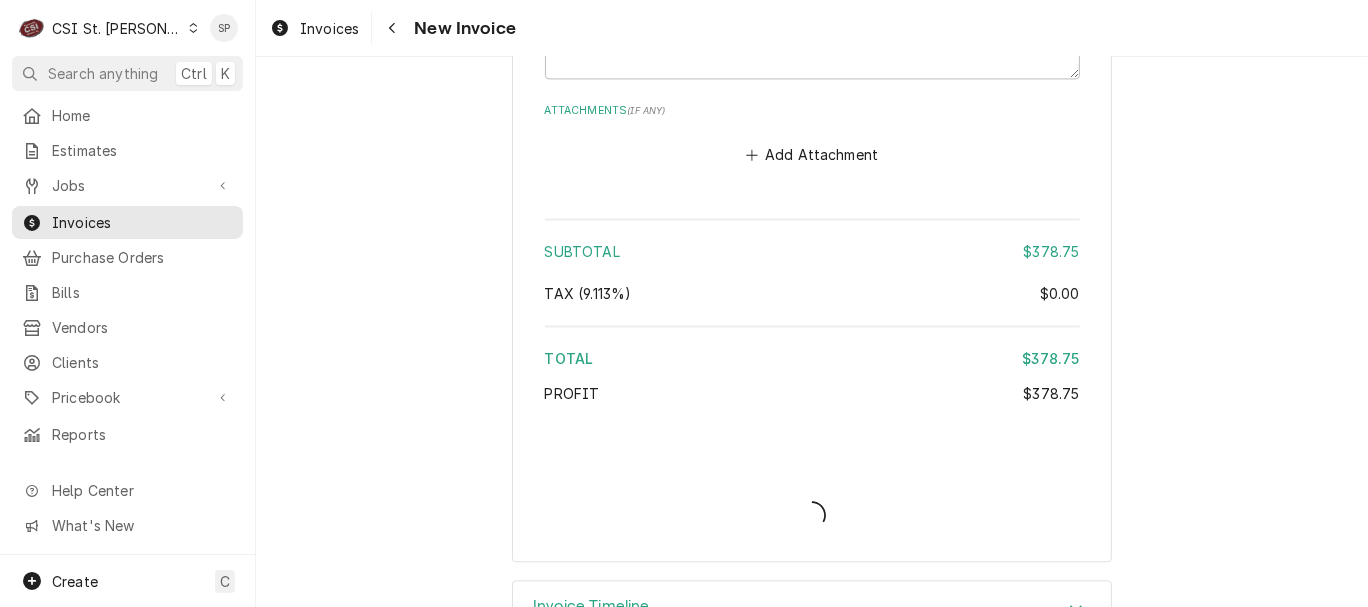 type on "x" 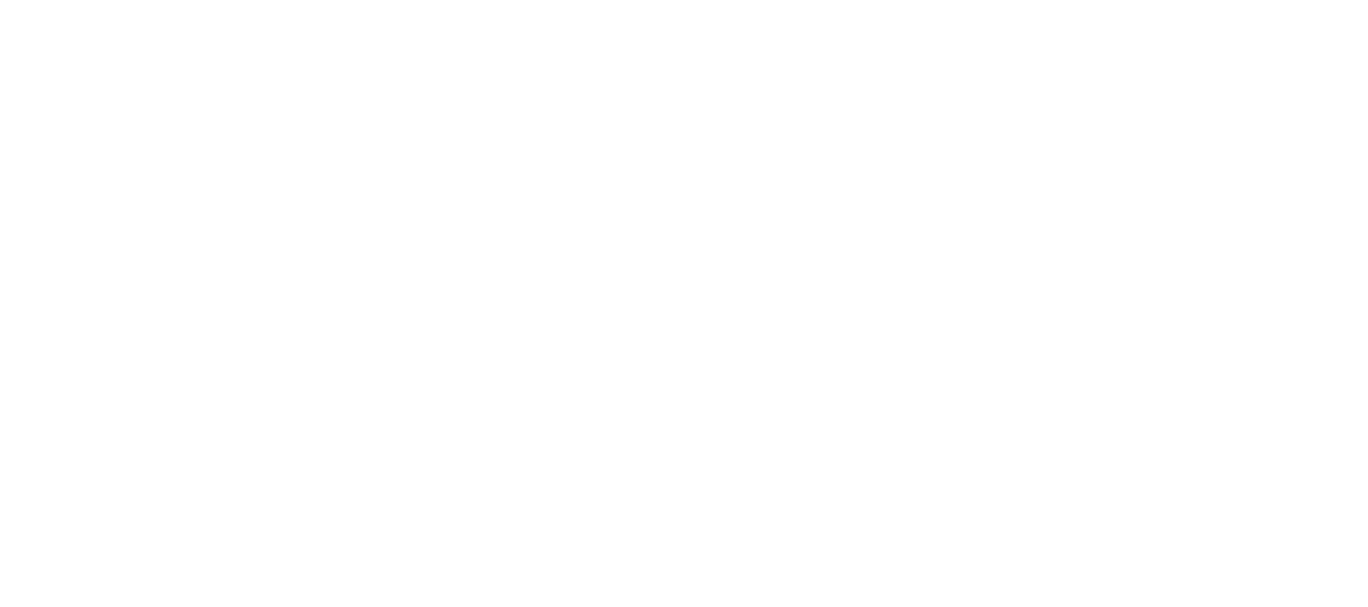 scroll, scrollTop: 0, scrollLeft: 0, axis: both 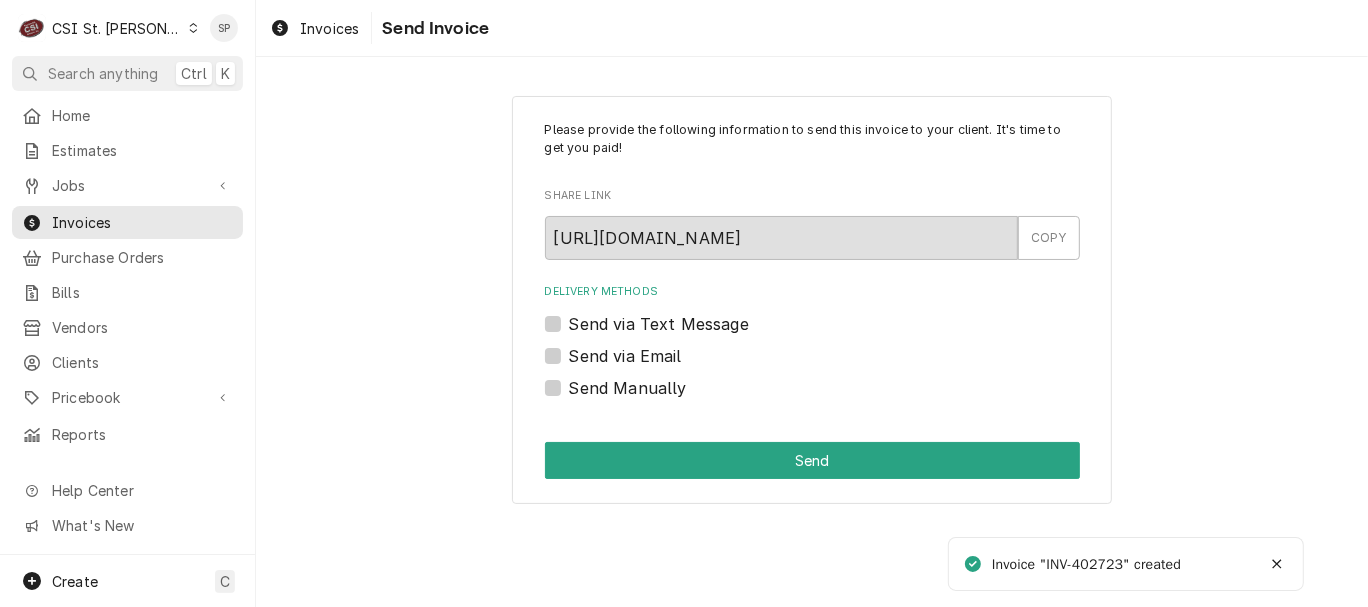 click on "Send via Email" at bounding box center [625, 356] 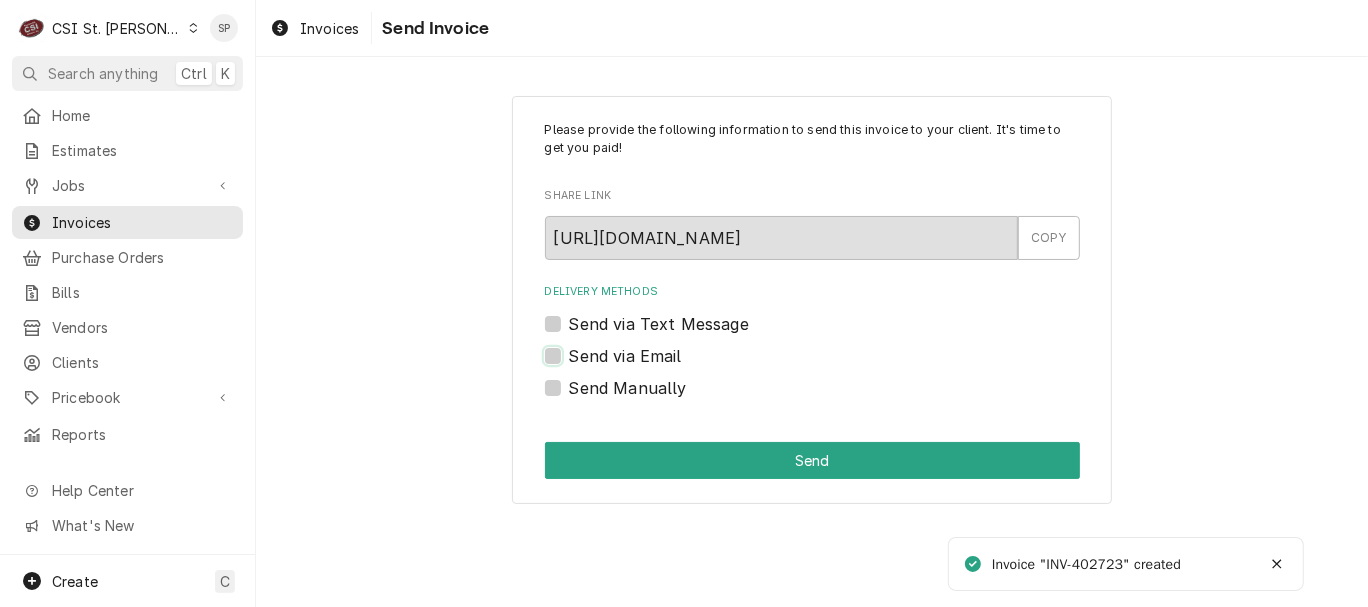 click on "Send via Email" at bounding box center [836, 366] 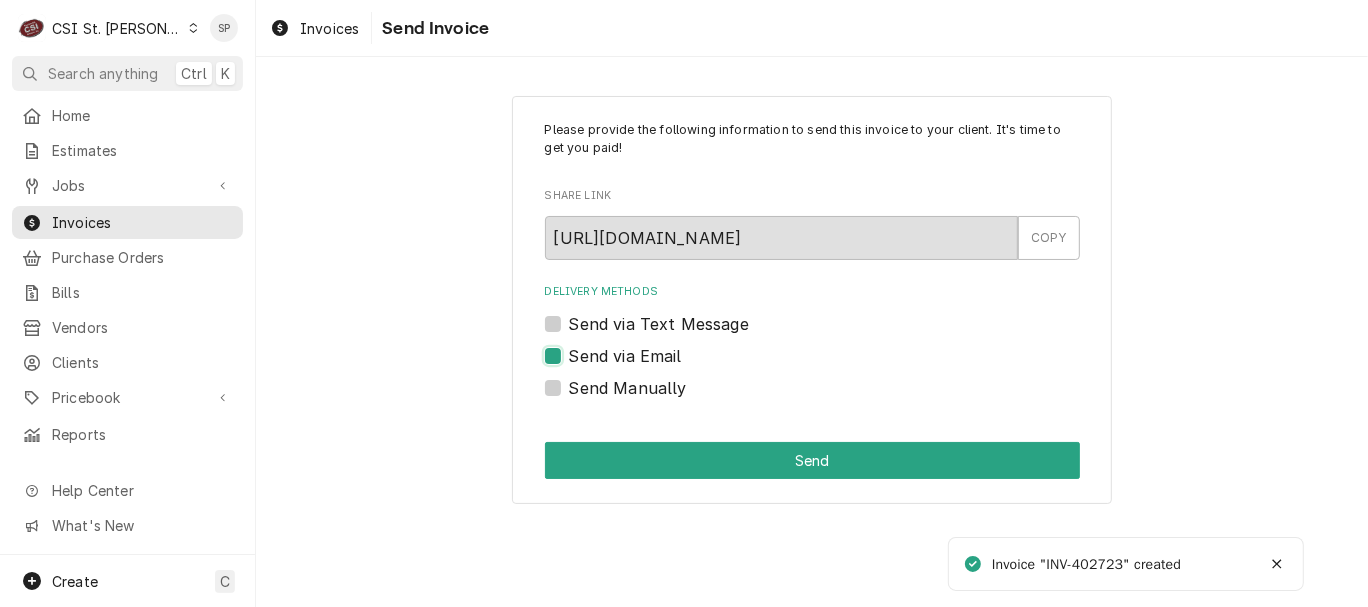 checkbox on "true" 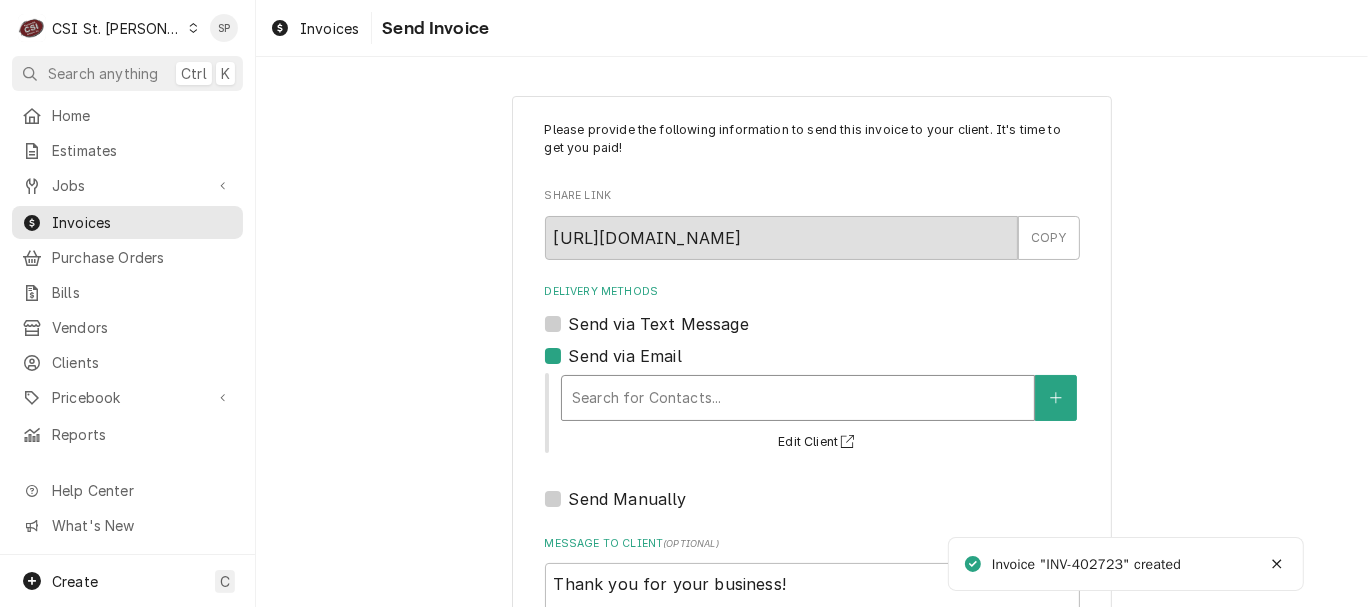 click on "Search for Contacts..." at bounding box center (798, 398) 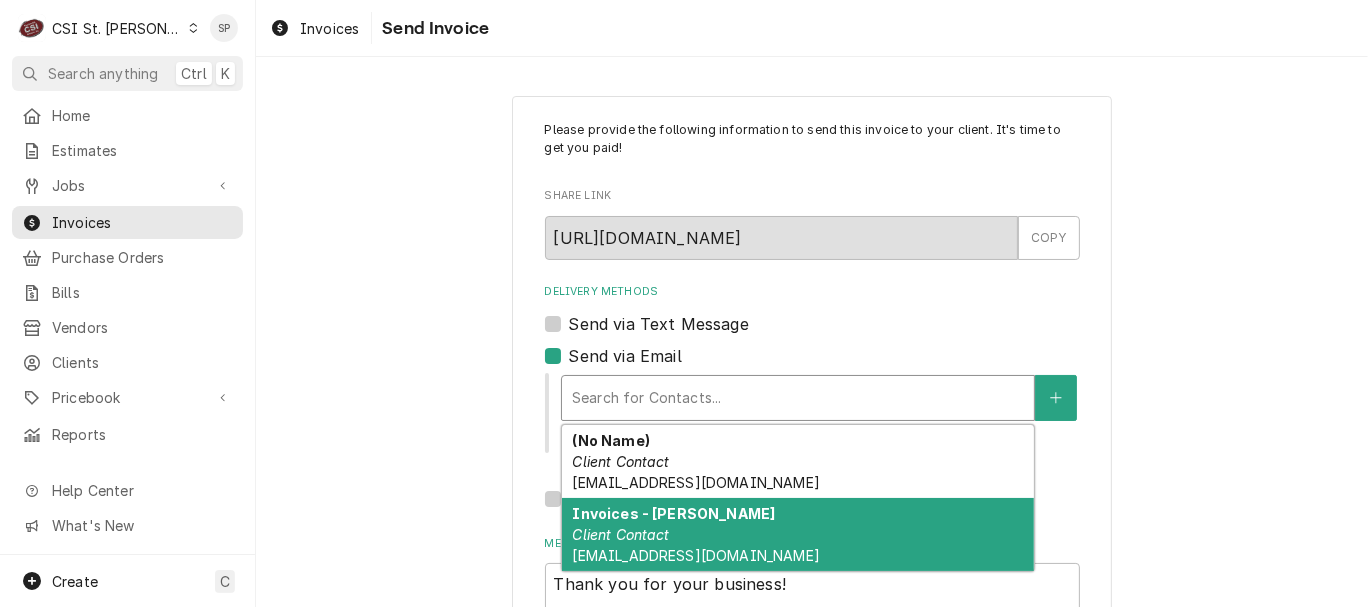 click on "Client Contact" at bounding box center [620, 534] 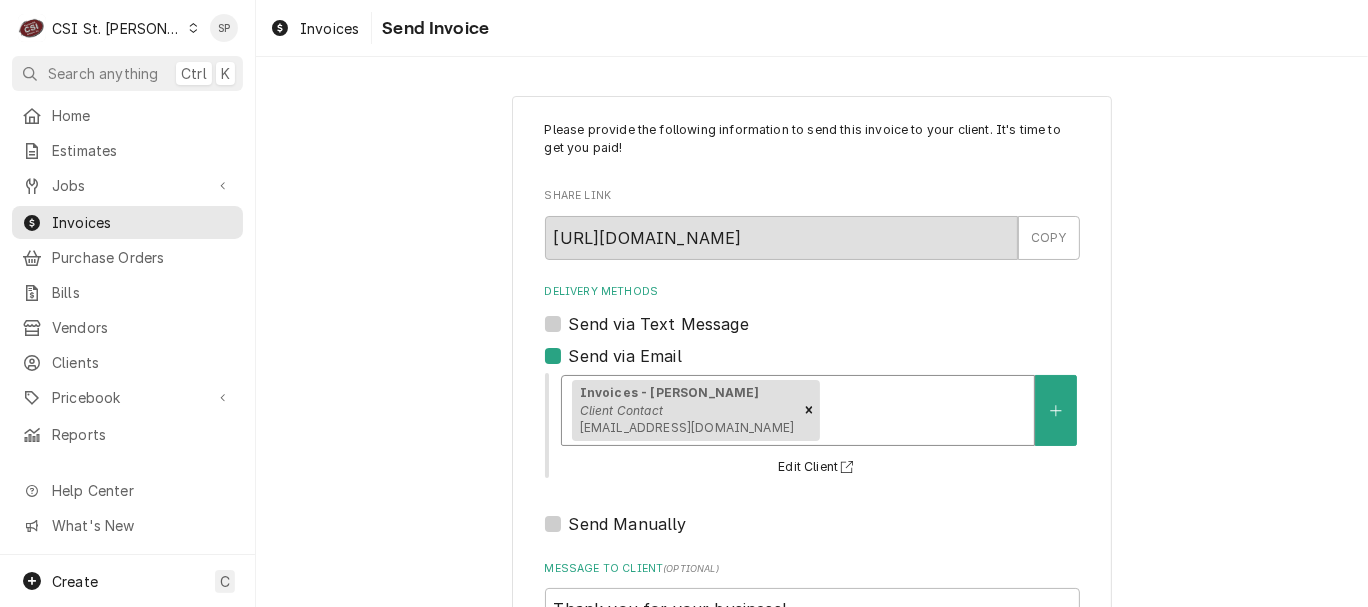 click on "Please provide the following information to send this invoice to your client. It's time to get you paid! Share Link https://app.roopairs.com/invoices/xmP8OWk/aVn-6-HaJR-8vhS7H7wk3rtMzvufU08k5Q9NJP4KiOs/ COPY Delivery Methods Send via Text Message Send via Email option [object Object], selected. Invoices - Kelsey Client Contact kelsey.hetlage@csi1.com Edit Client    Send Manually Message to Client  ( optional ) Thank you for your business!
Attached is your invoice, which includes a detailed summary of the work performed and the associated charges.
Feel free to reach out if you have any questions. Send" at bounding box center (812, 475) 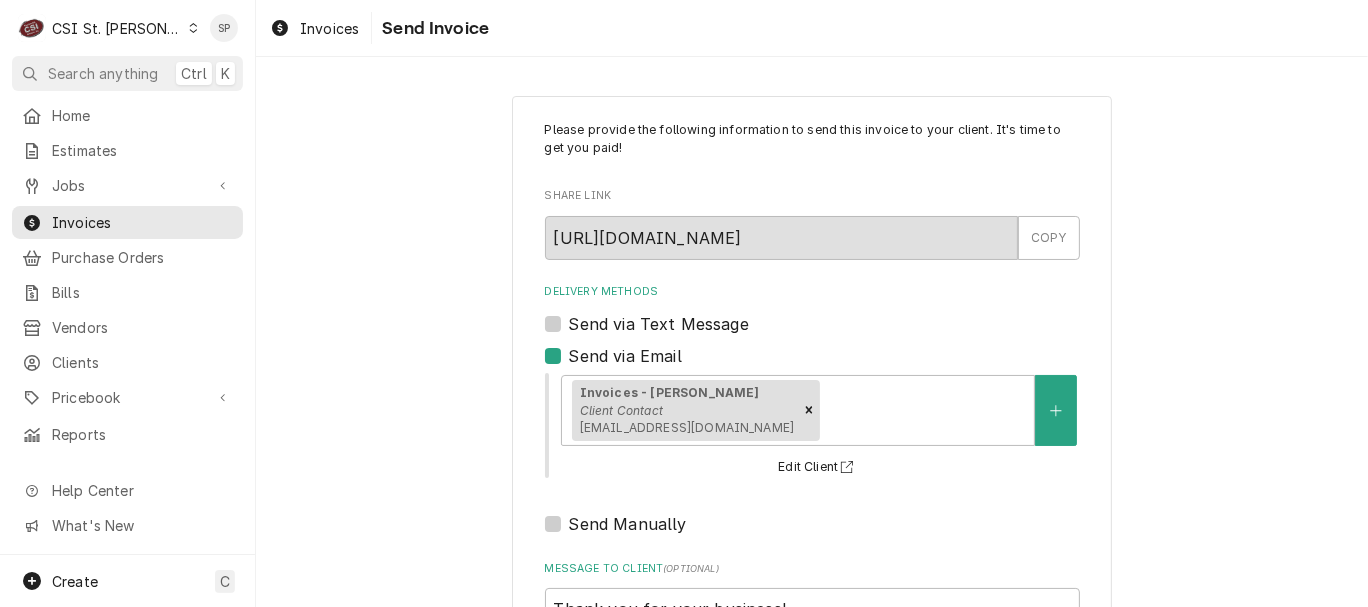 scroll, scrollTop: 266, scrollLeft: 0, axis: vertical 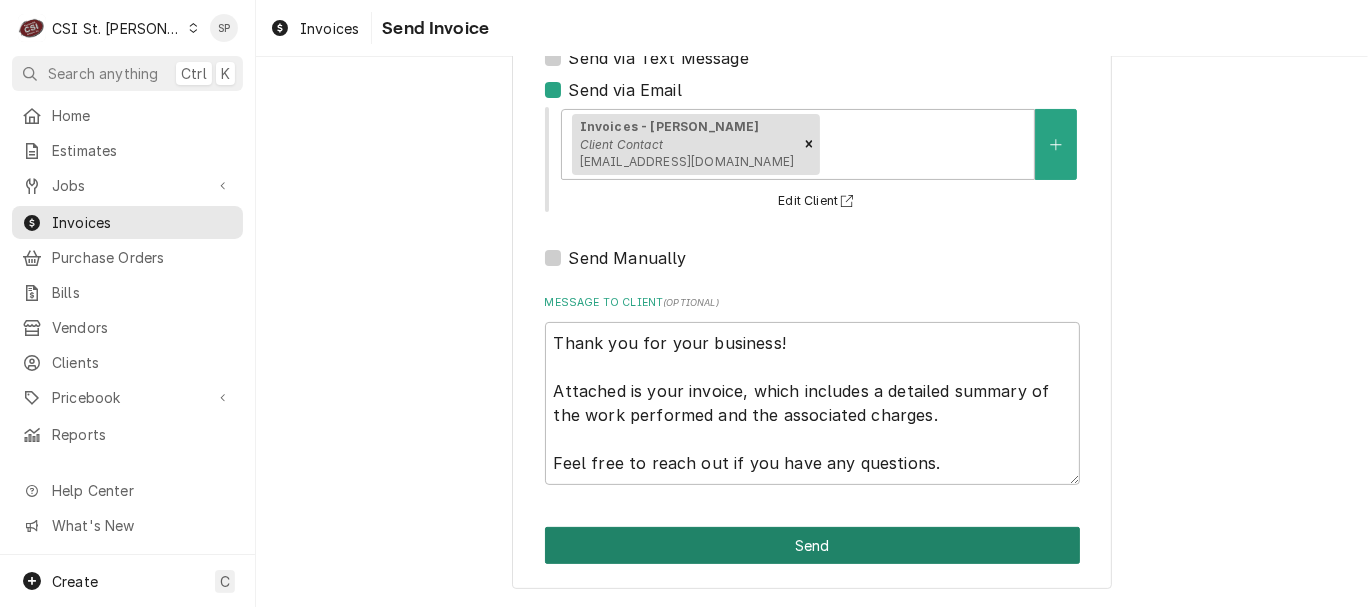 click on "Send" at bounding box center (812, 545) 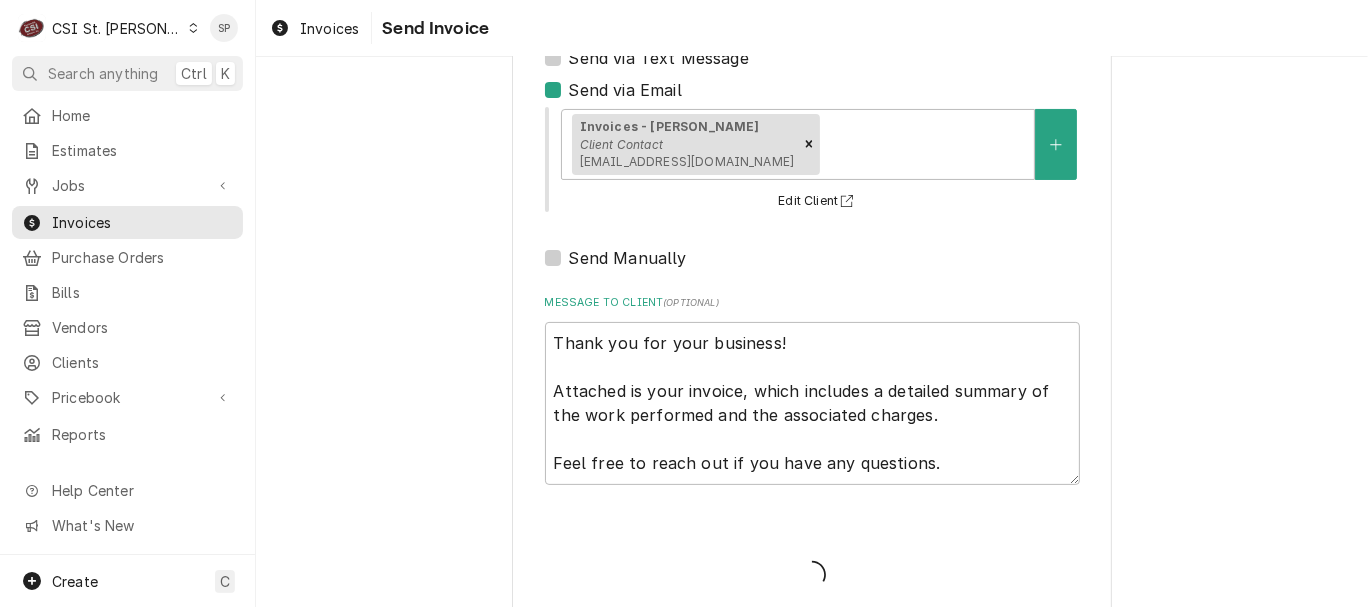 type on "x" 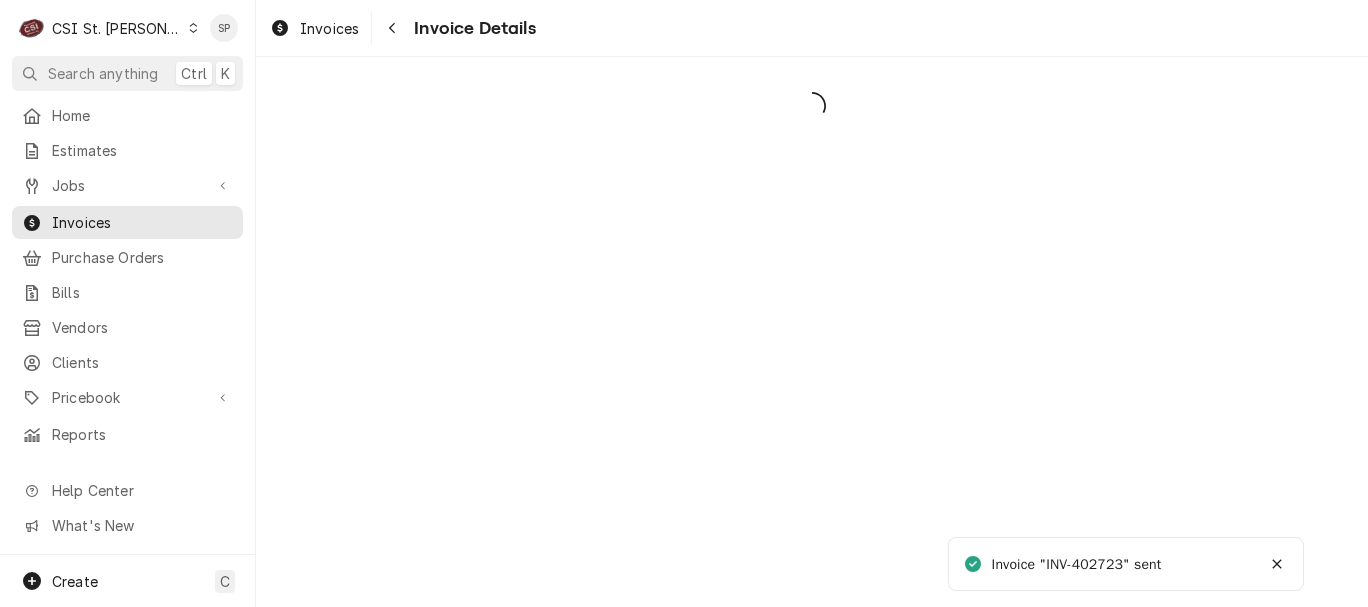 scroll, scrollTop: 0, scrollLeft: 0, axis: both 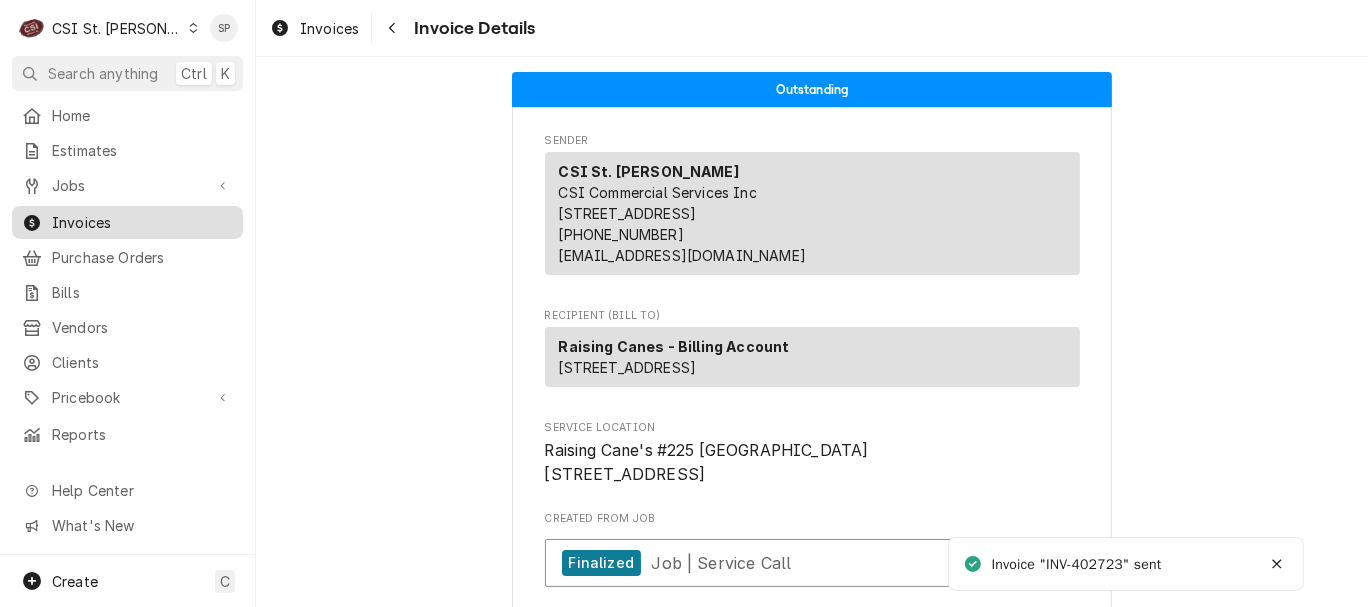 click on "Invoices" at bounding box center [142, 222] 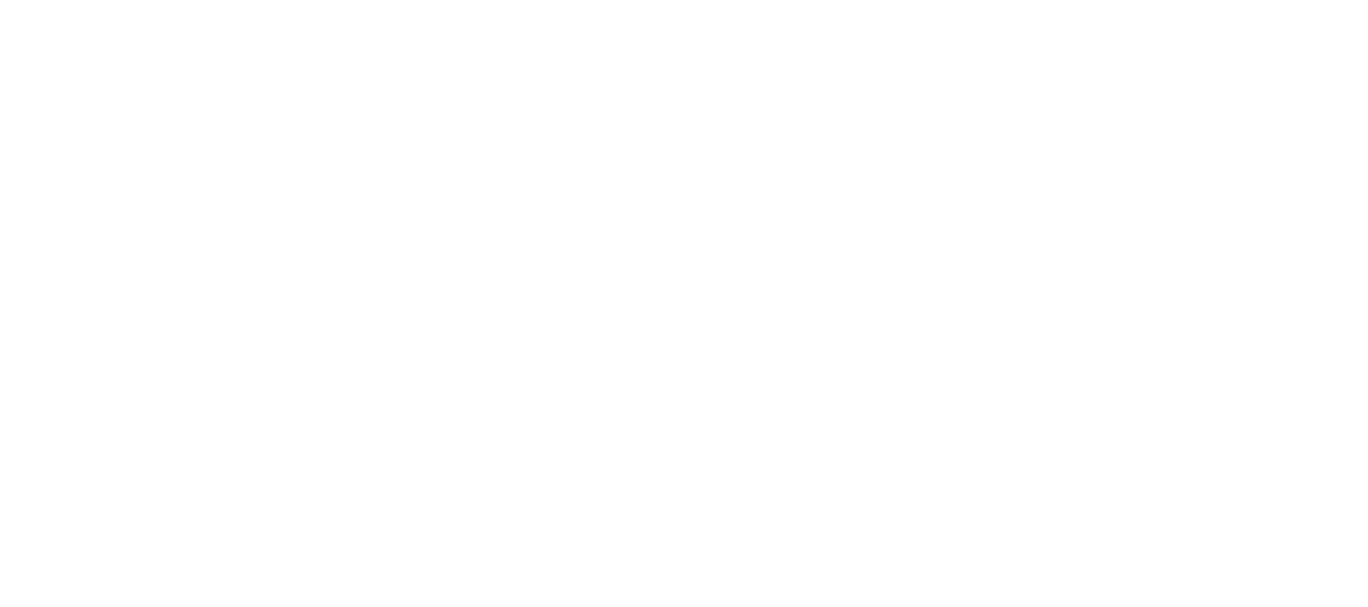 scroll, scrollTop: 0, scrollLeft: 0, axis: both 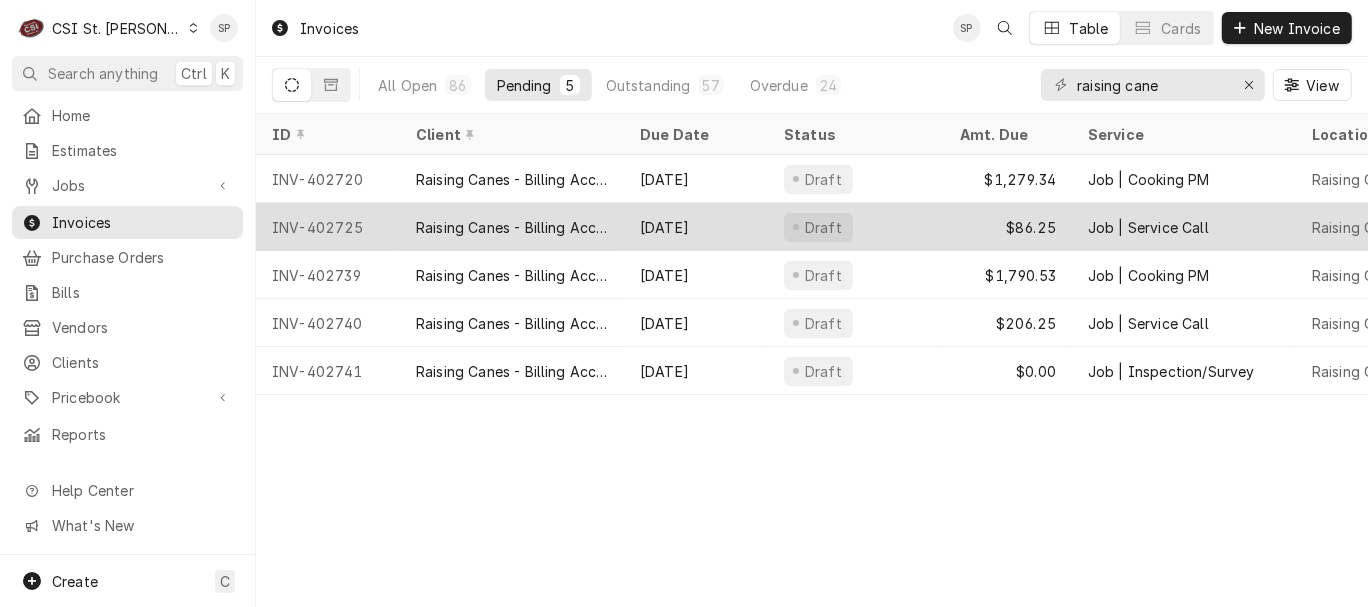 click on "INV-402725" at bounding box center (328, 227) 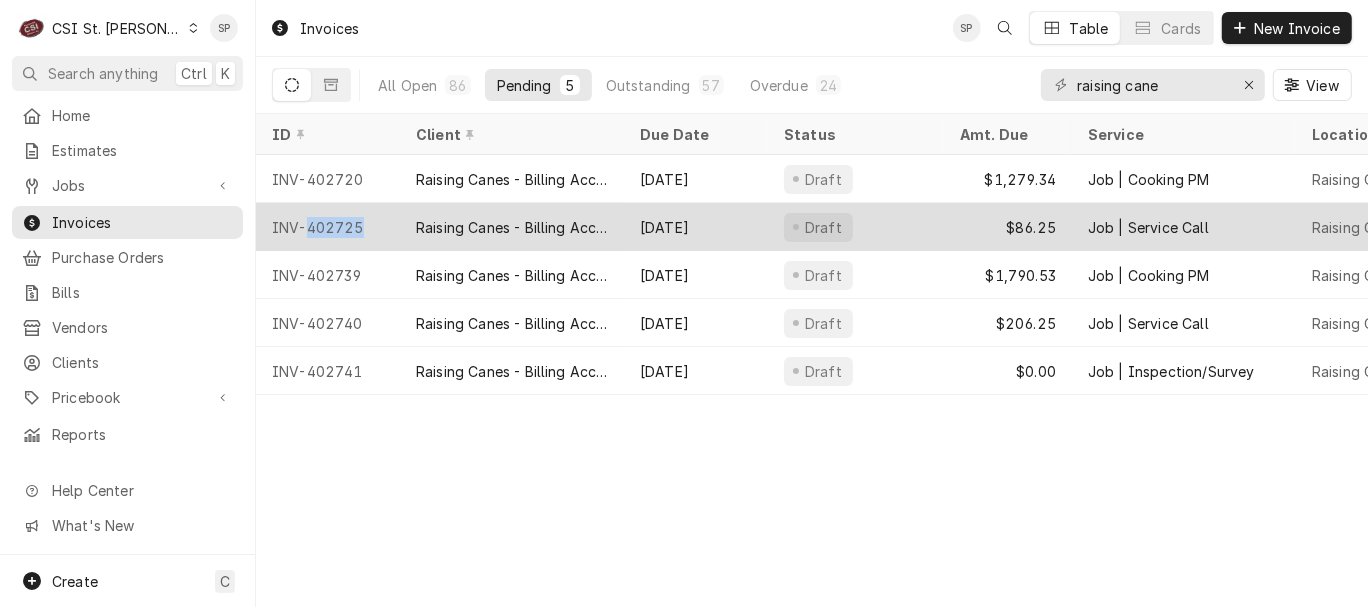 click on "INV-402725" at bounding box center (328, 227) 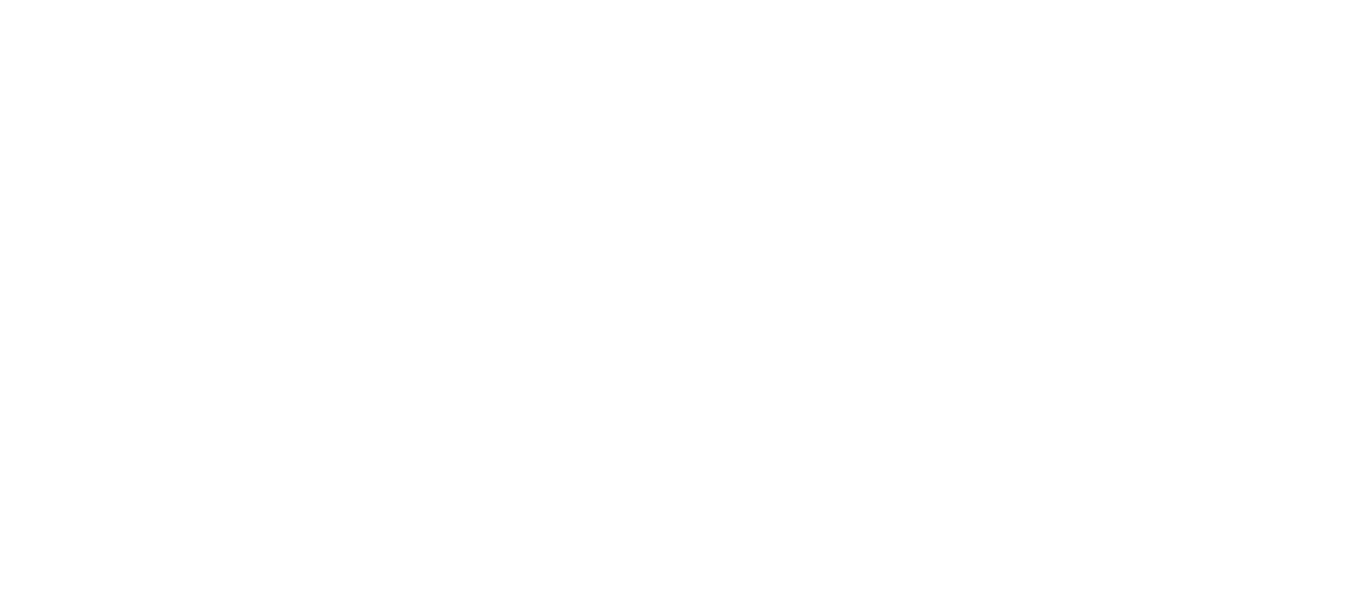 scroll, scrollTop: 0, scrollLeft: 0, axis: both 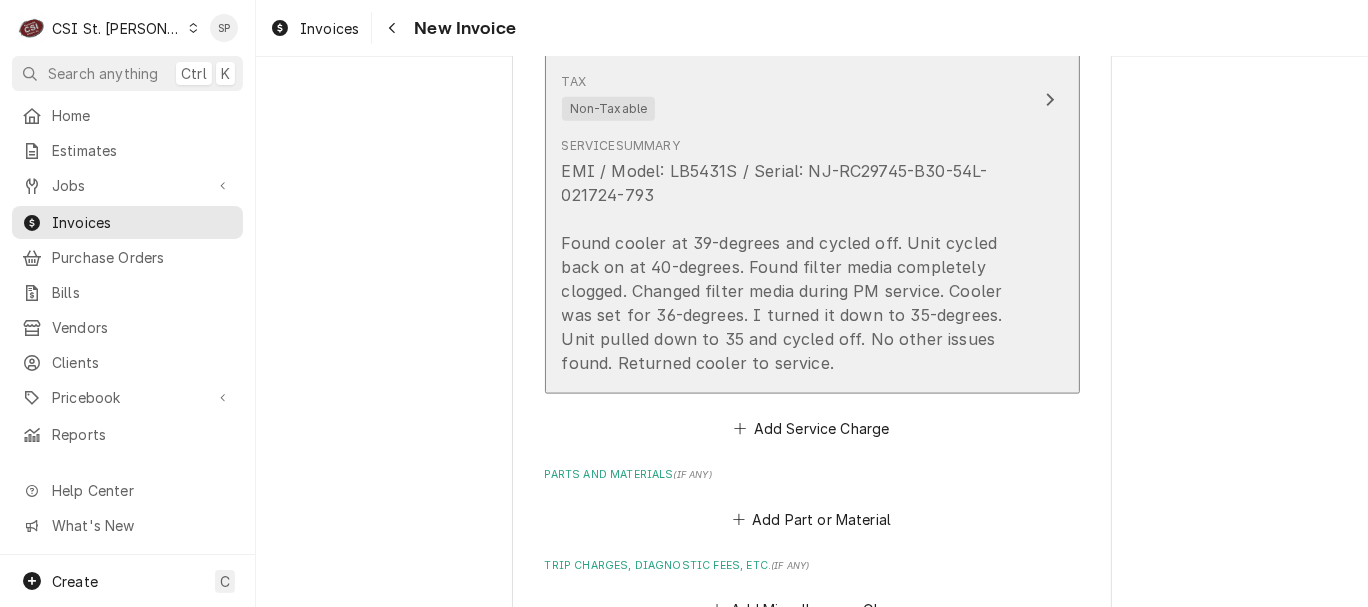 click on "EMI / Model: LB5431S / Serial: NJ-RC29745-B30-54L-021724-793
Found cooler at 39-degrees and cycled off. Unit cycled back on at 40-degrees. Found filter media completely clogged. Changed filter media during PM service. Cooler was set for 36-degrees. I turned it down to 35-degrees. Unit pulled down to 35 and cycled off. No other issues found. Returned cooler to service." at bounding box center (791, 267) 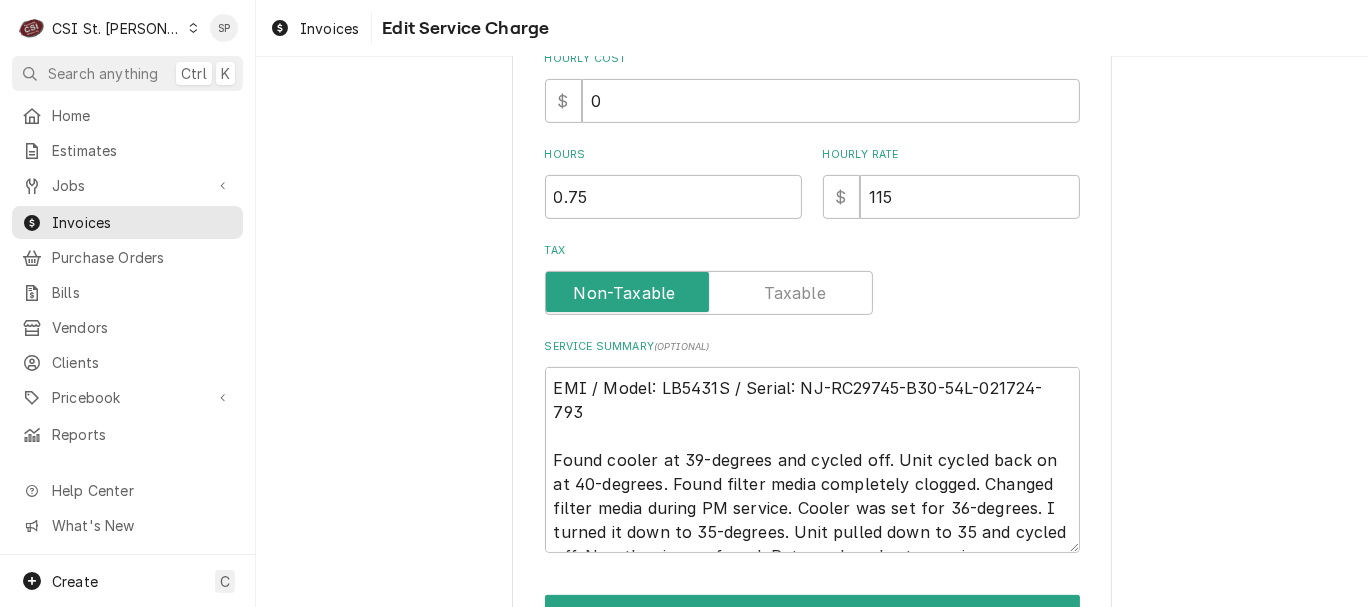 click on "115" at bounding box center (970, 197) 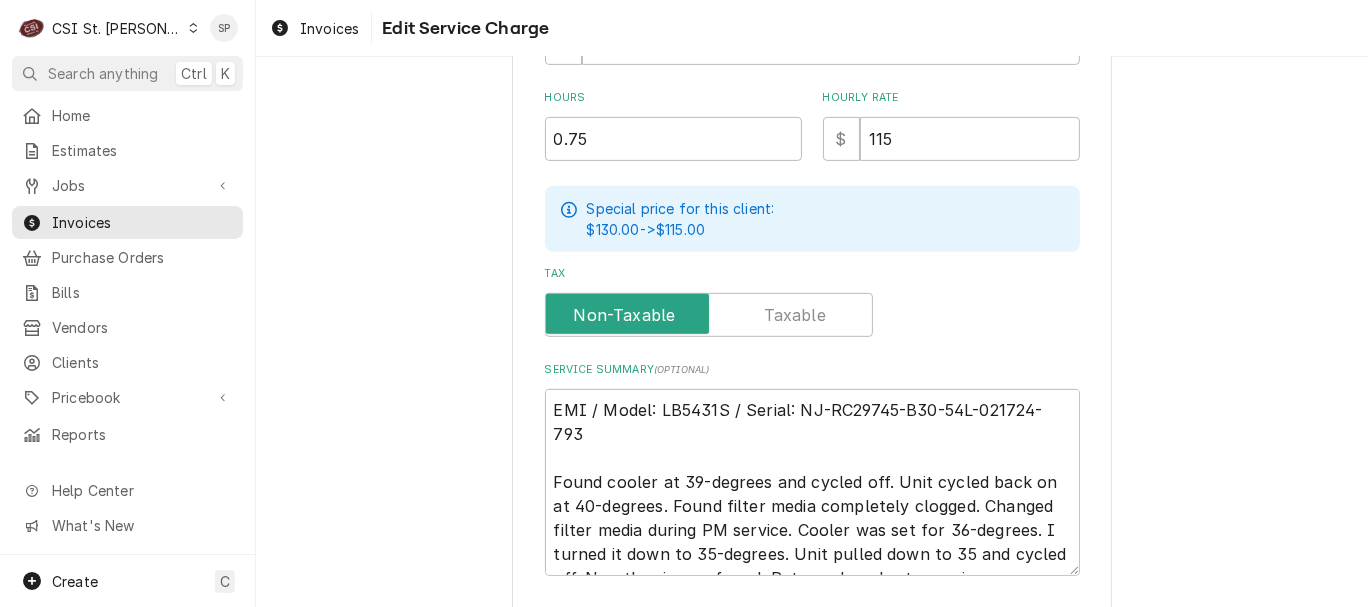 scroll, scrollTop: 792, scrollLeft: 0, axis: vertical 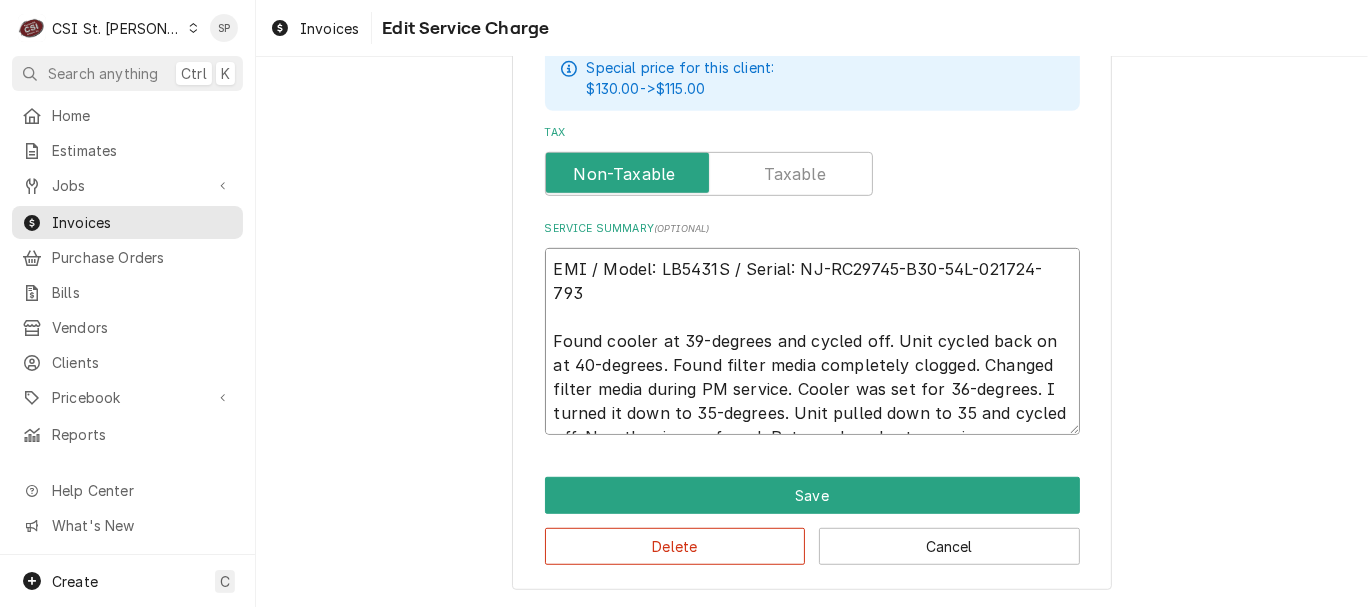 click on "EMI / Model: LB5431S / Serial: NJ-RC29745-B30-54L-021724-793
Found cooler at 39-degrees and cycled off. Unit cycled back on at 40-degrees. Found filter media completely clogged. Changed filter media during PM service. Cooler was set for 36-degrees. I turned it down to 35-degrees. Unit pulled down to 35 and cycled off. No other issues found. Returned cooler to service." at bounding box center (812, 341) 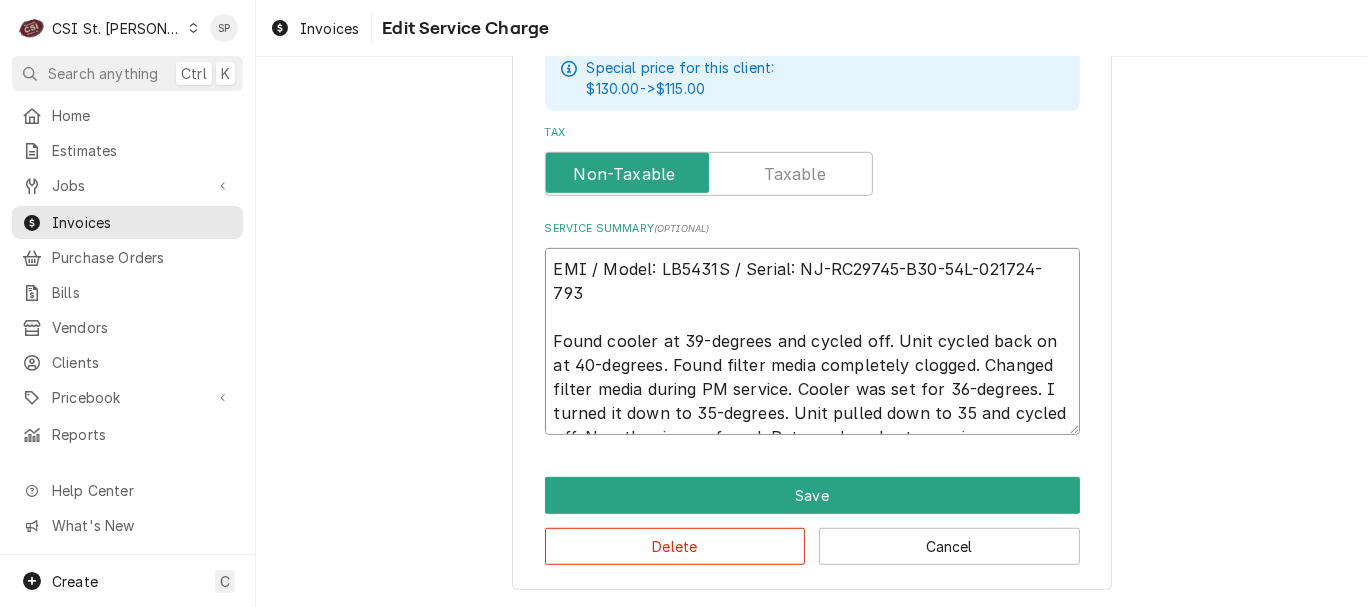 type on "x" 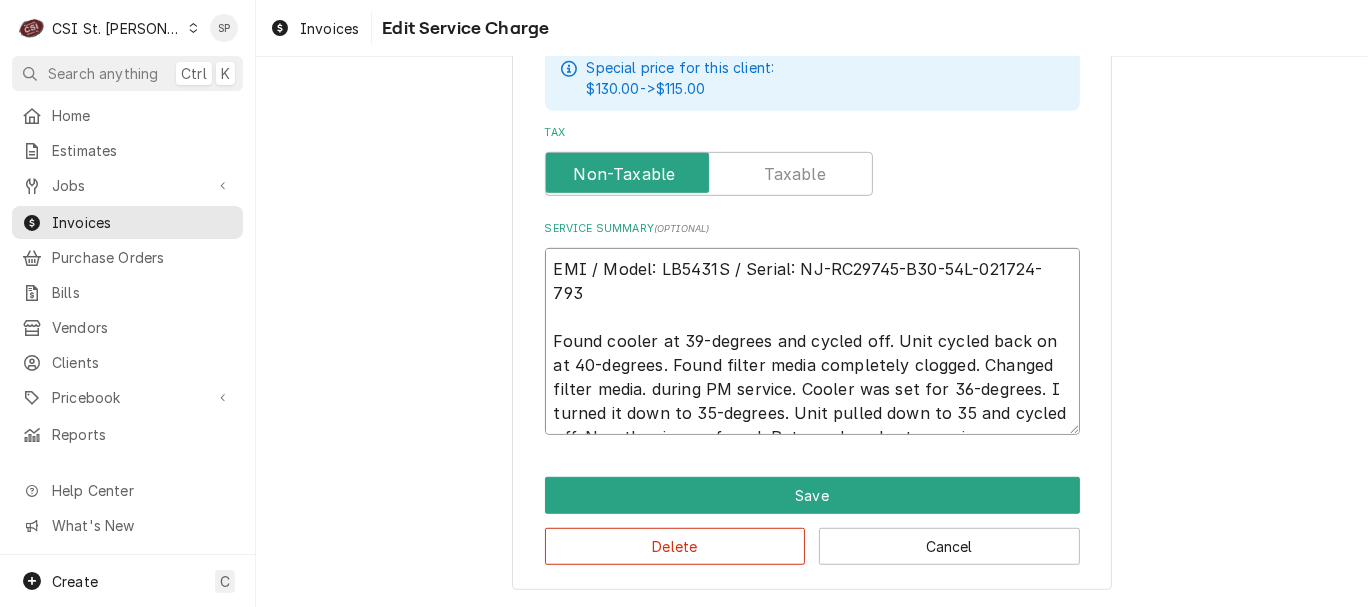 type on "x" 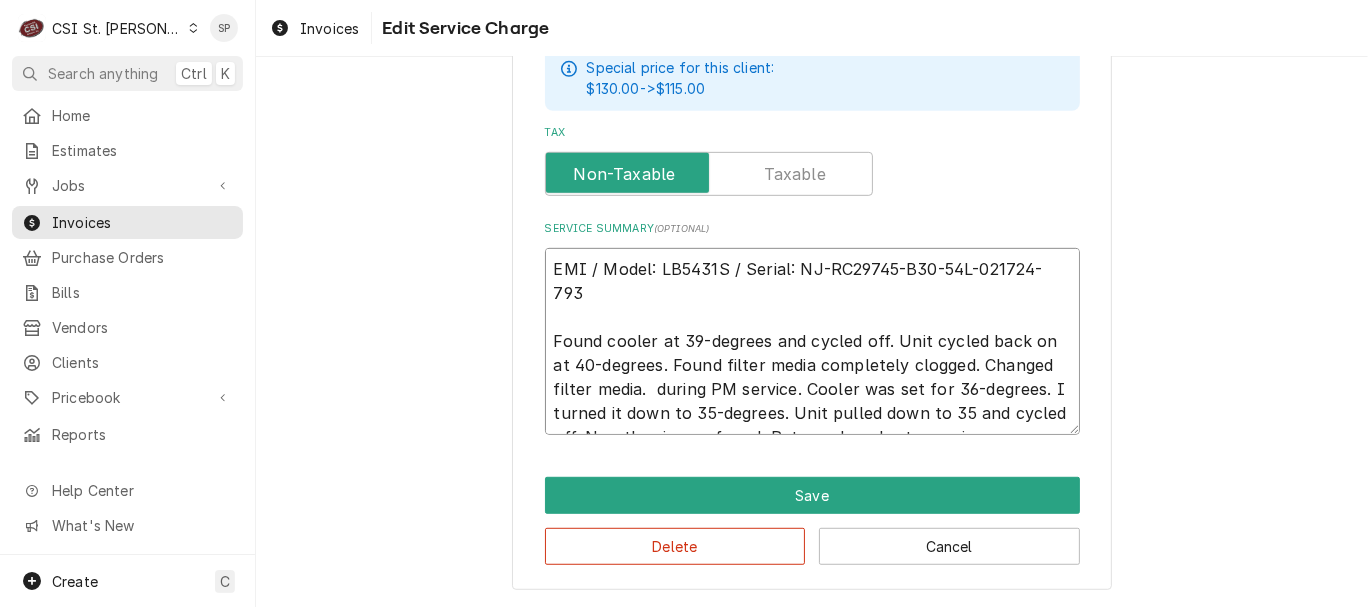 type on "x" 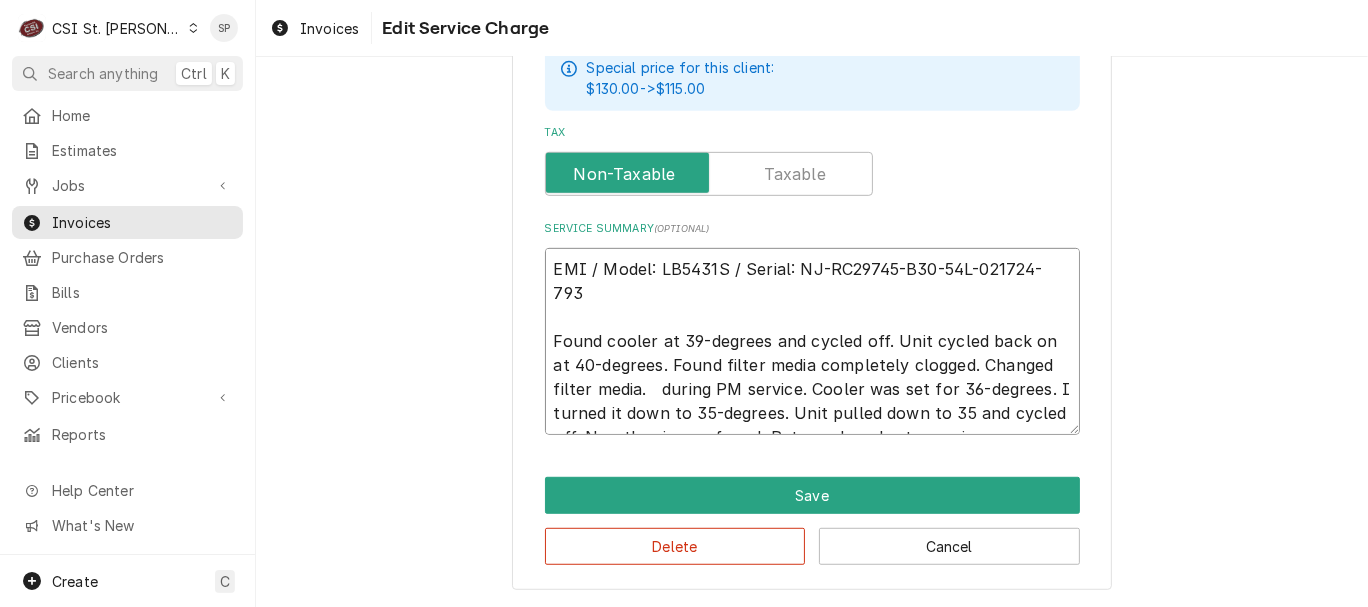 type on "x" 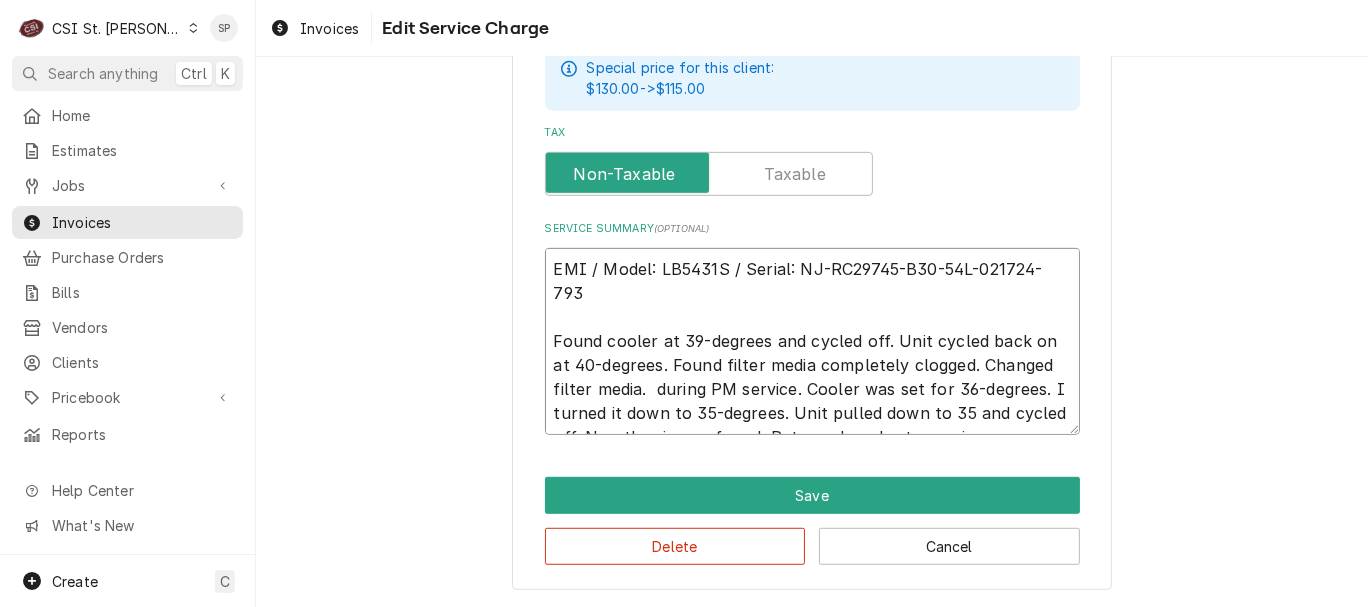 type on "x" 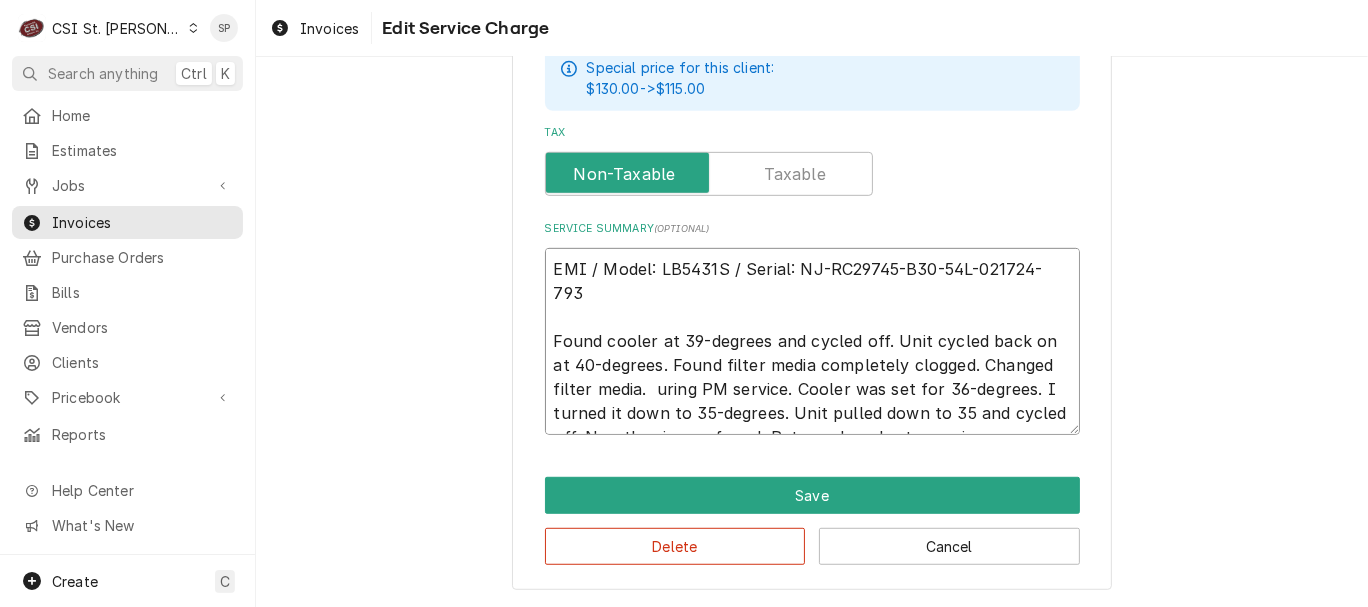 type on "x" 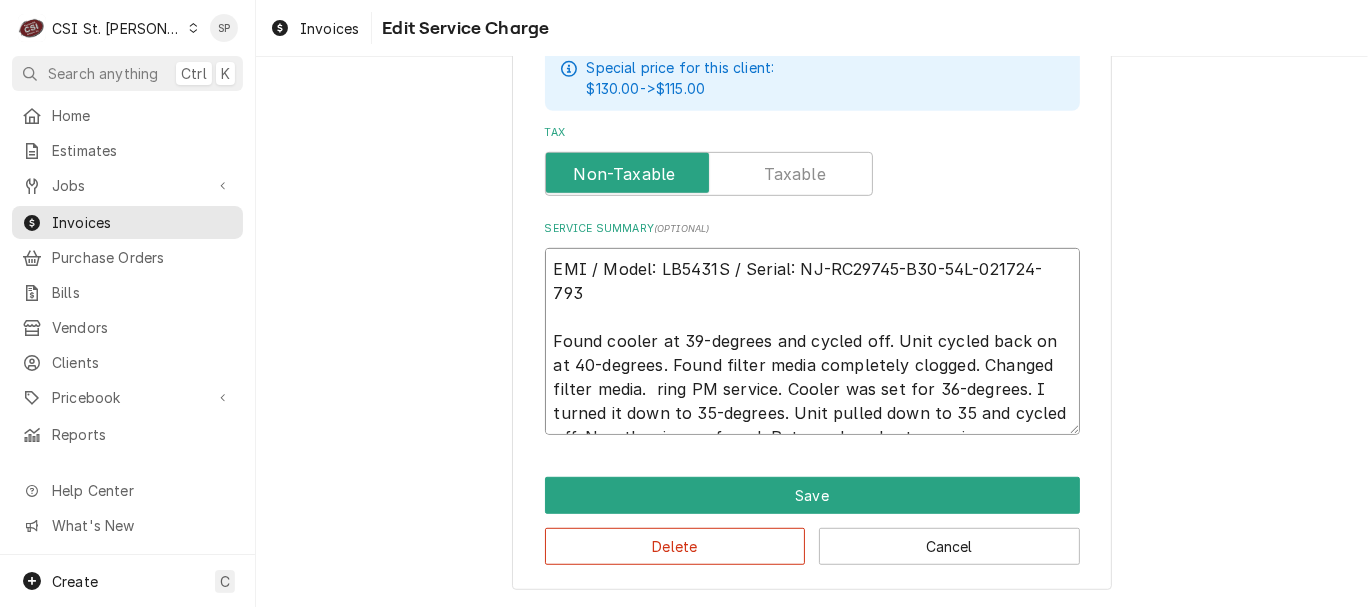 type on "x" 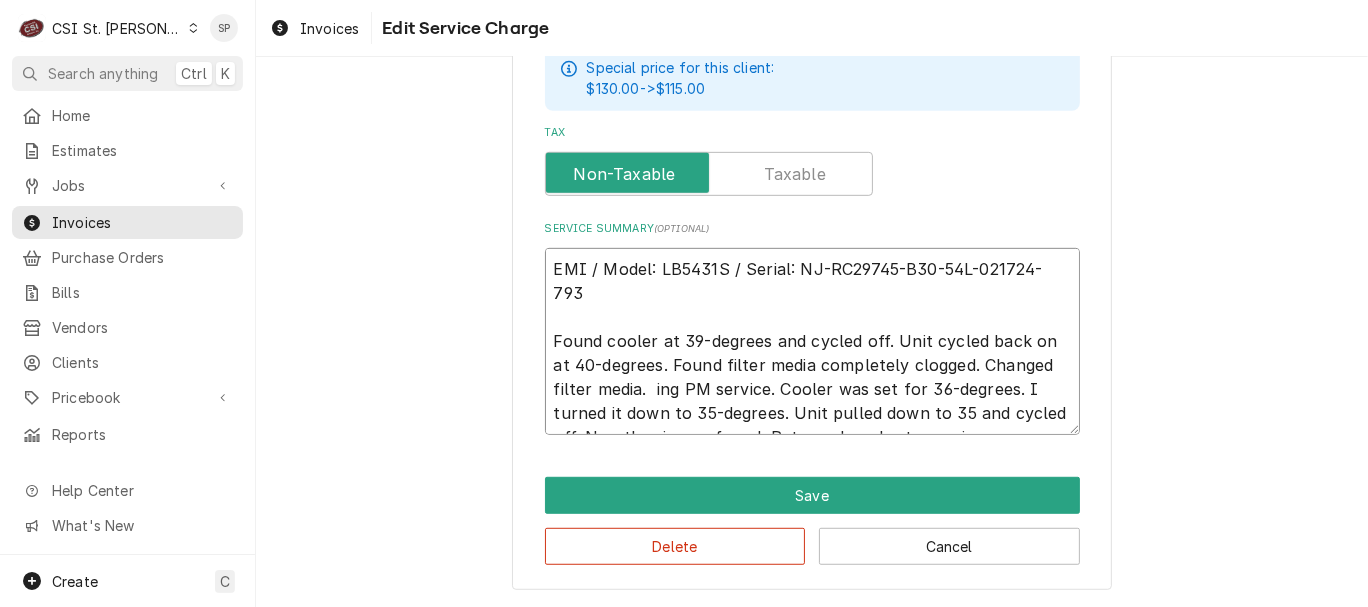 type on "x" 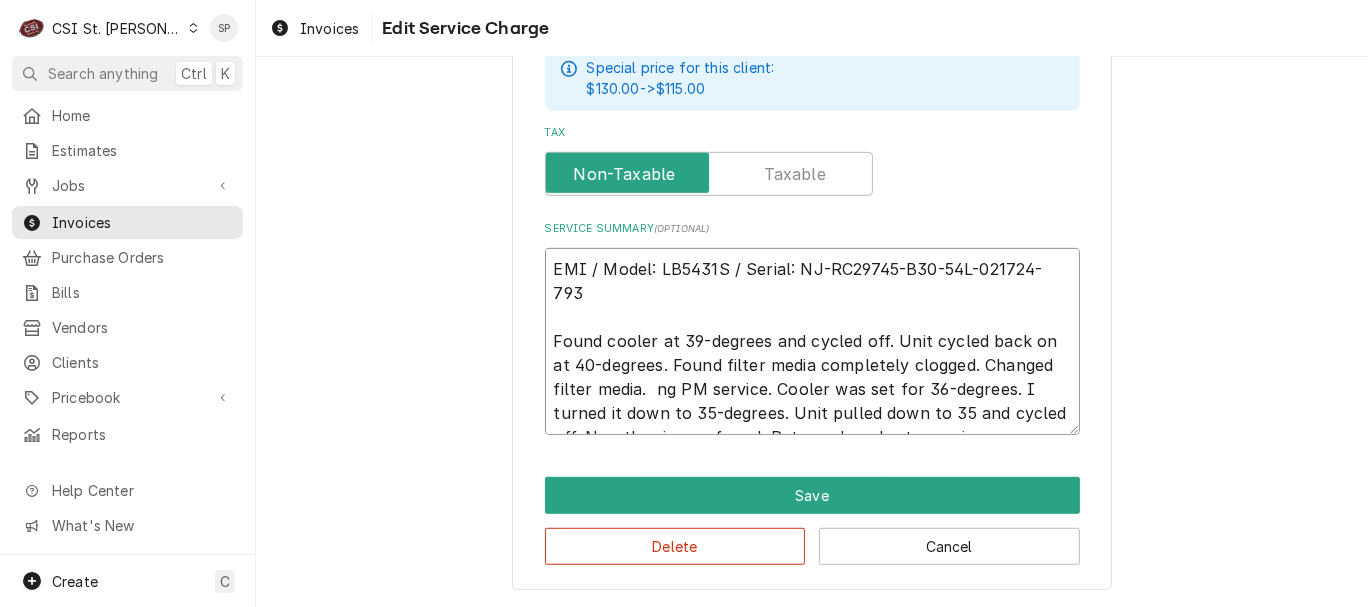 type on "x" 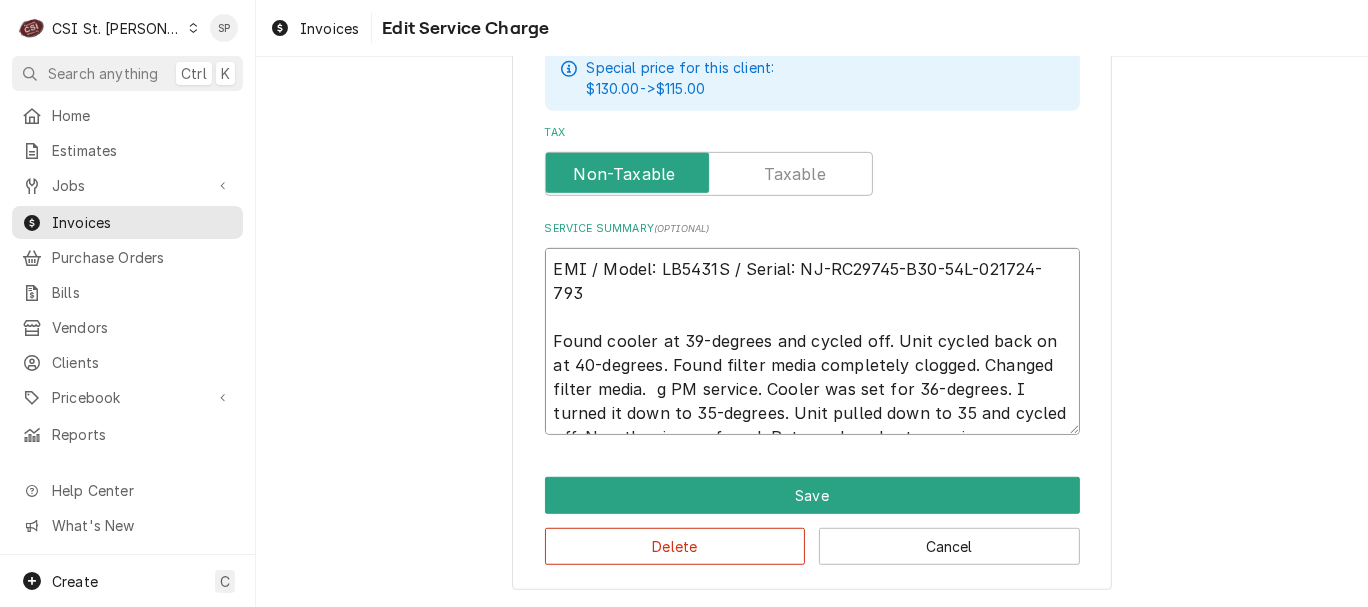 type on "x" 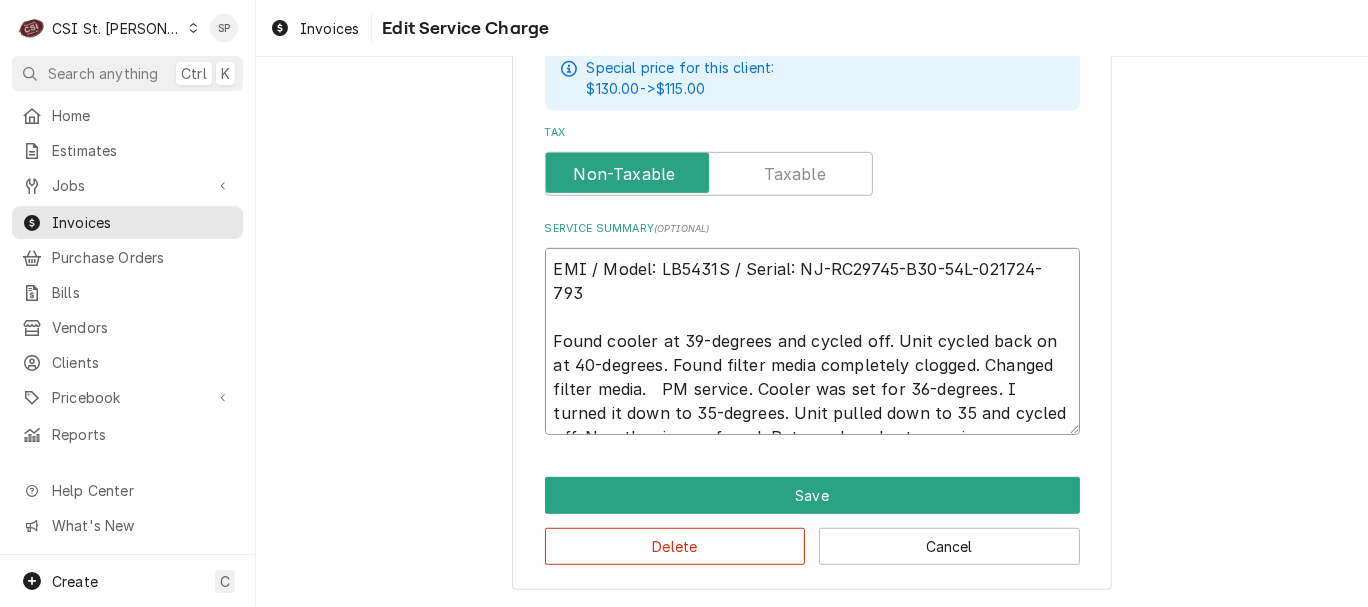 type on "x" 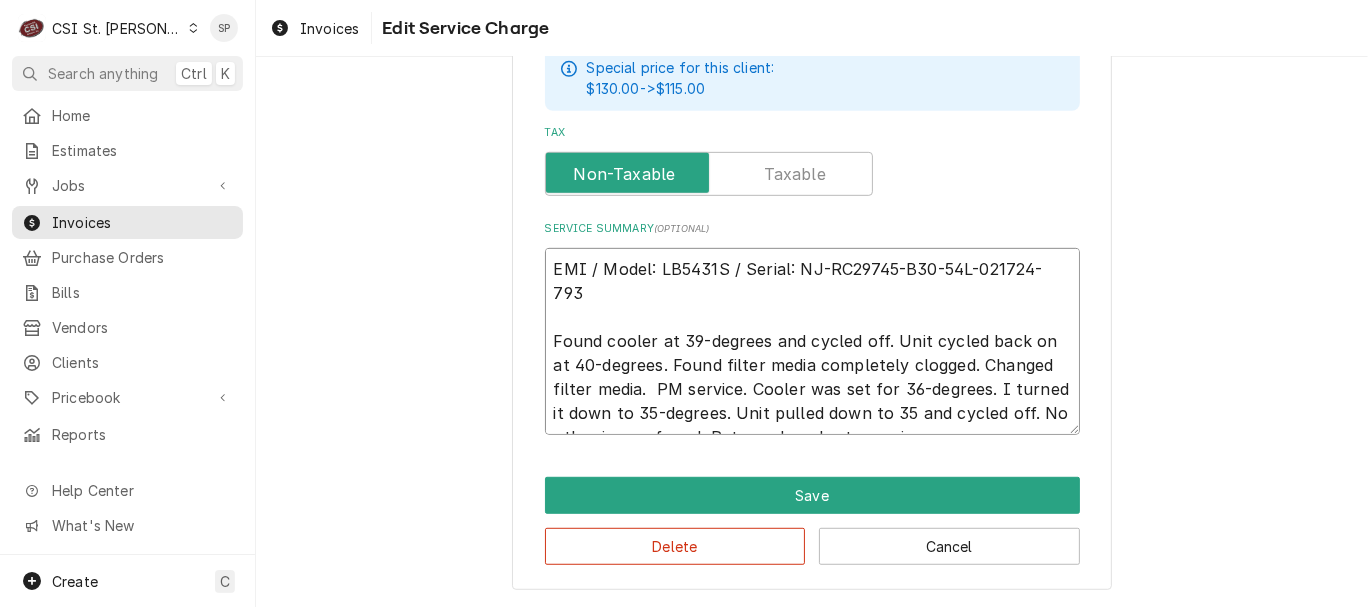 type on "x" 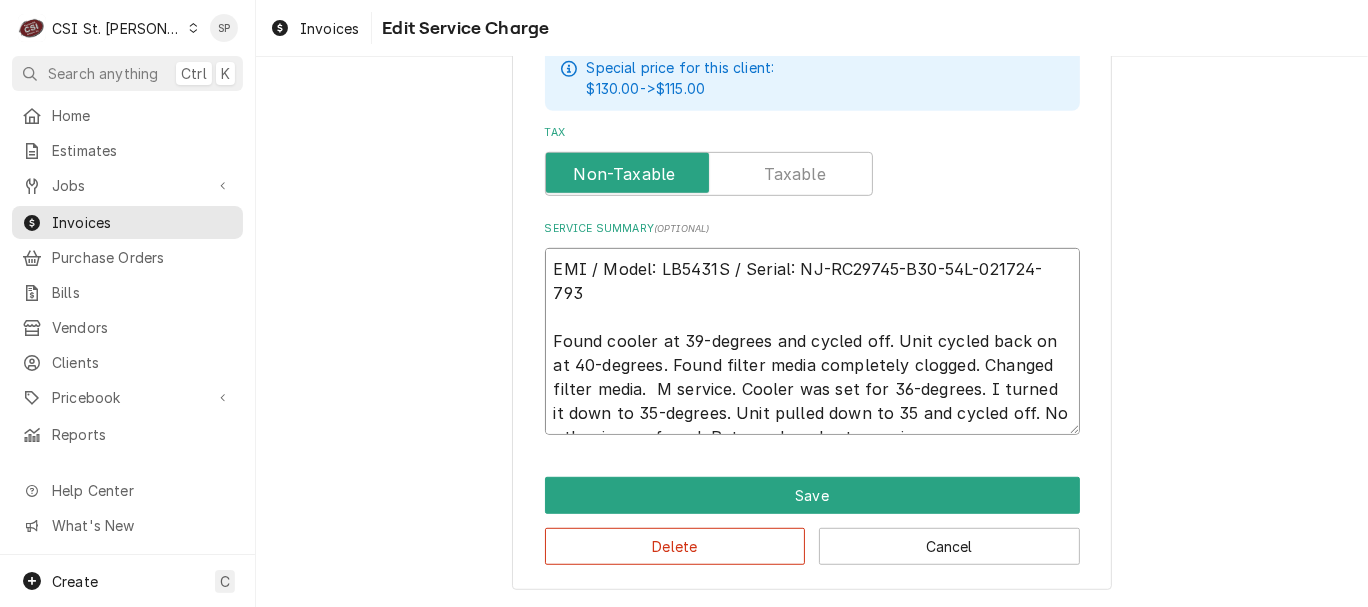 type on "x" 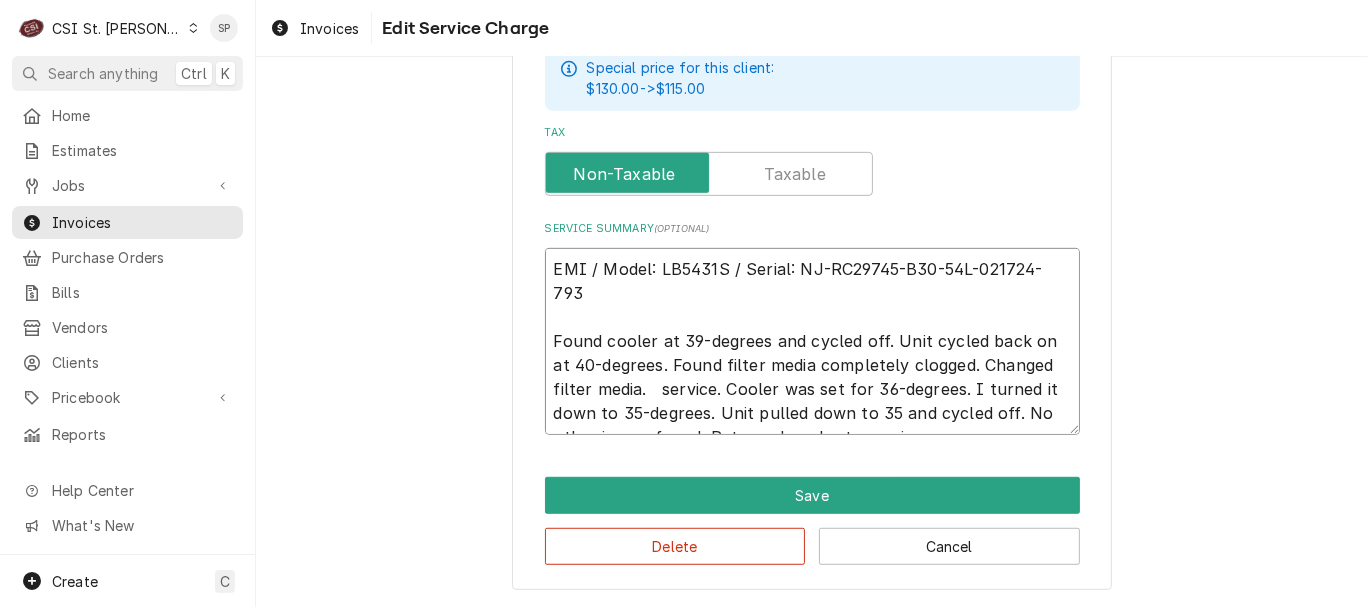 type on "x" 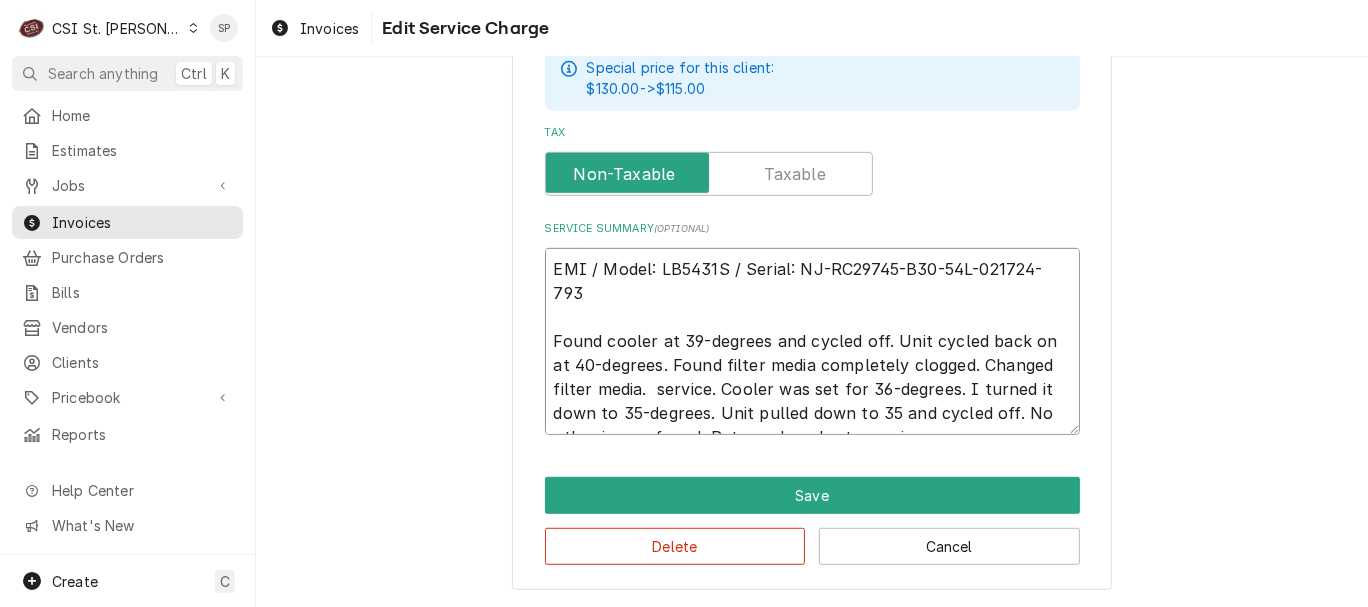 type on "x" 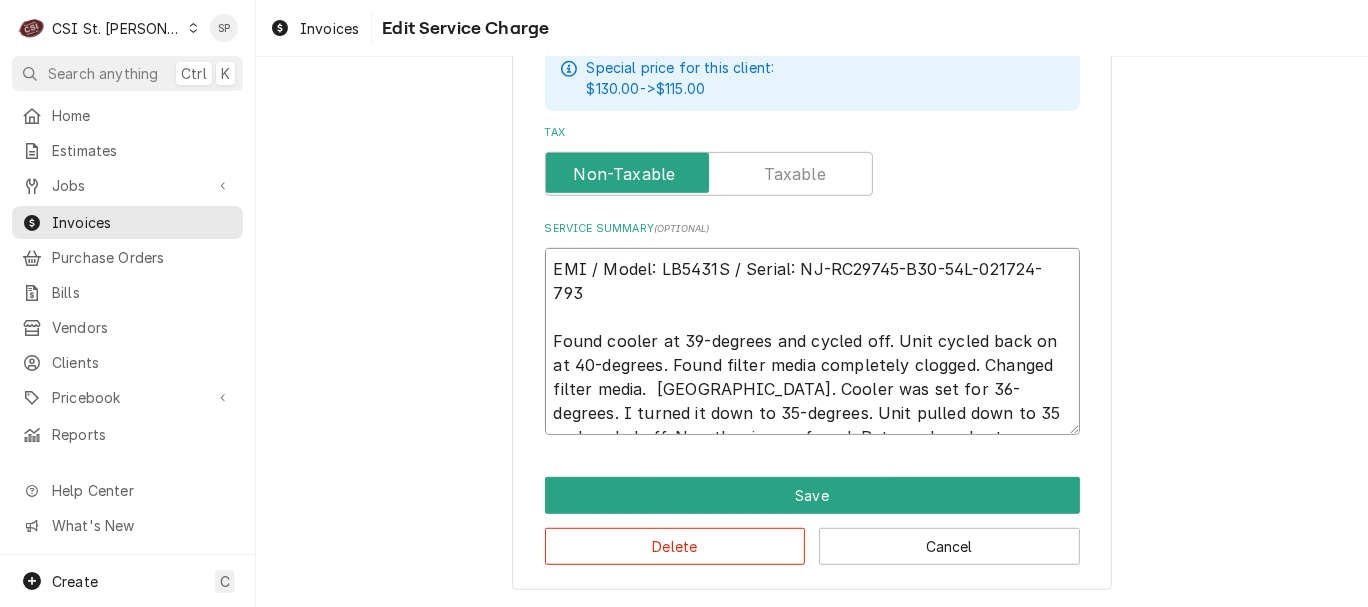 type on "x" 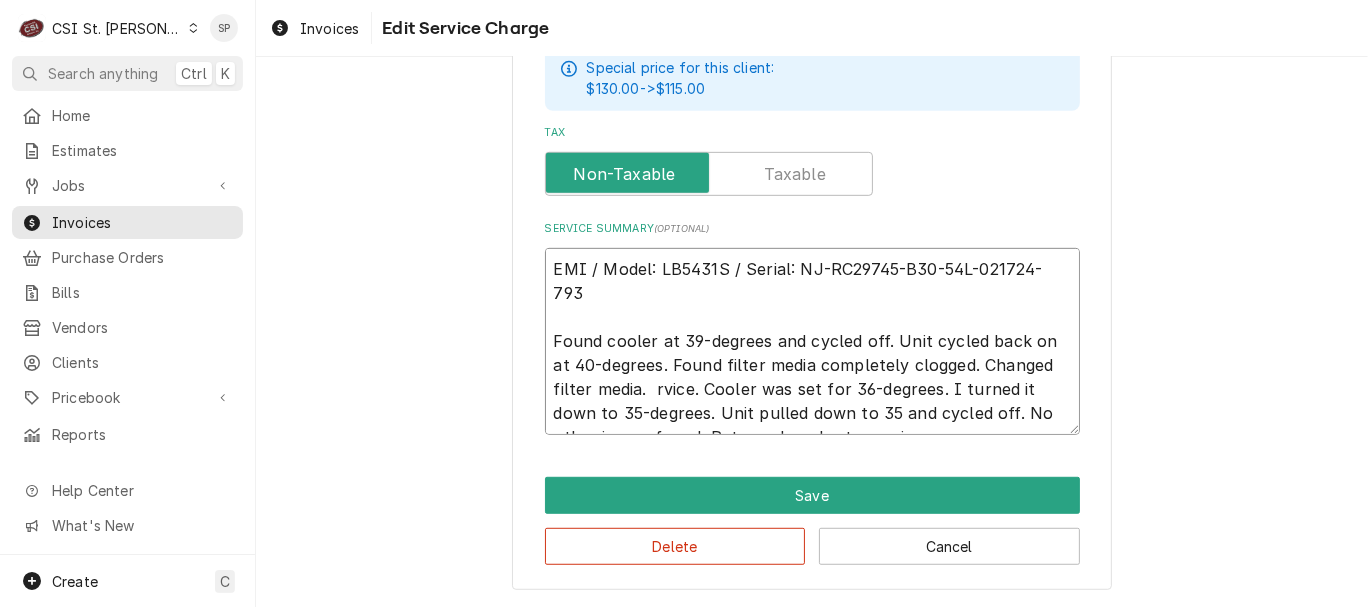 type on "x" 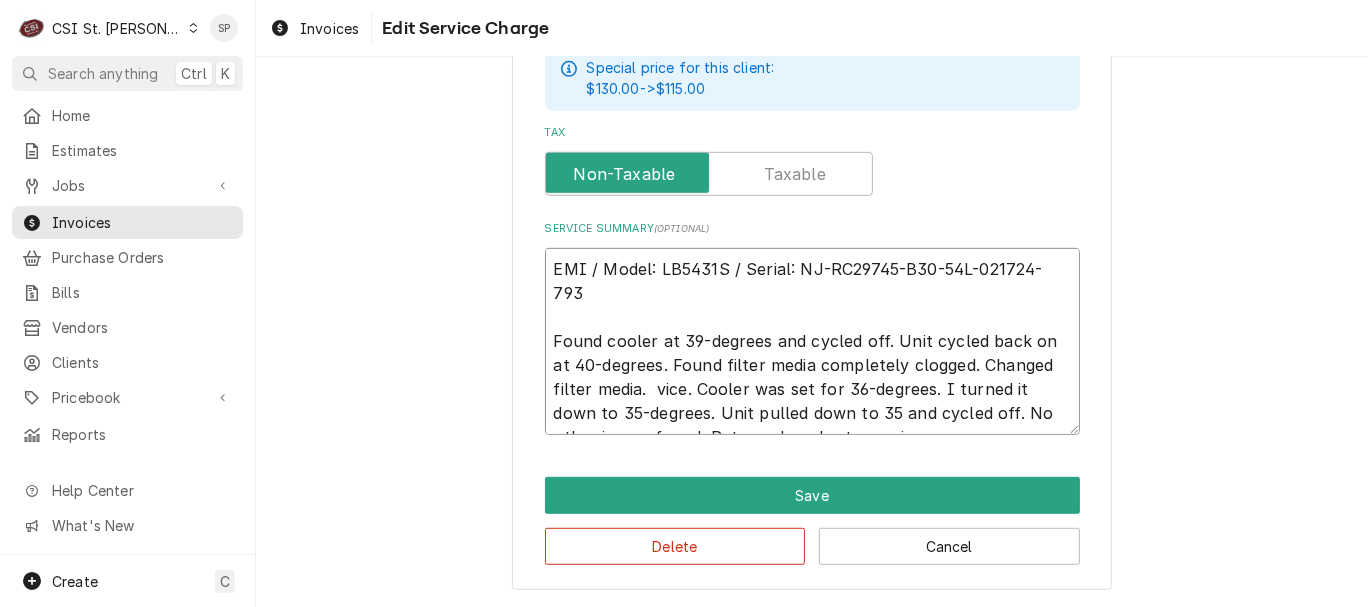 type on "x" 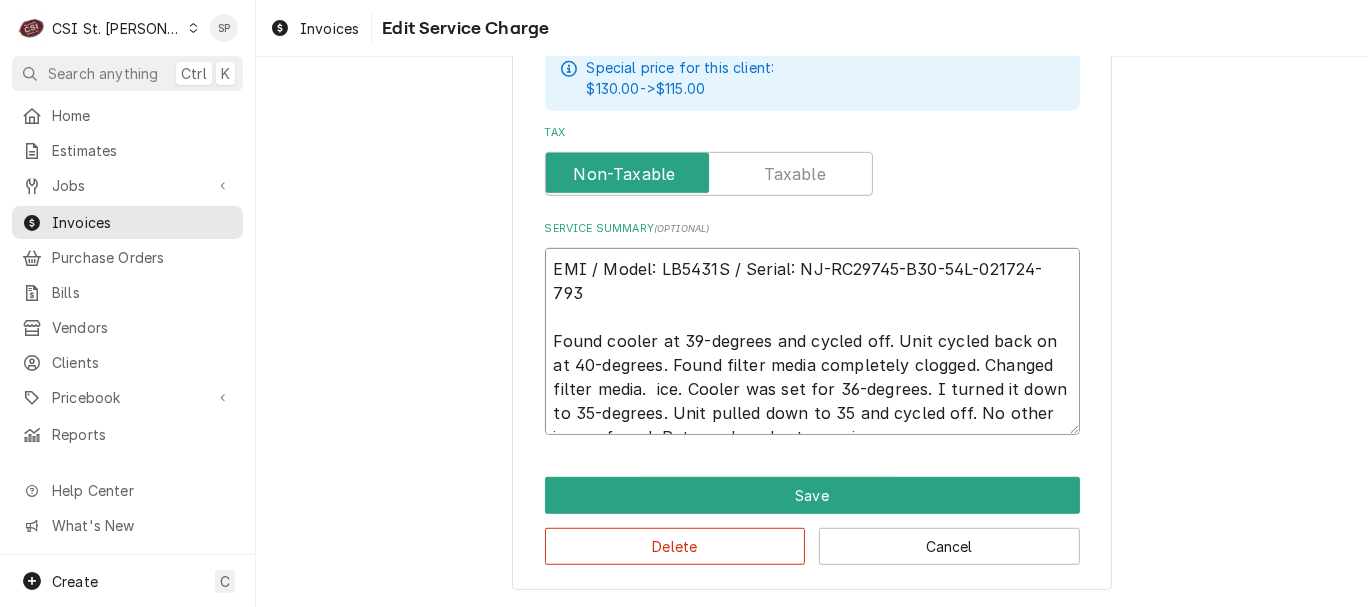 type on "x" 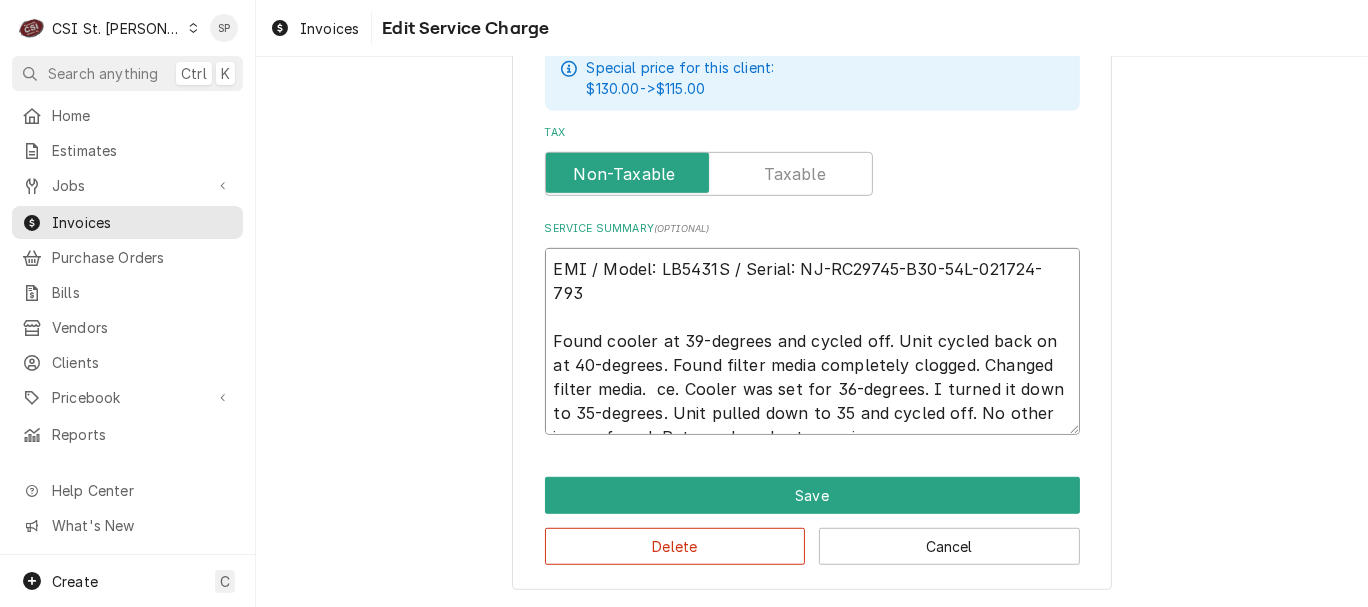 type on "x" 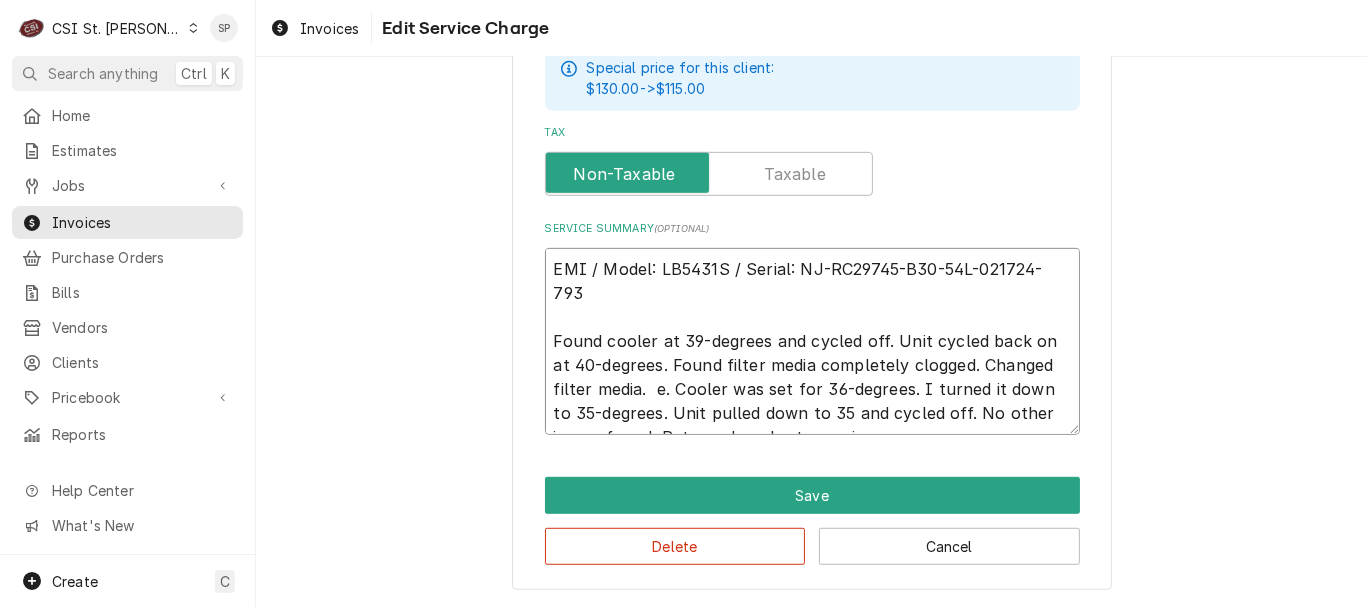 type on "x" 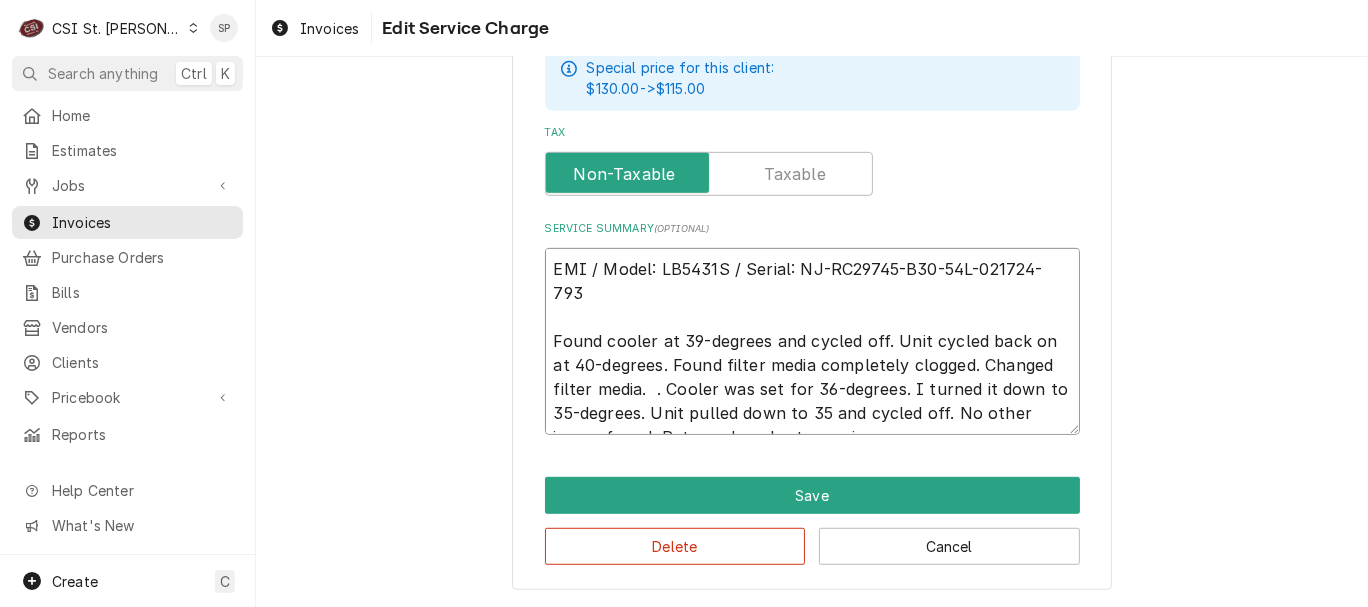 type on "x" 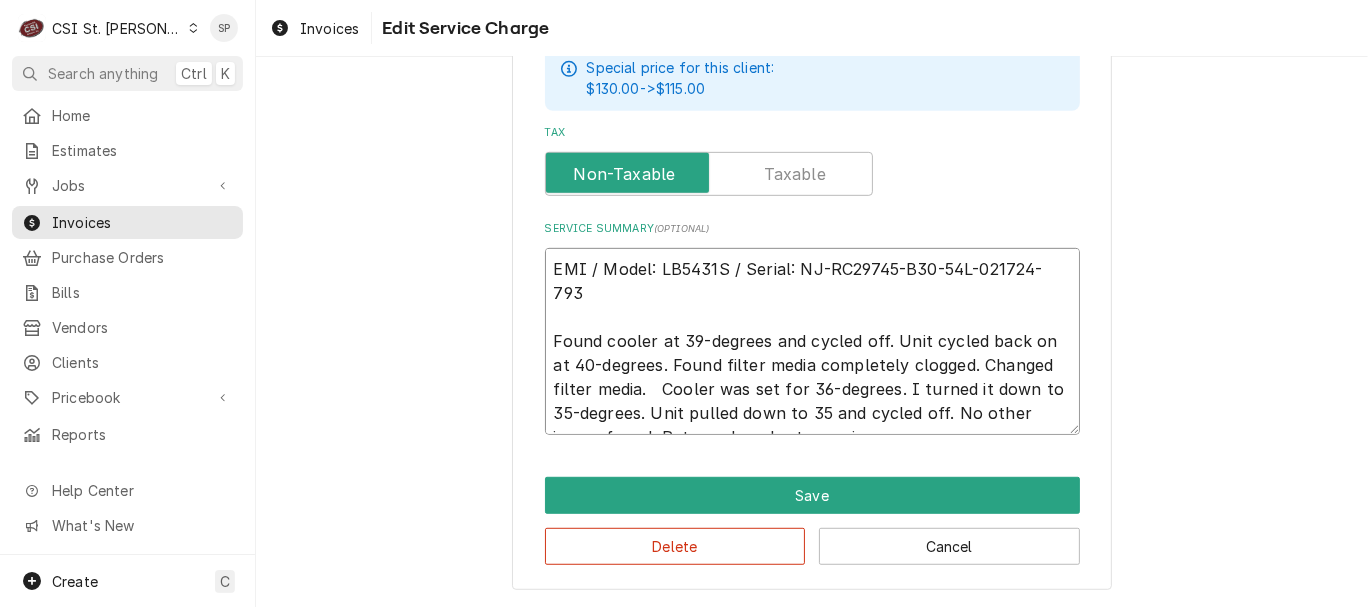 type on "x" 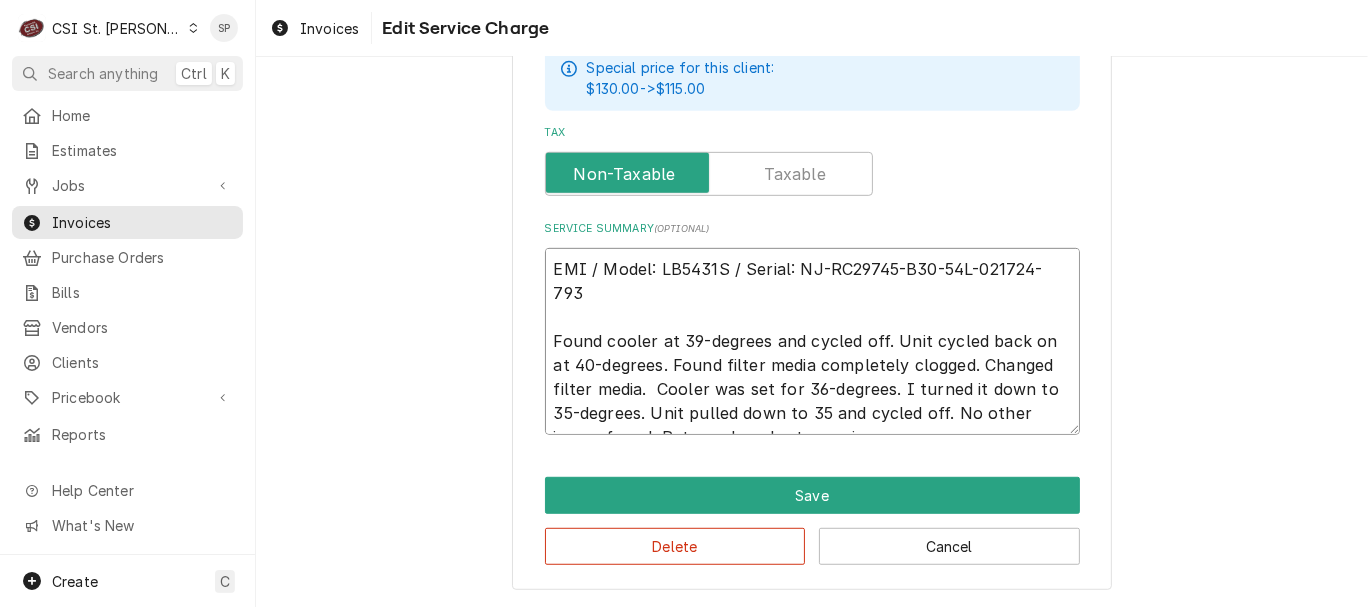scroll, scrollTop: 24, scrollLeft: 0, axis: vertical 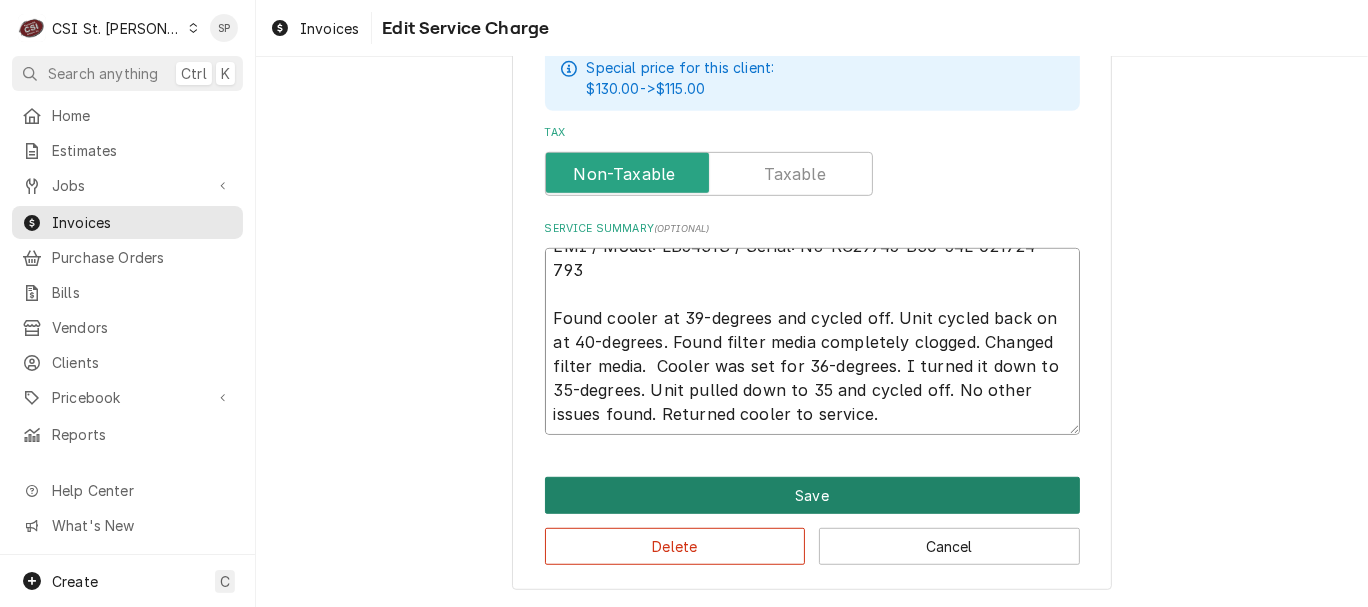 type on "EMI / Model: LB5431S / Serial: NJ-RC29745-B30-54L-021724-793
Found cooler at 39-degrees and cycled off. Unit cycled back on at 40-degrees. Found filter media completely clogged. Changed filter media.  Cooler was set for 36-degrees. I turned it down to 35-degrees. Unit pulled down to 35 and cycled off. No other issues found. Returned cooler to service." 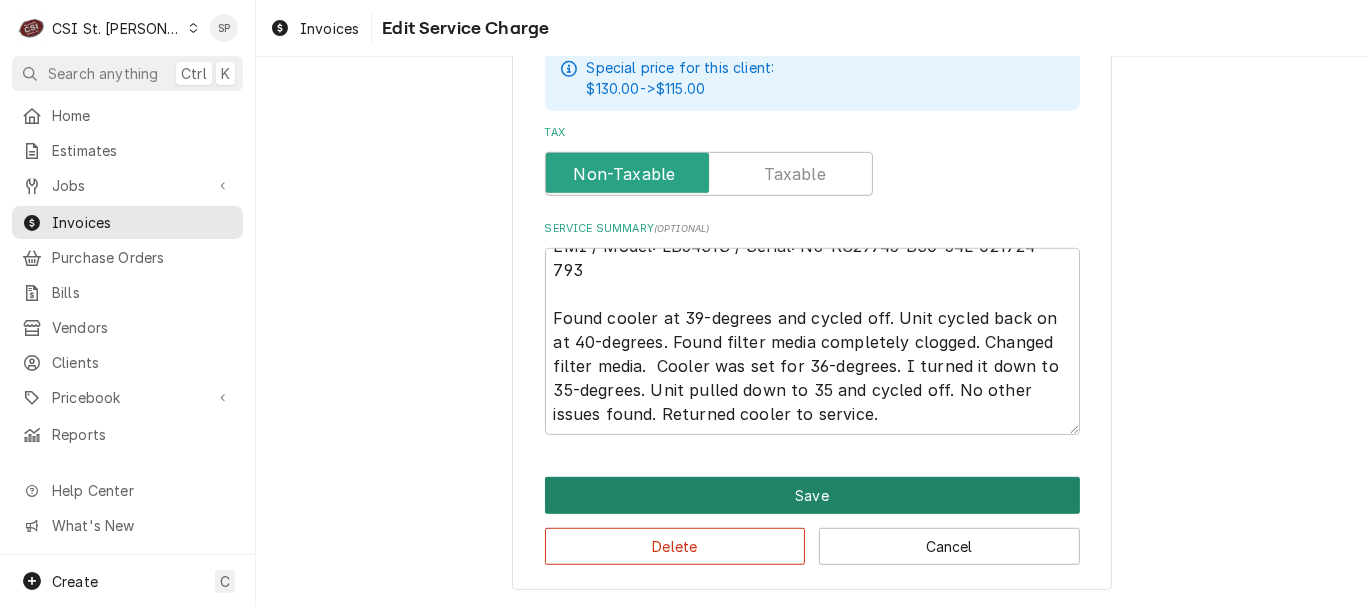 click on "Save" at bounding box center (812, 495) 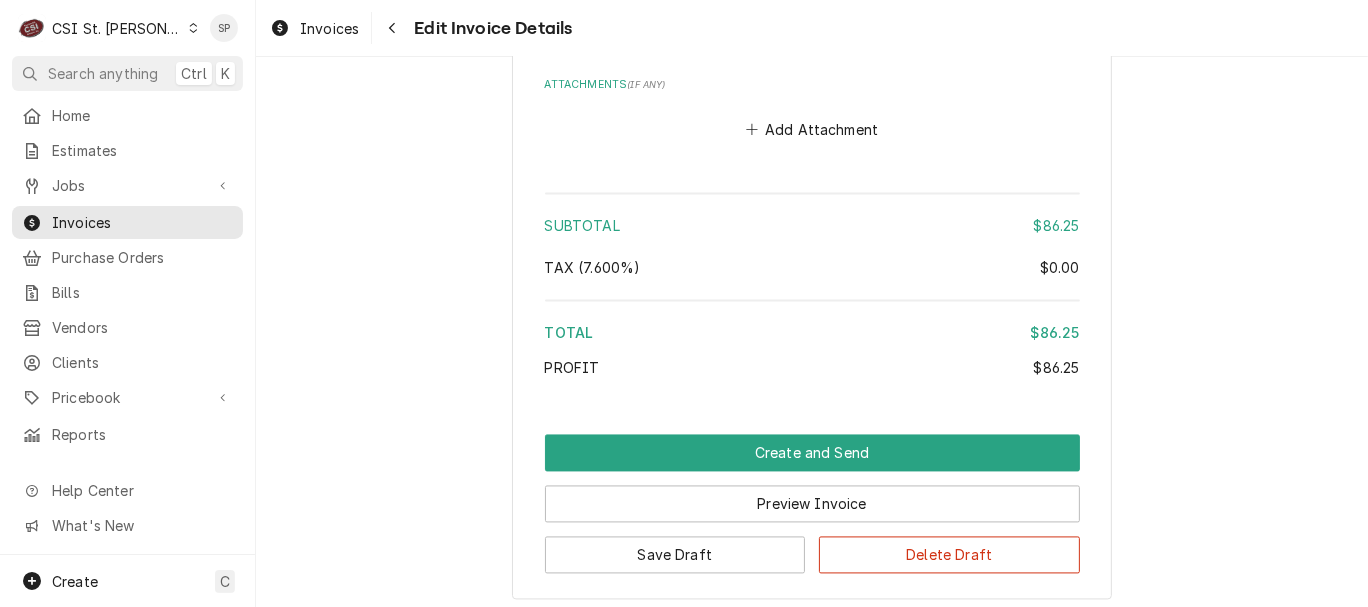scroll, scrollTop: 2965, scrollLeft: 0, axis: vertical 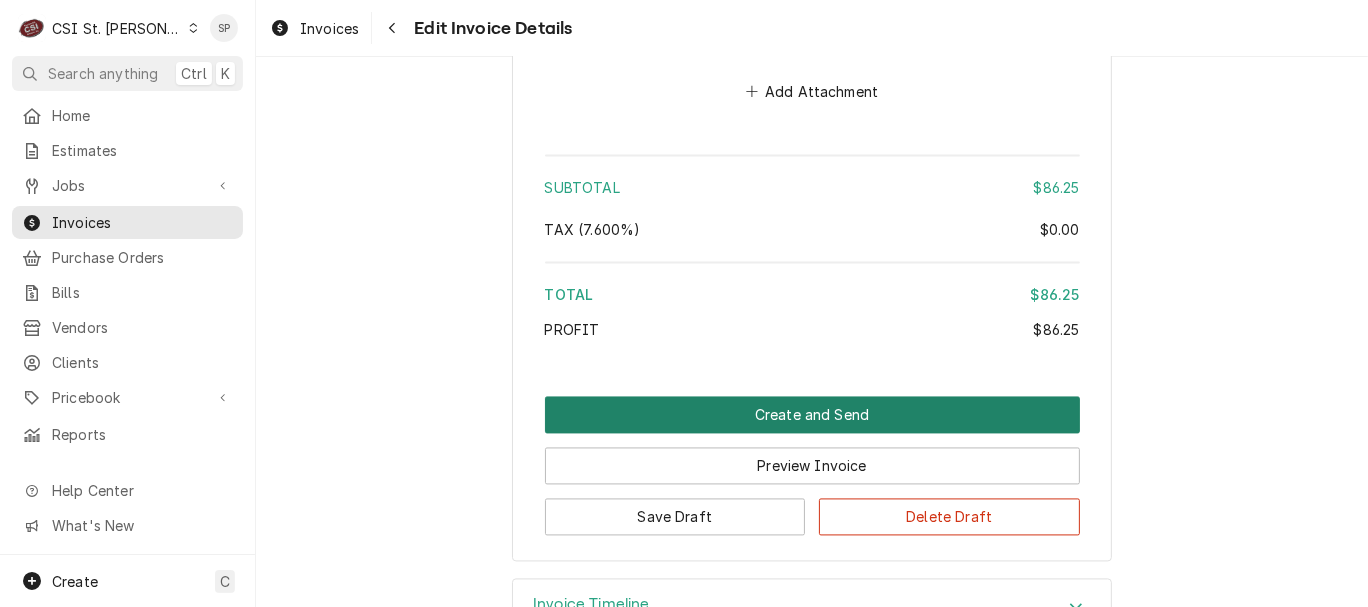 click on "Create and Send" at bounding box center (812, 415) 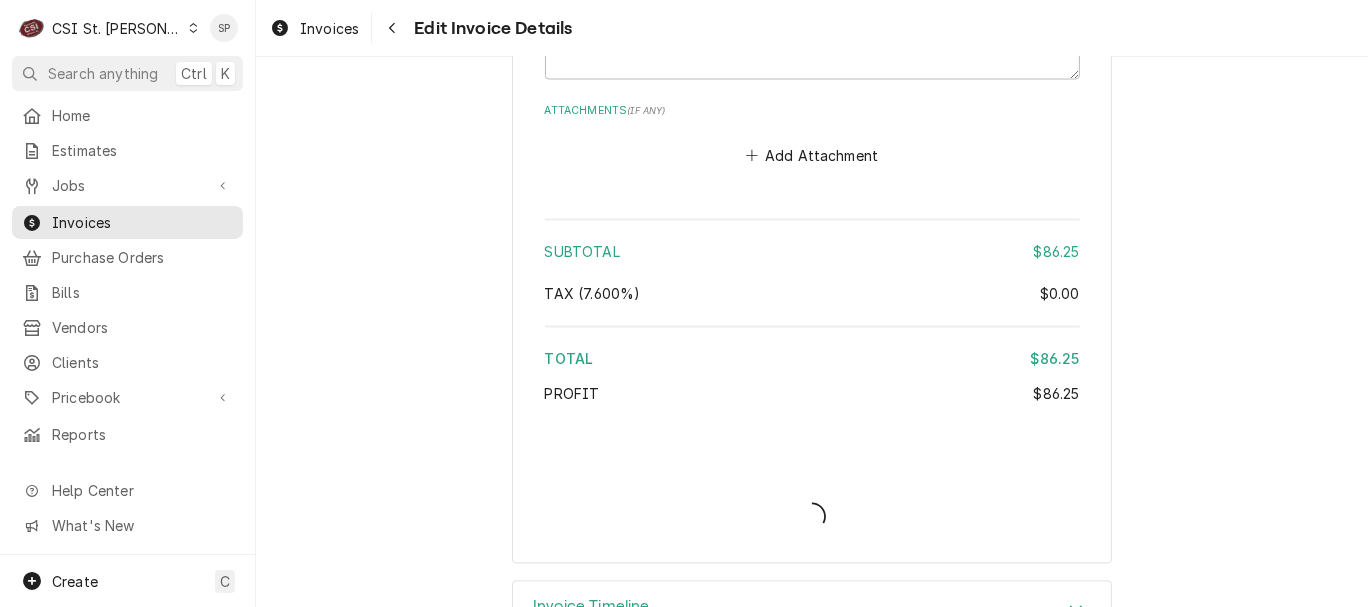 type on "x" 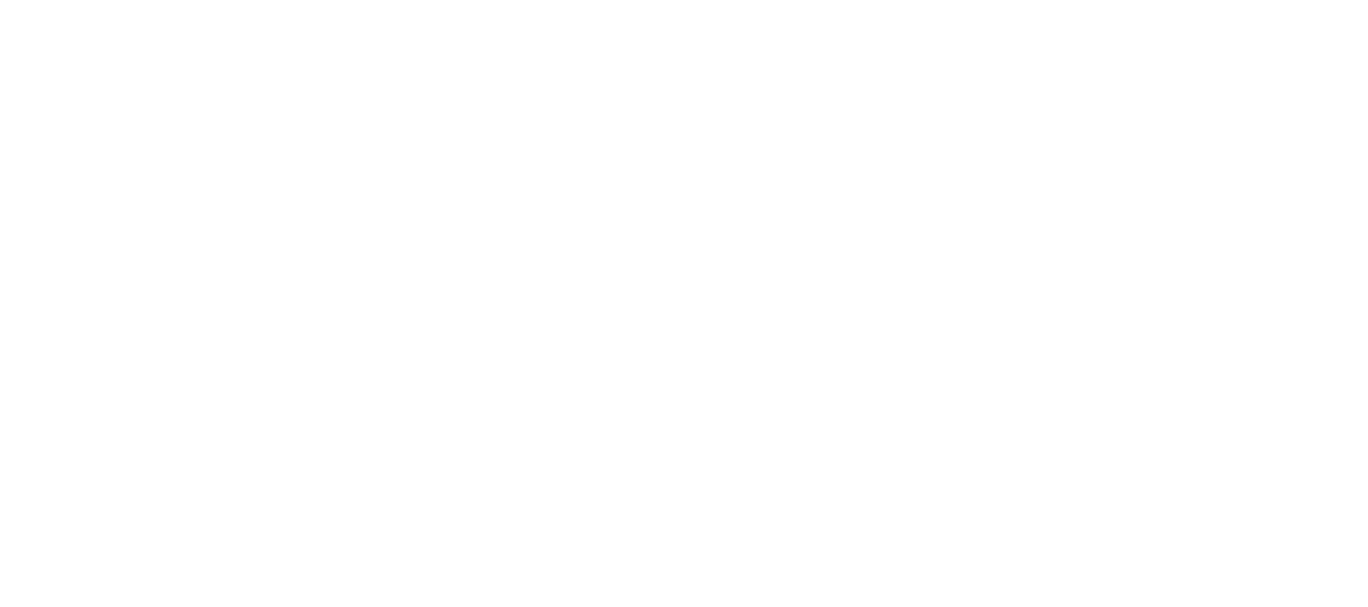 scroll, scrollTop: 0, scrollLeft: 0, axis: both 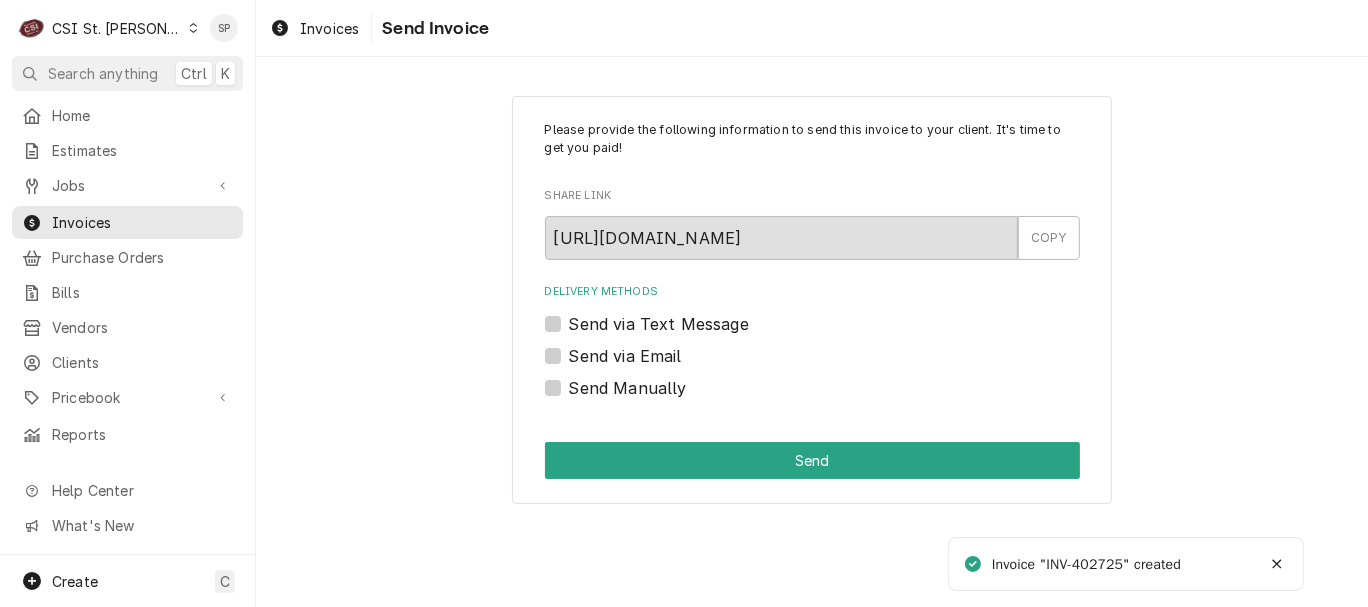click on "Send via Email" at bounding box center [625, 356] 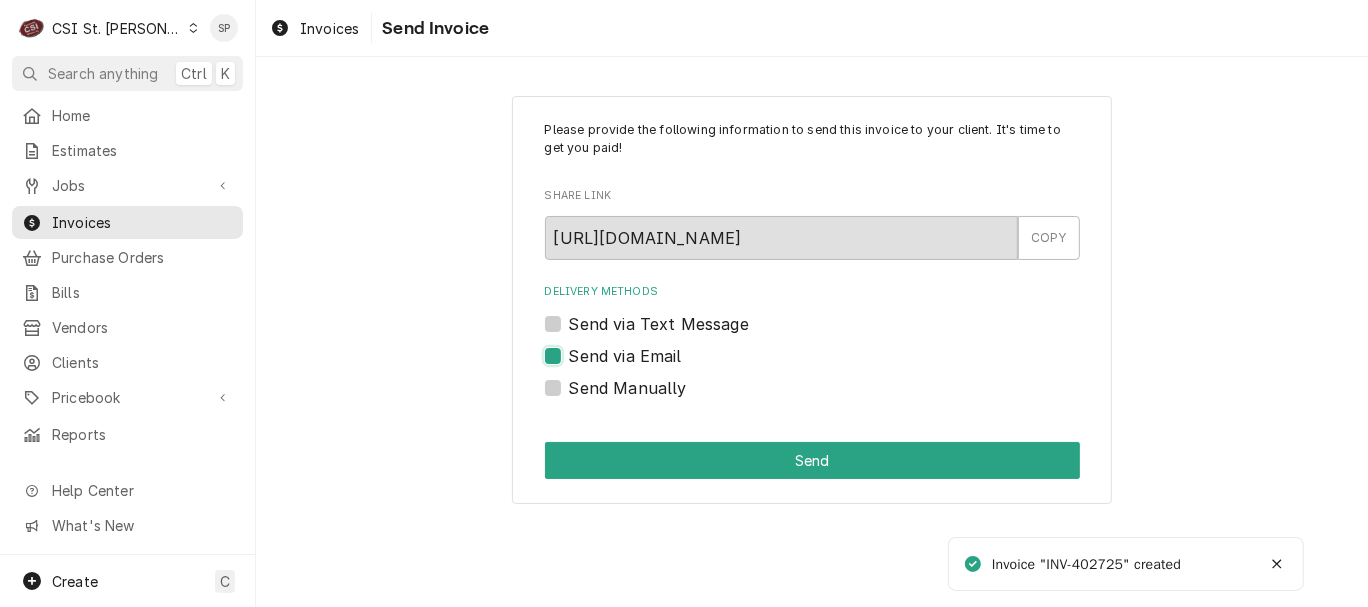 checkbox on "true" 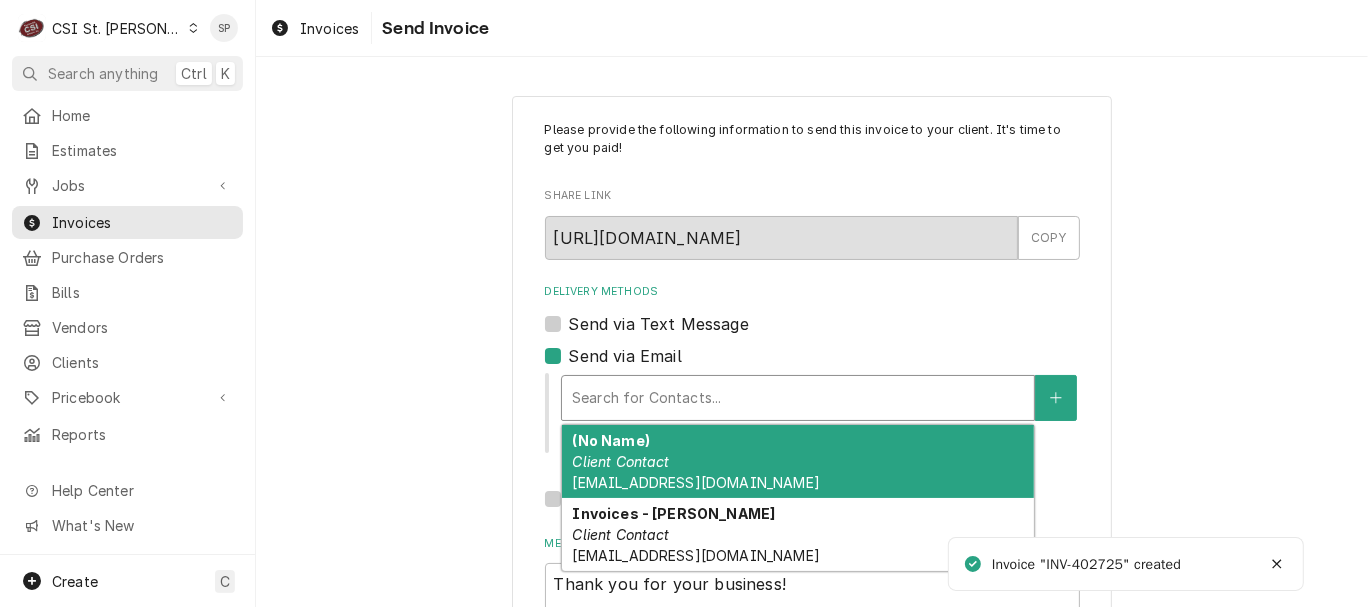click at bounding box center (798, 398) 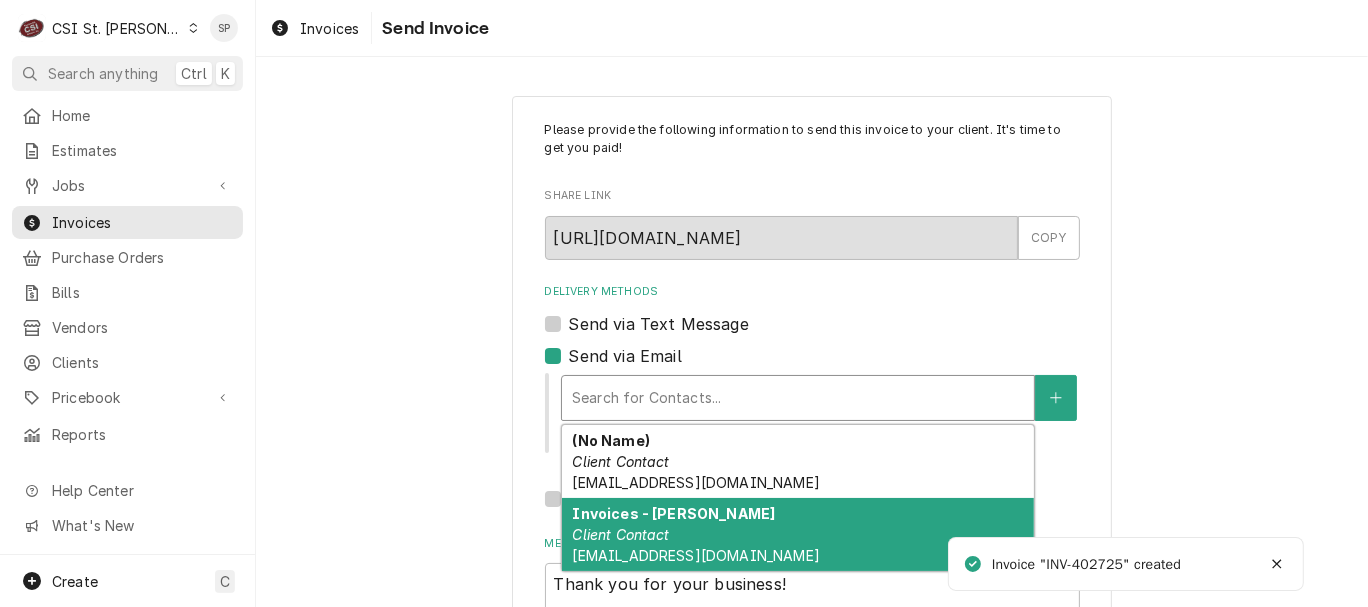 click on "Client Contact" at bounding box center [620, 534] 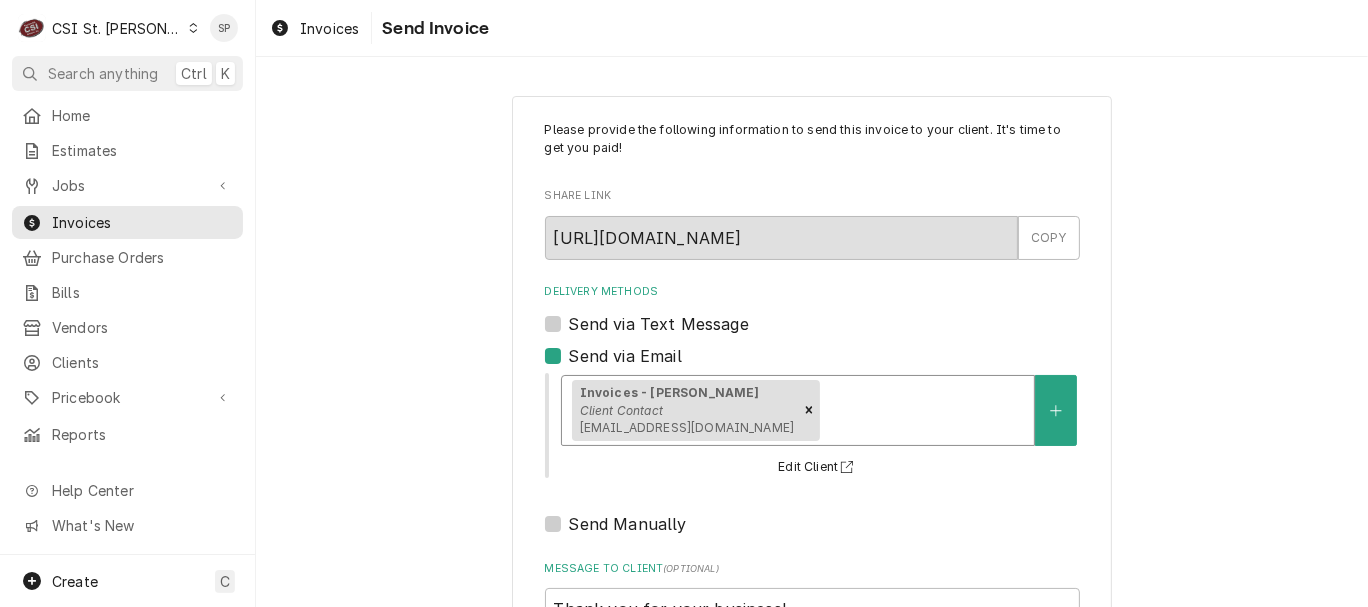 scroll, scrollTop: 266, scrollLeft: 0, axis: vertical 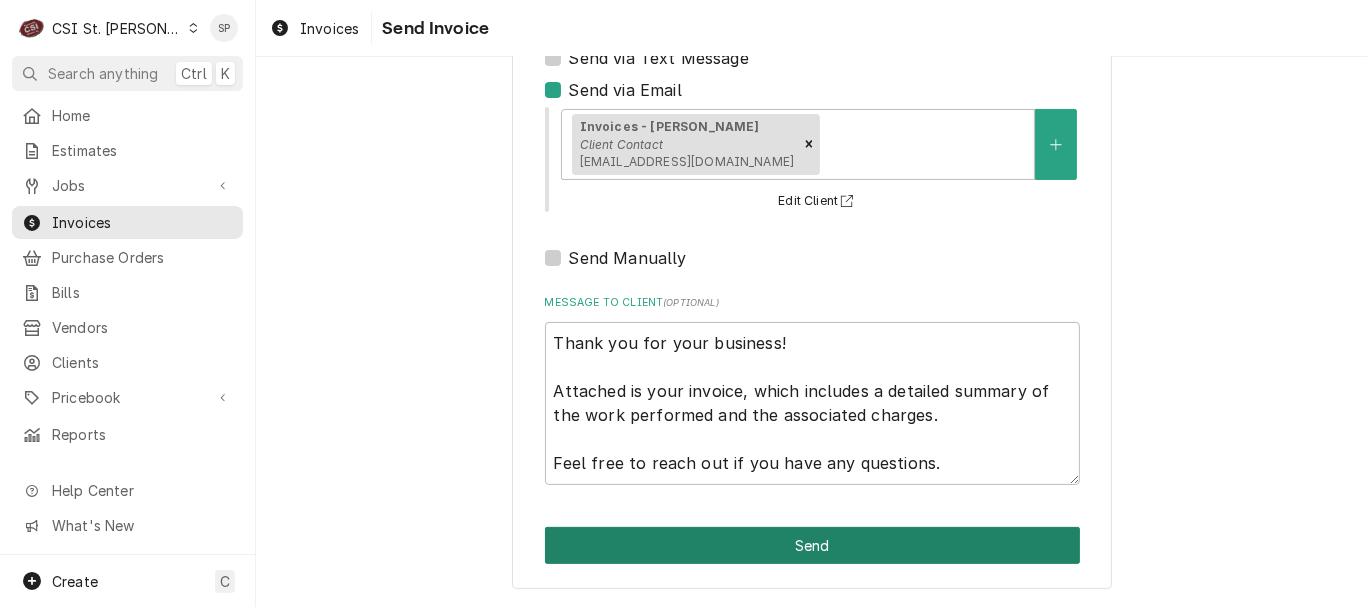click on "Send" at bounding box center (812, 545) 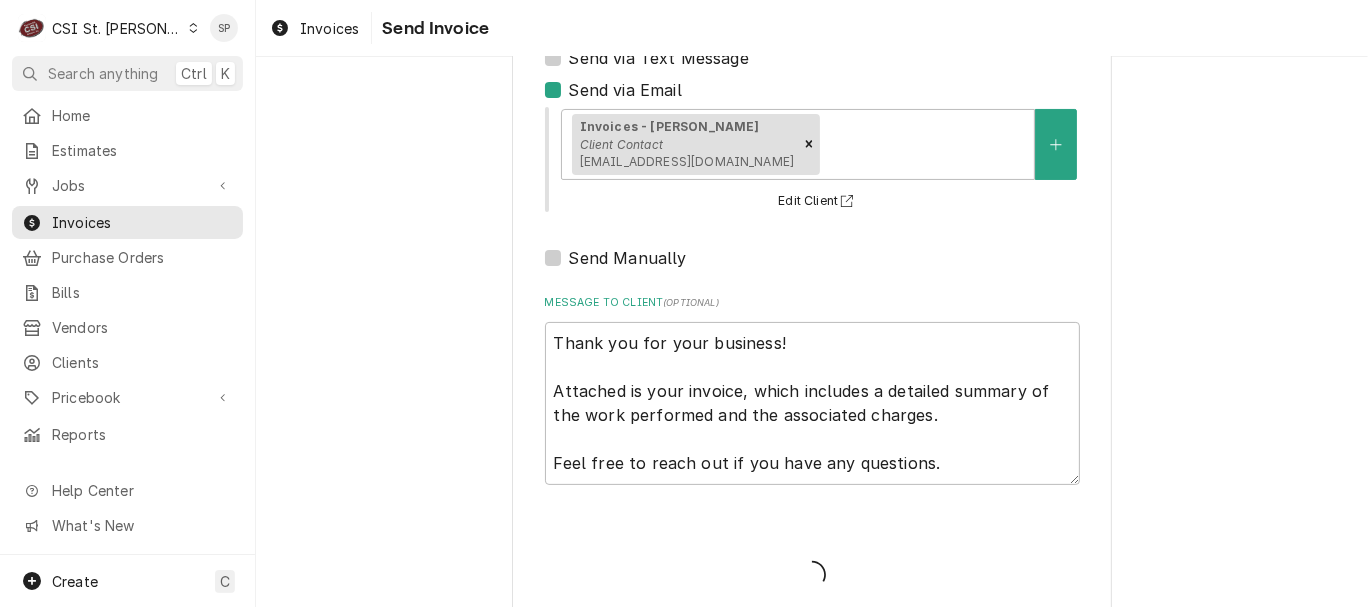 type on "x" 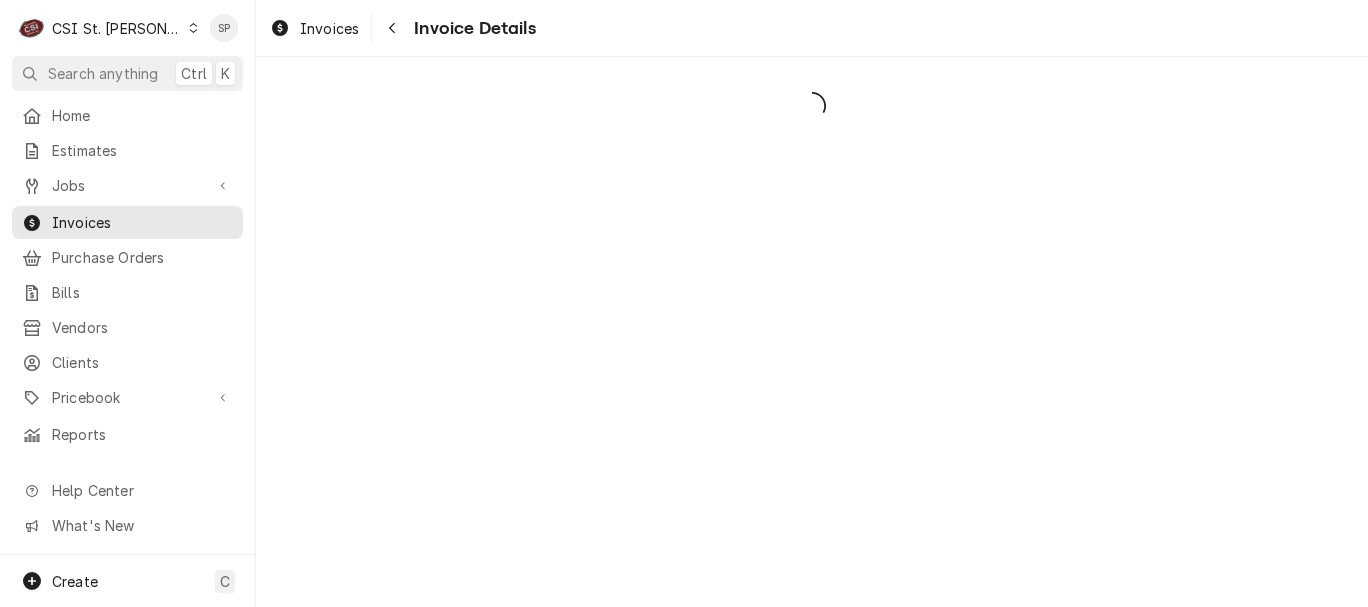 scroll, scrollTop: 0, scrollLeft: 0, axis: both 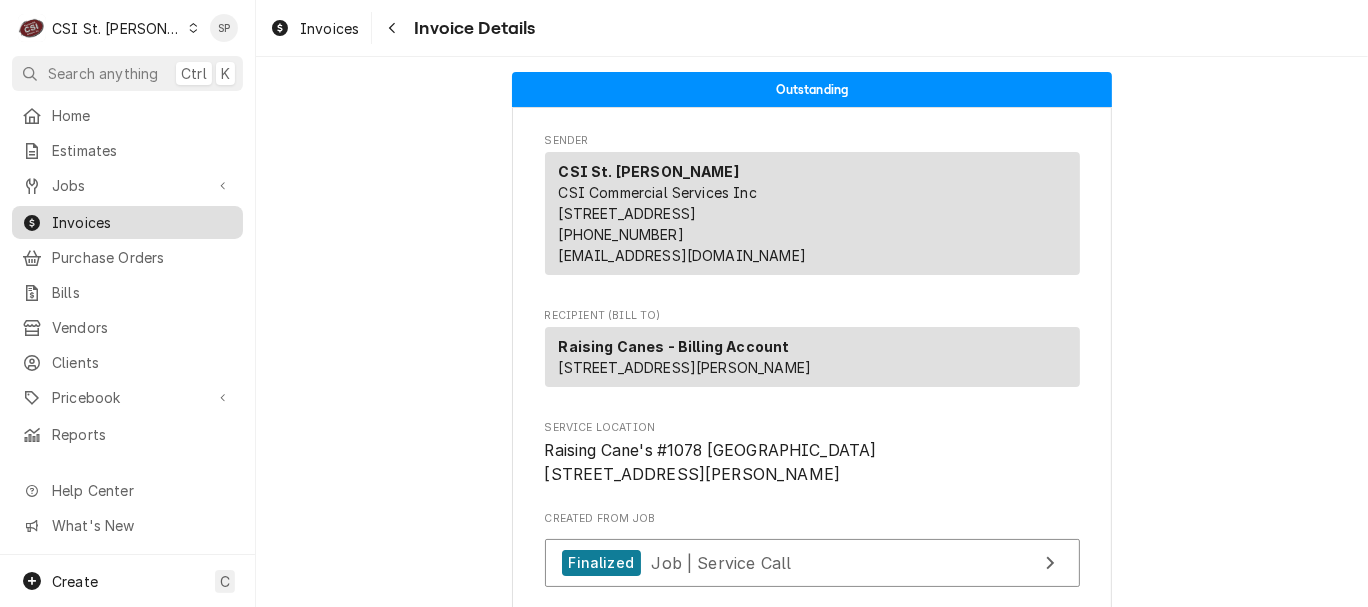 click on "Invoices" at bounding box center [142, 222] 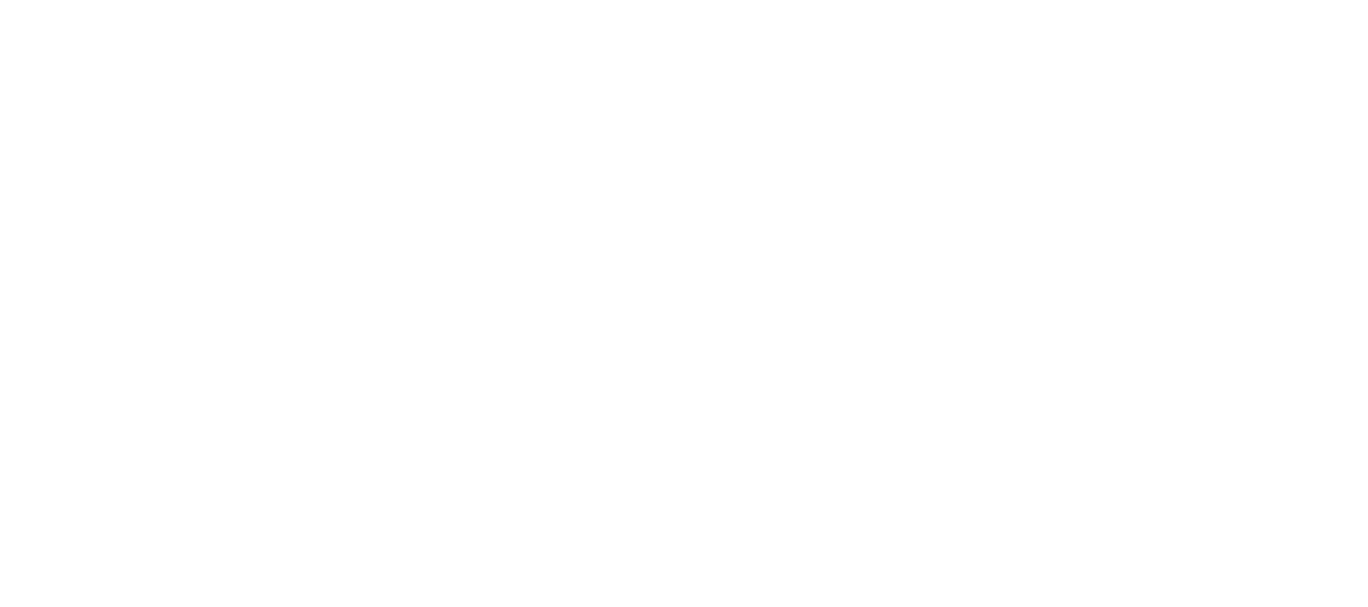 scroll, scrollTop: 0, scrollLeft: 0, axis: both 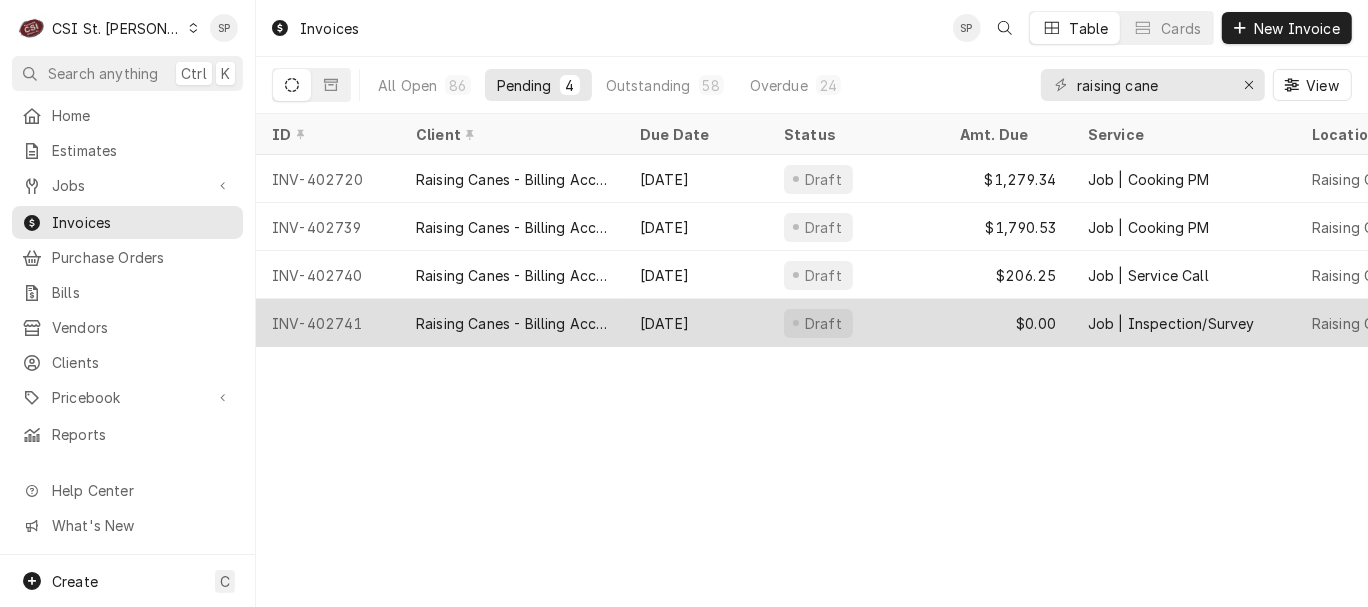 click on "INV-402741" at bounding box center [328, 323] 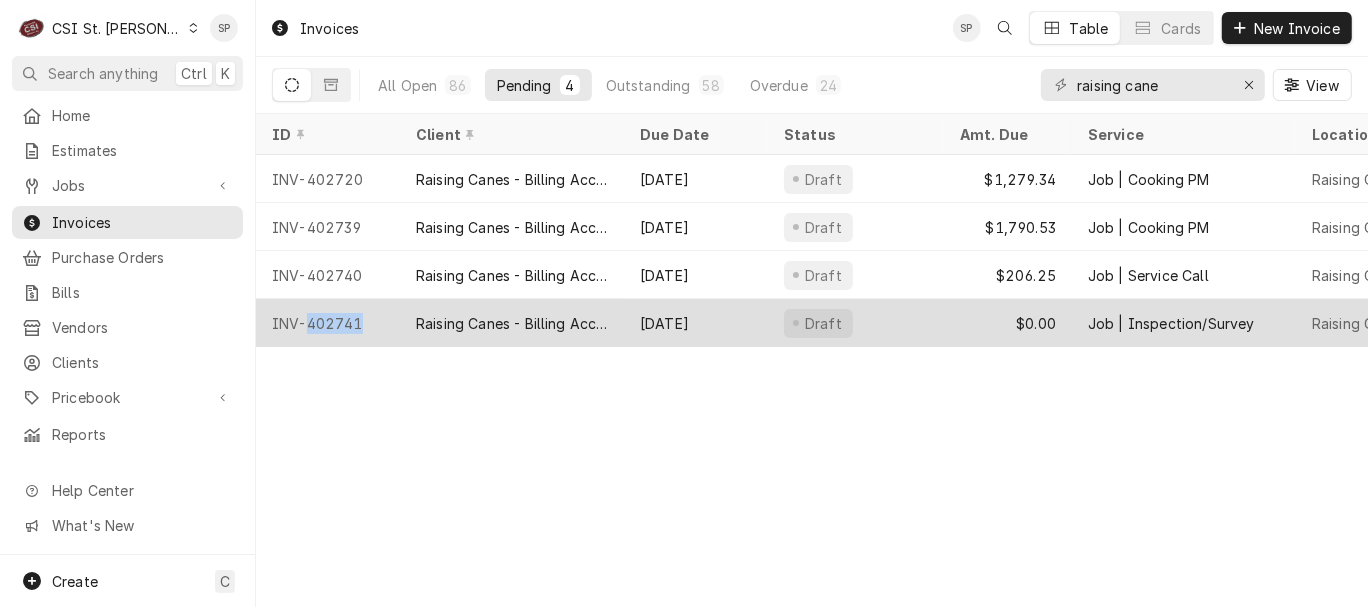 click on "INV-402741" at bounding box center [328, 323] 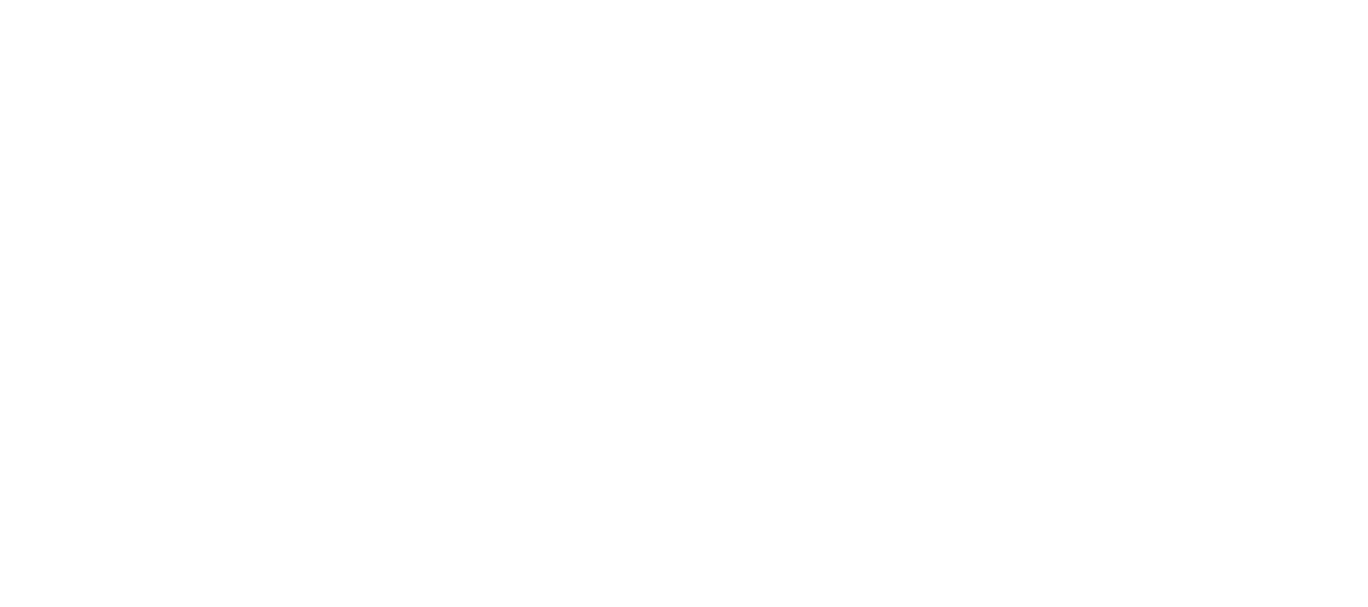 scroll, scrollTop: 0, scrollLeft: 0, axis: both 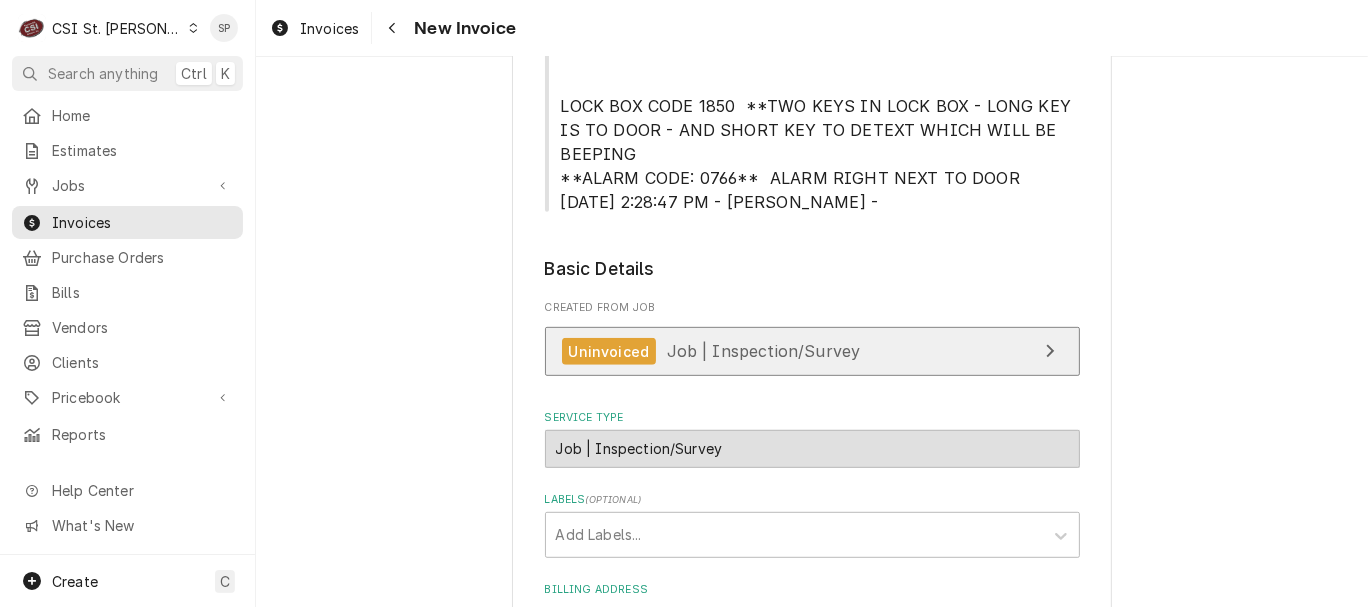 click on "Job | Inspection/Survey" at bounding box center (764, 351) 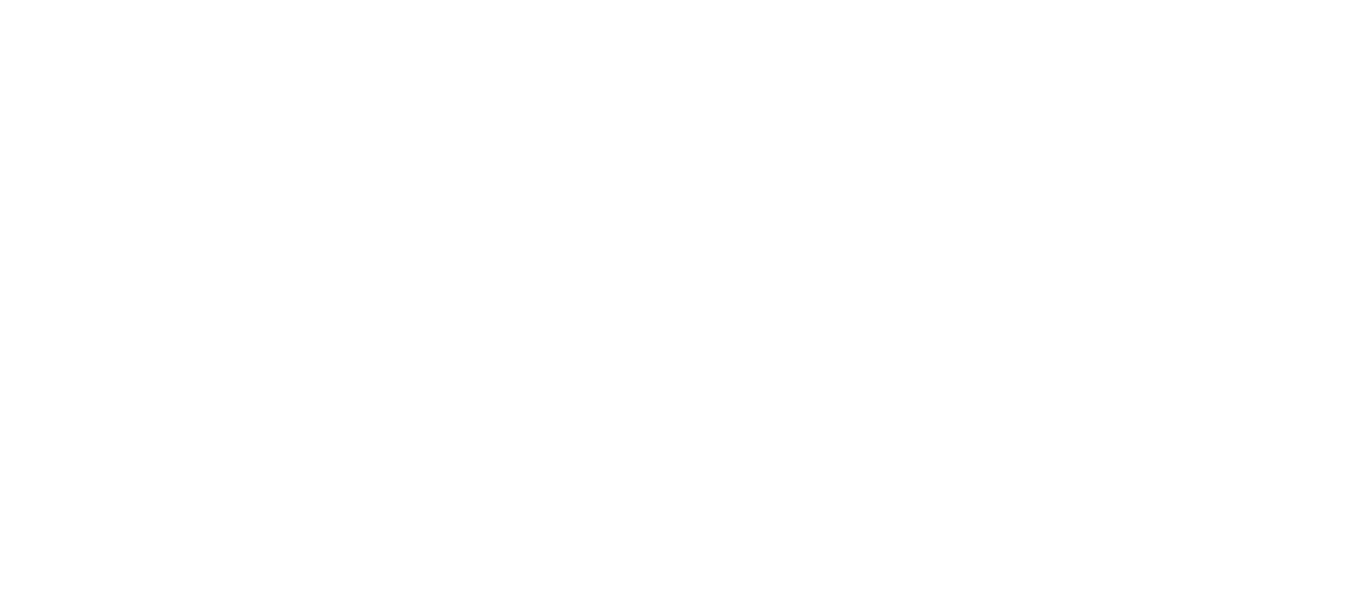 scroll, scrollTop: 0, scrollLeft: 0, axis: both 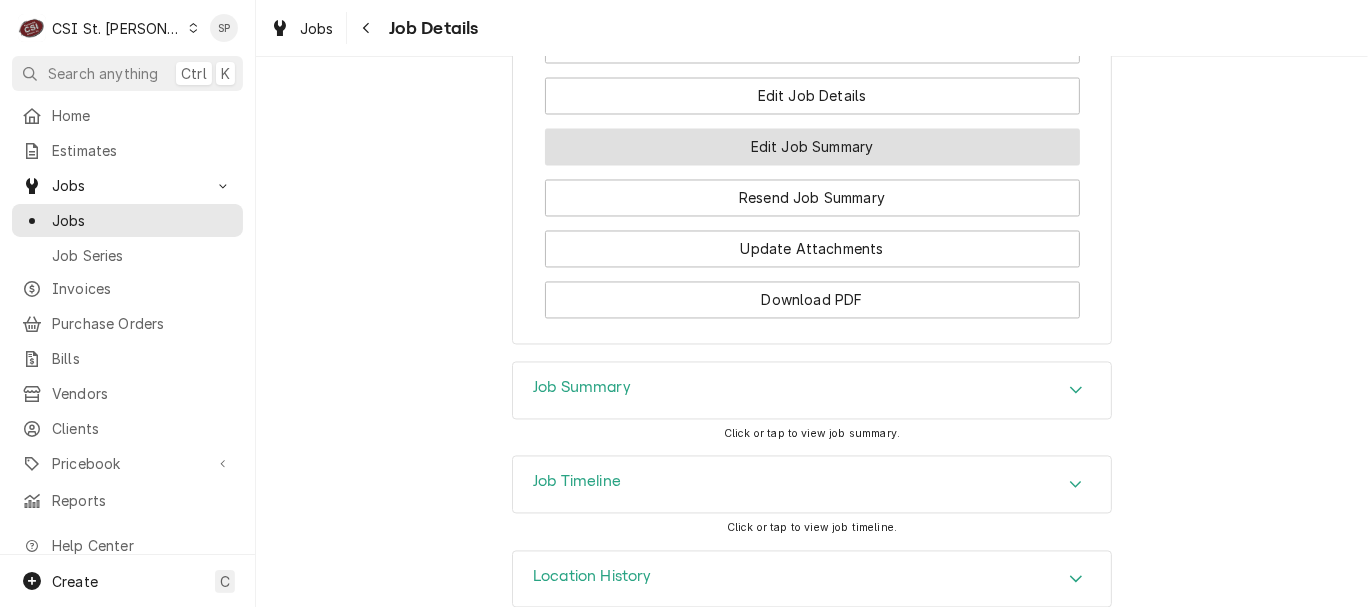 click on "Edit Job Summary" at bounding box center [812, 147] 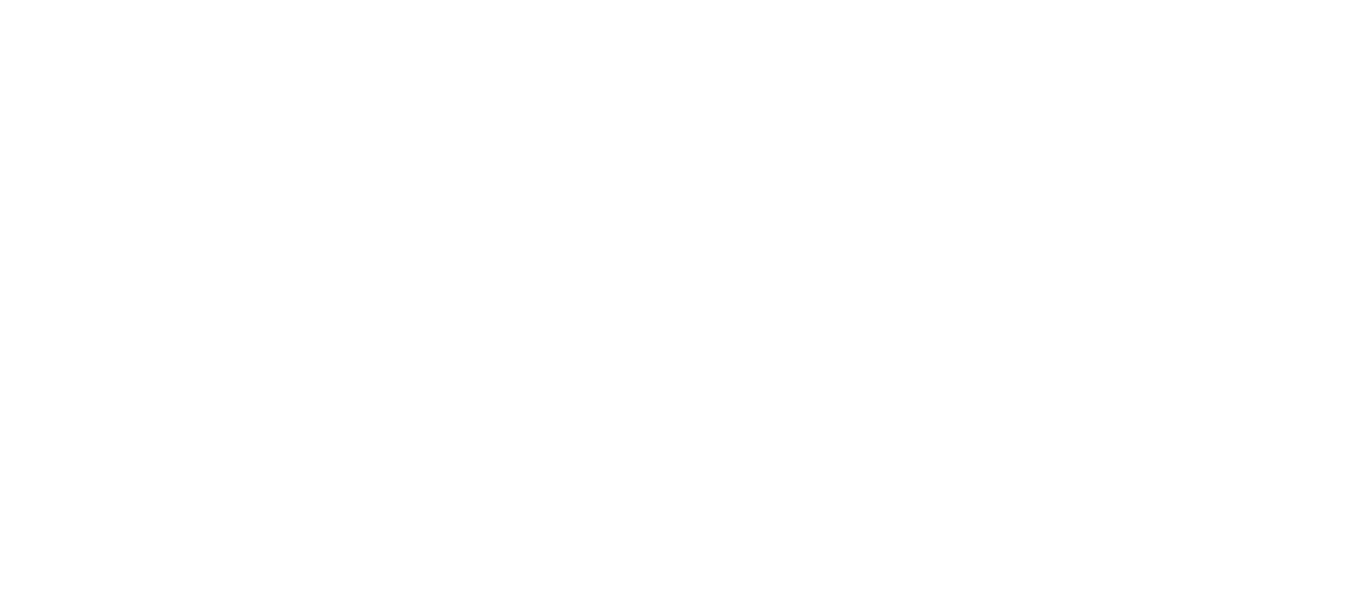 scroll, scrollTop: 0, scrollLeft: 0, axis: both 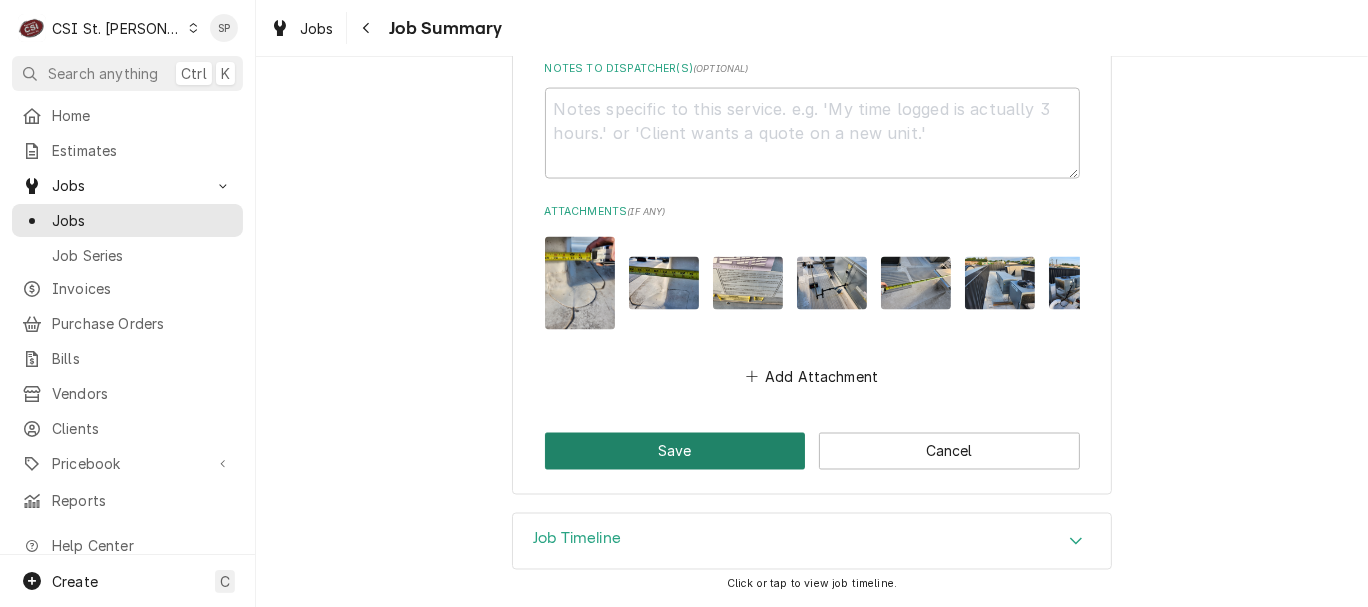 click on "Save" at bounding box center (675, 451) 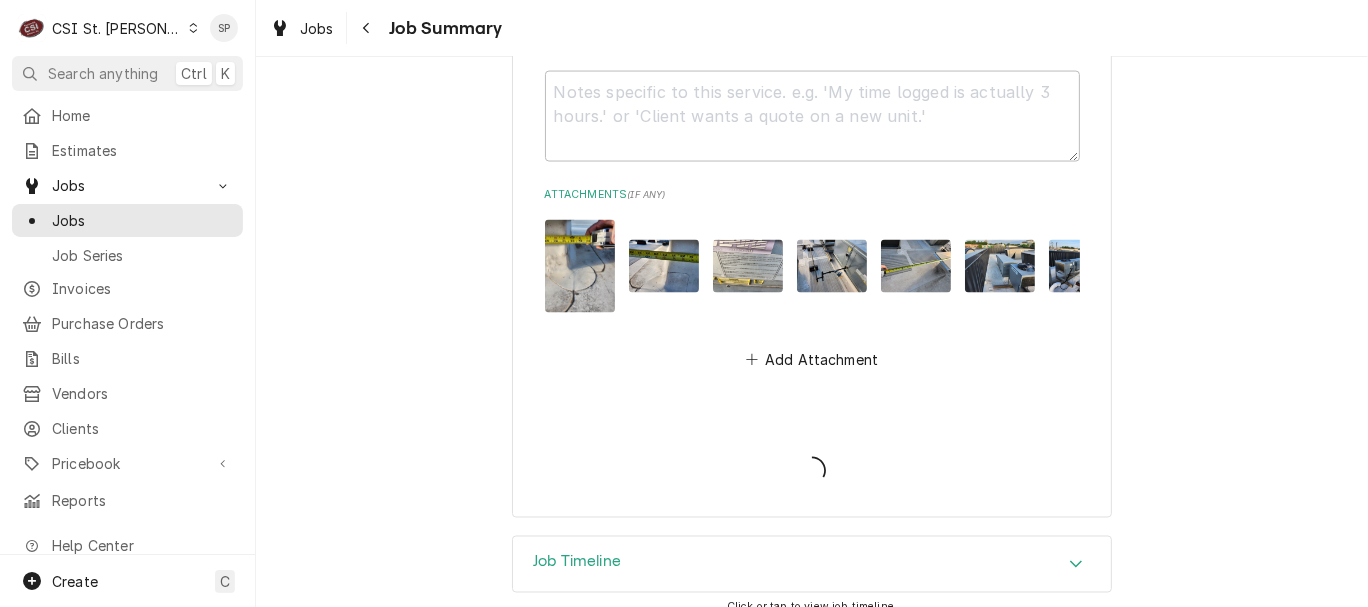 type on "x" 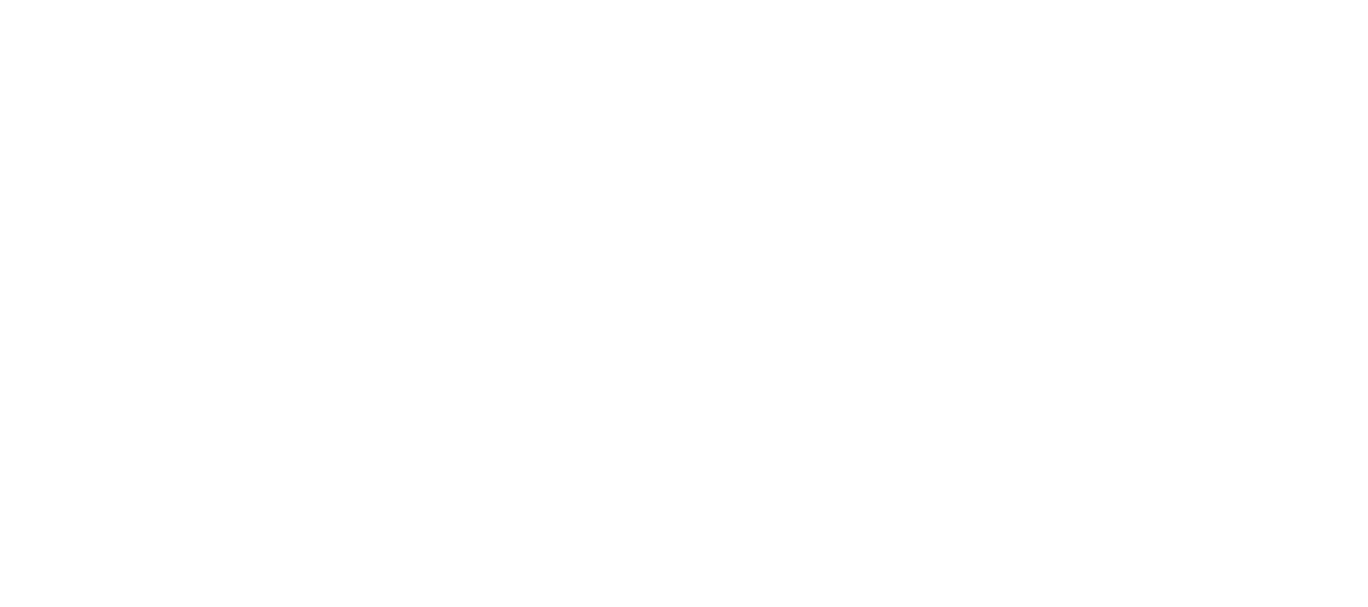 scroll, scrollTop: 0, scrollLeft: 0, axis: both 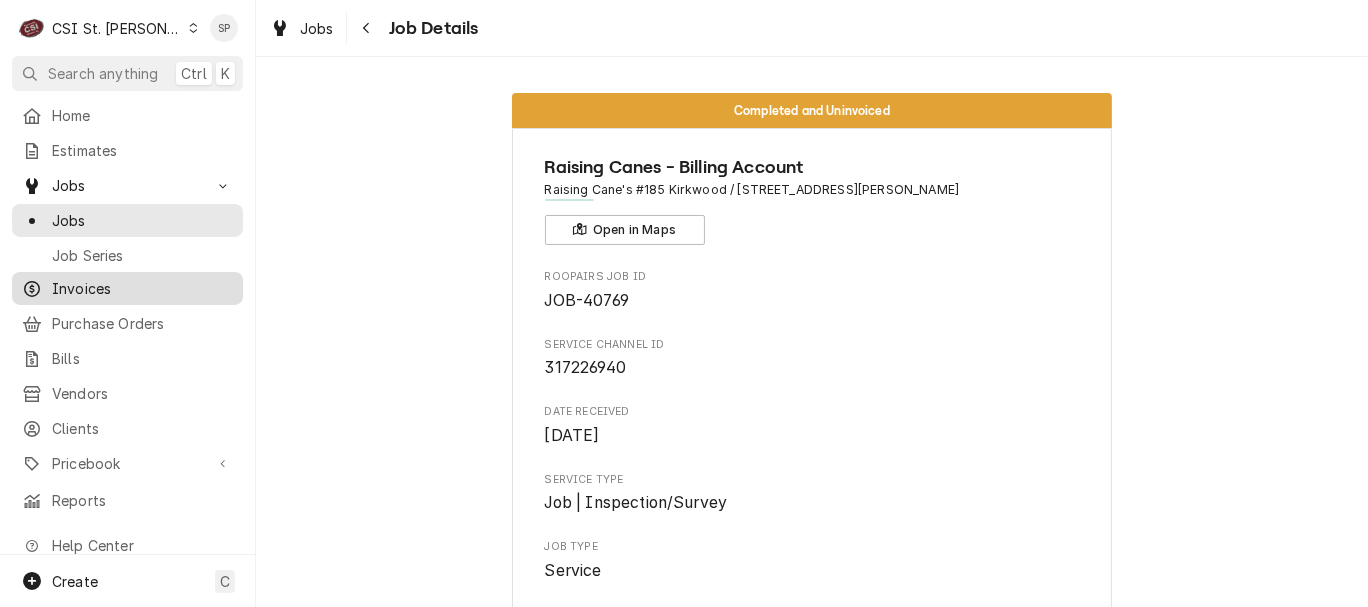 click on "Invoices" at bounding box center [142, 288] 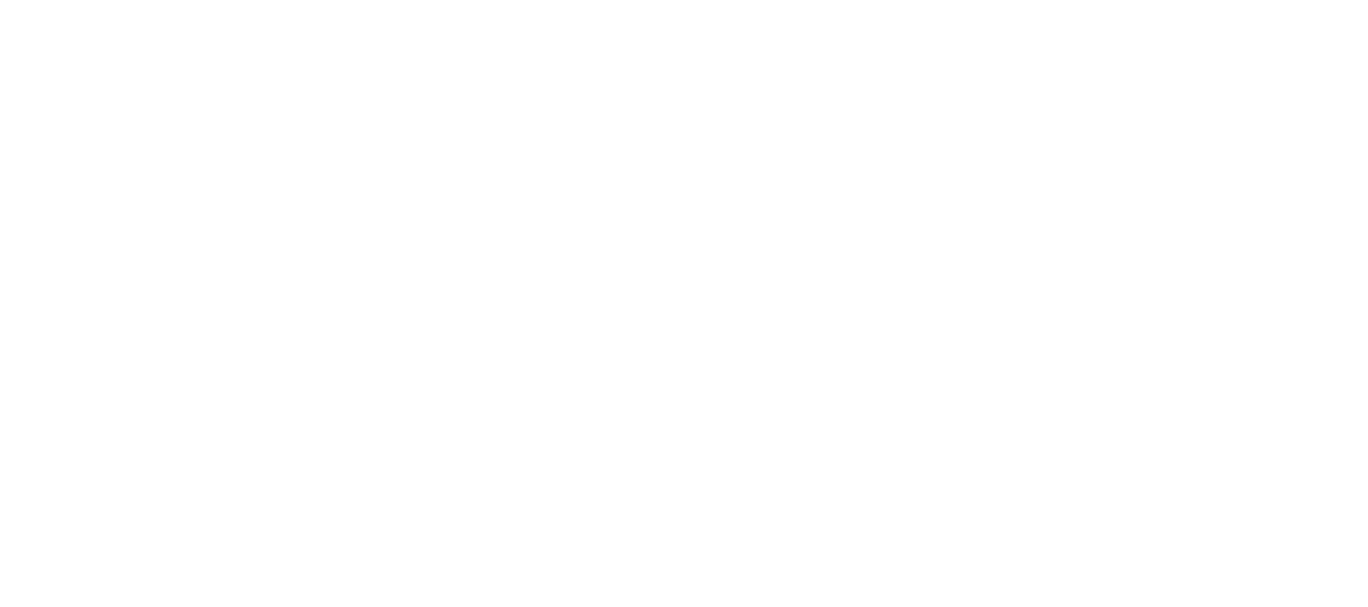 scroll, scrollTop: 0, scrollLeft: 0, axis: both 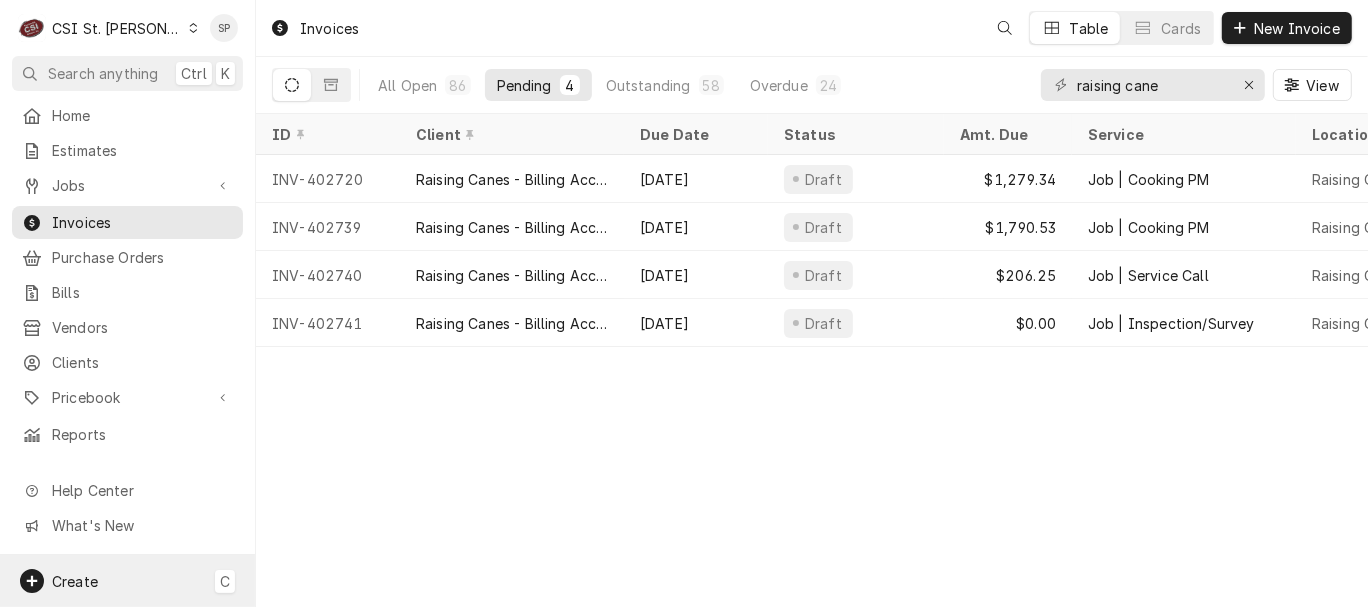 click on "Create C" at bounding box center [127, 581] 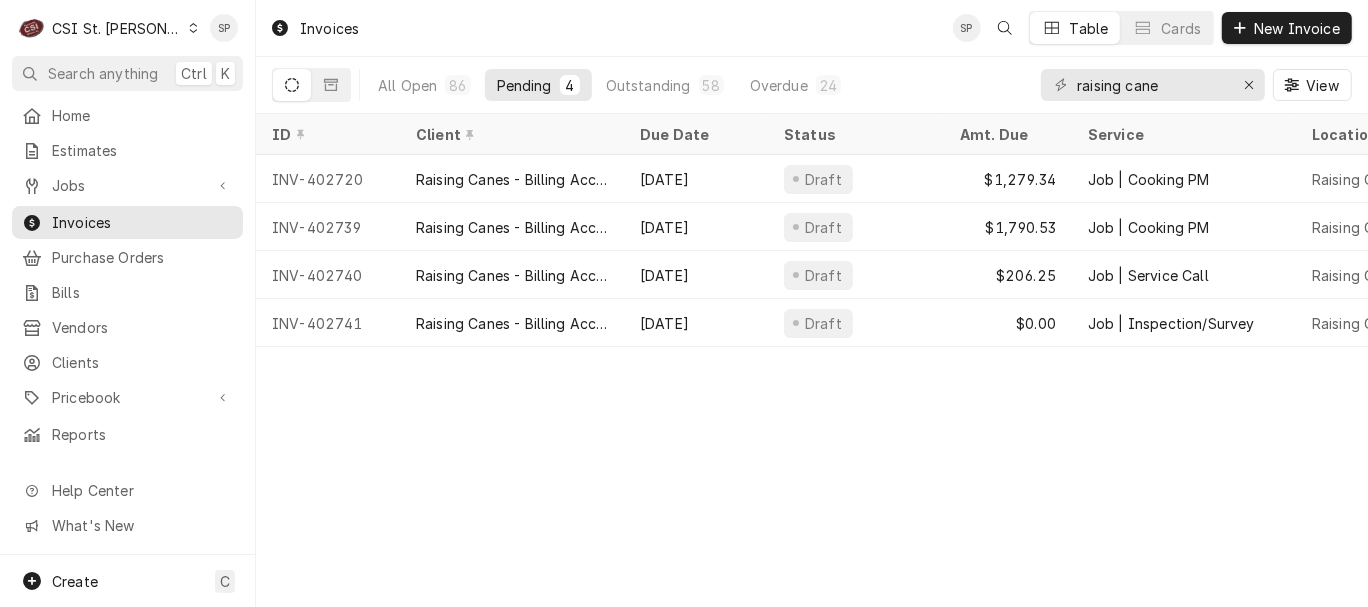 click on "C CSI St. Louis SP Search anything Ctrl K Home Estimates Jobs Jobs Job Series Invoices Purchase Orders Bills Vendors Clients Pricebook Services Parts & Materials Miscellaneous Discounts Tax Rates Reports Help Center What's New Create C Invoices   SP Table Cards New Invoice All Open 86 Pending 4 Outstanding 58 Overdue 24 raising cane View ID Client Due Date Status Amt. Due Service Location Name Location Address Labels Last Modified INV-402720 Raising Canes - Billing Account Aug 27   Draft $1,279.34 Job | Cooking PM Raising Cane's #1078 Edwardsville 2126 Troy Rd, Edwardsville, IL 62025 — Jul 28   INV-402739 Raising Canes - Billing Account Aug 27   Draft $1,790.53 Job | Cooking PM Raising Cane's #185 Kirkwood 1034 S Kirkwood Rd, Kirkwood, MO 63122 — Jul 28   INV-402740 Raising Canes - Billing Account Aug 27   Draft $206.25 Job | Service Call Raising Cane's #1078 Edwardsville 2126 Troy Rd, Edwardsville, IL 62025 — Jul 28   INV-402741 Raising Canes - Billing Account Aug 27   Draft" at bounding box center [684, 303] 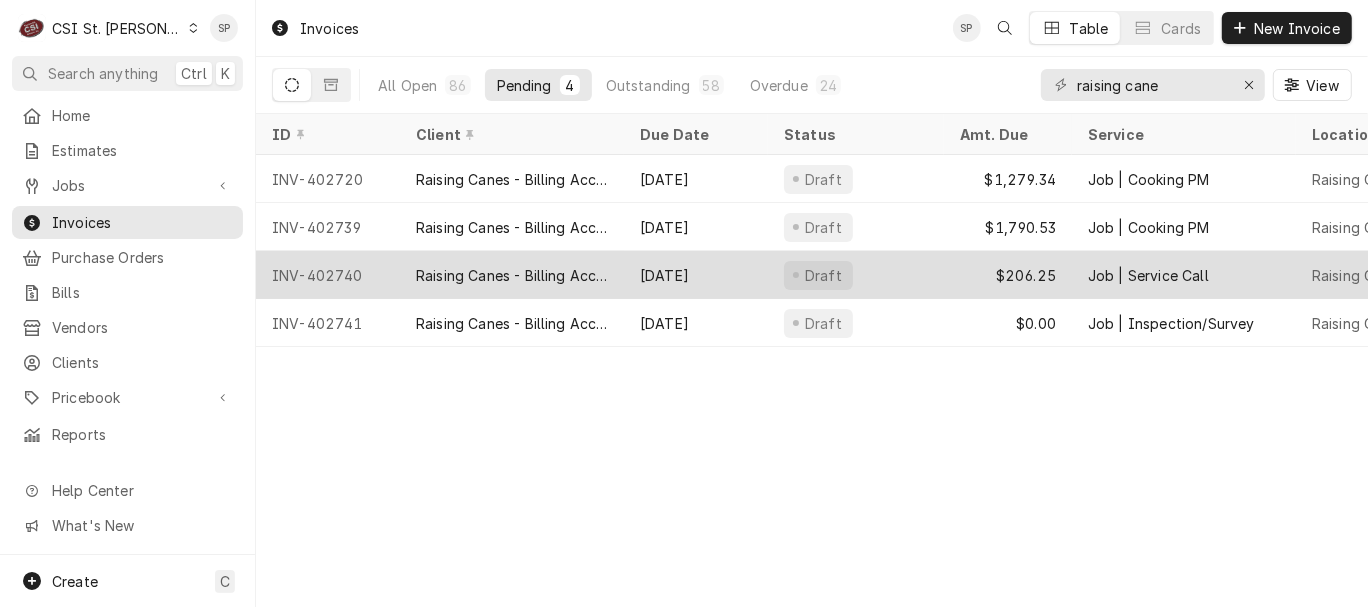 click on "INV-402740" at bounding box center [328, 275] 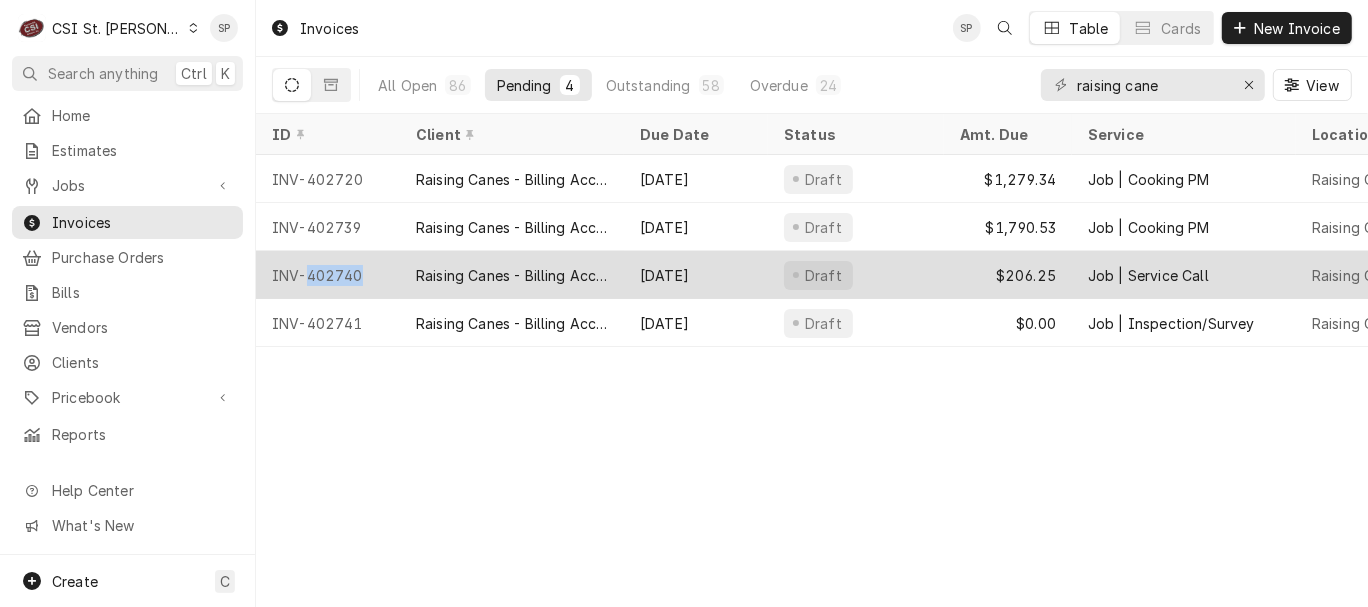 click on "INV-402740" at bounding box center [328, 275] 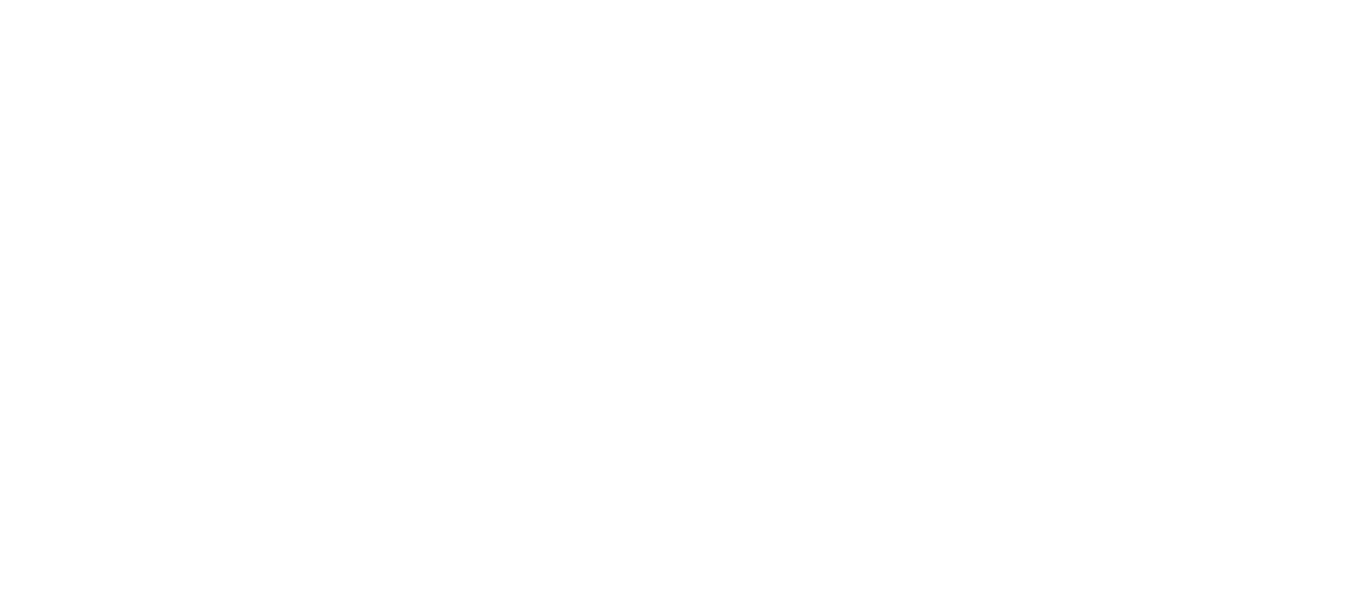 scroll, scrollTop: 0, scrollLeft: 0, axis: both 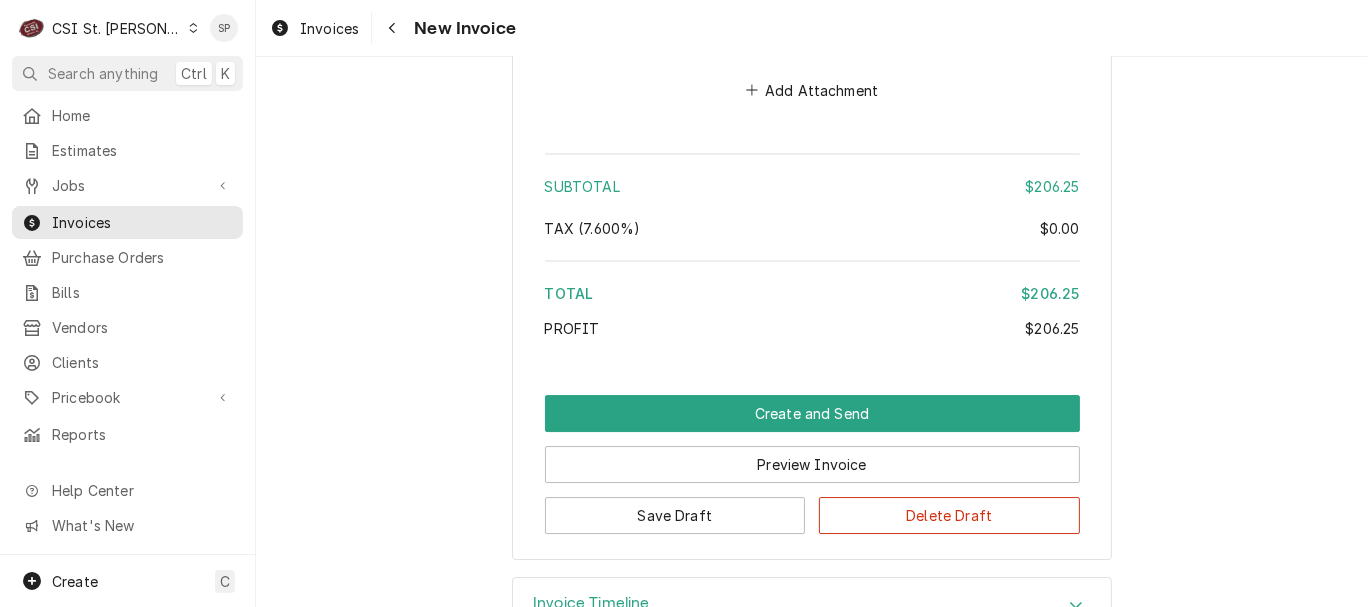 click 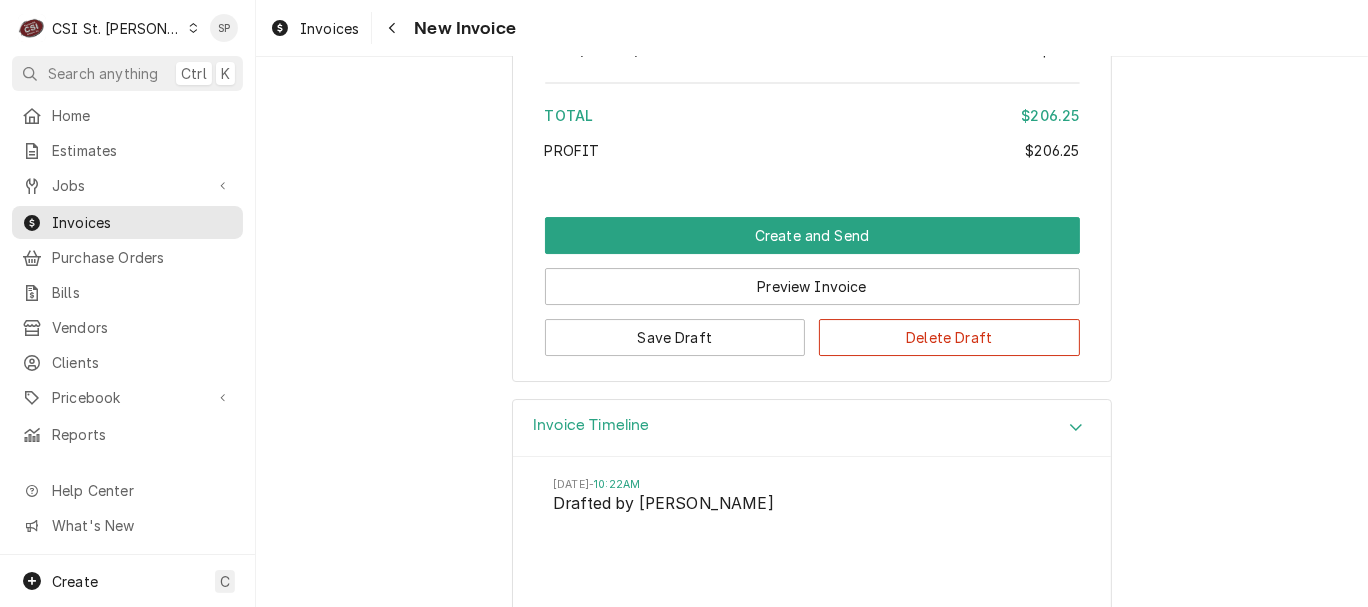 scroll, scrollTop: 5224, scrollLeft: 0, axis: vertical 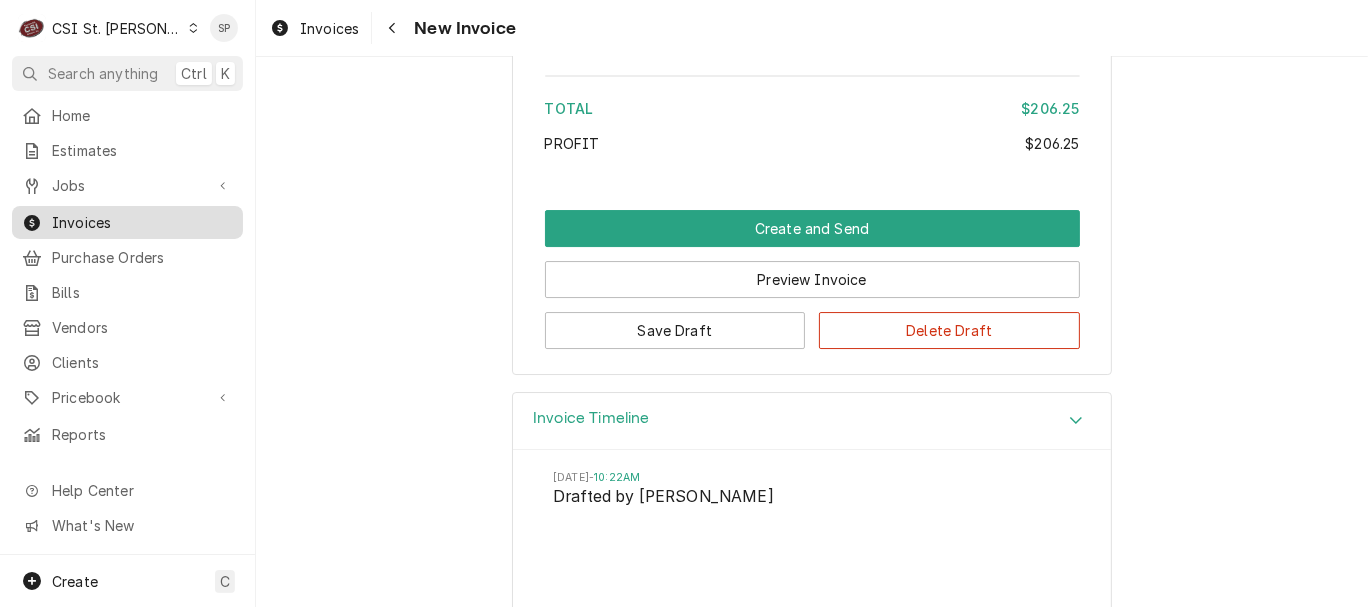 click on "Invoices" at bounding box center [142, 222] 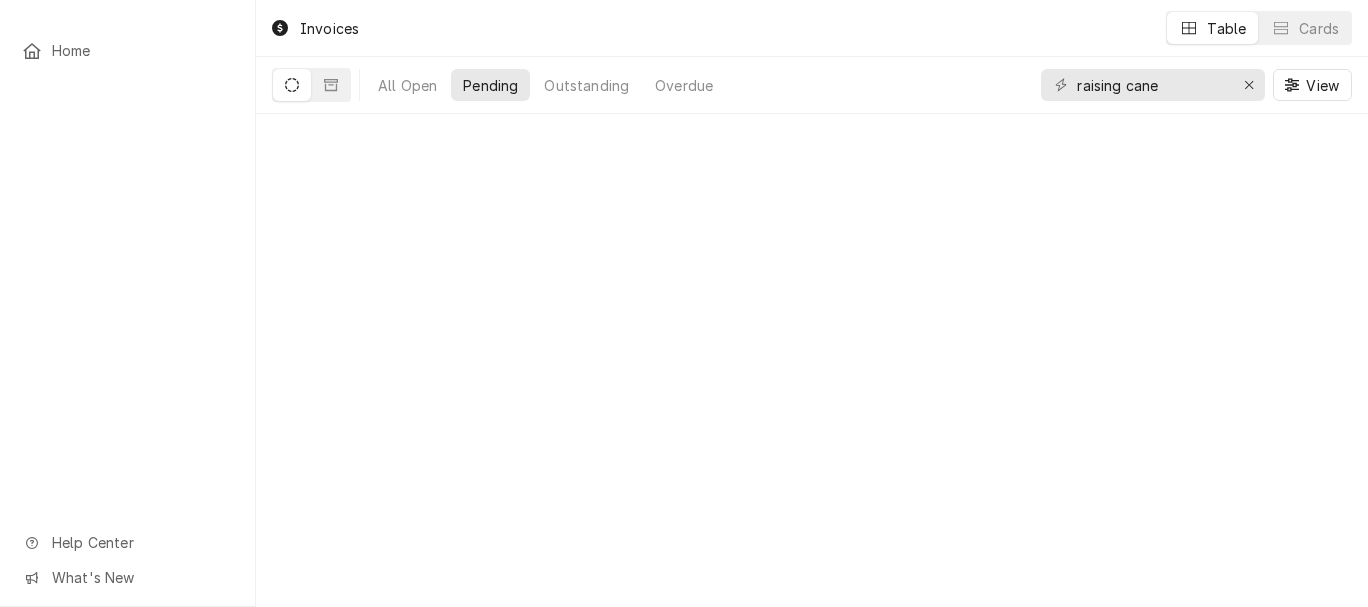 scroll, scrollTop: 0, scrollLeft: 0, axis: both 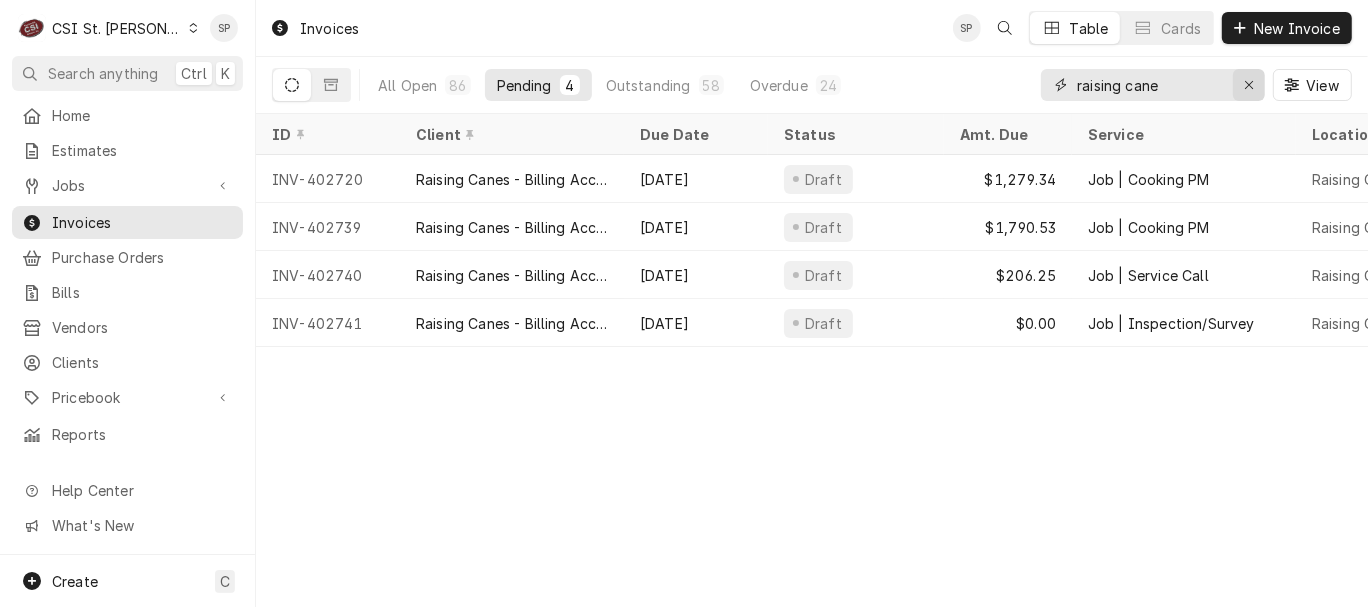 click 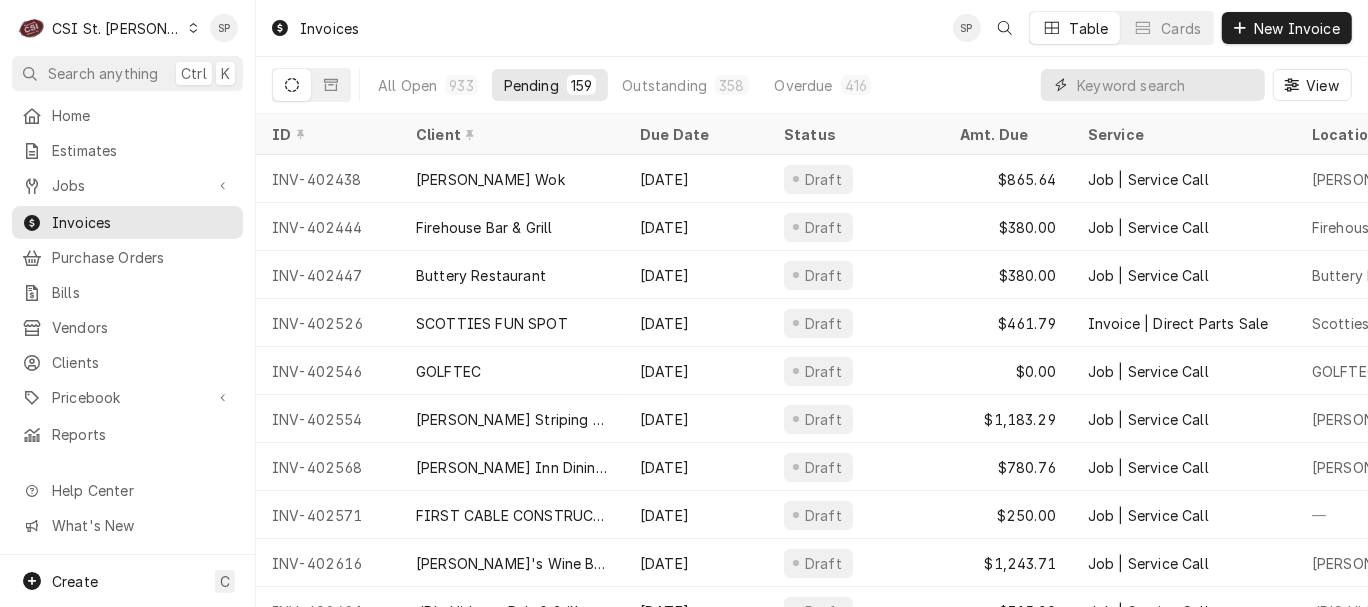 click at bounding box center [1166, 85] 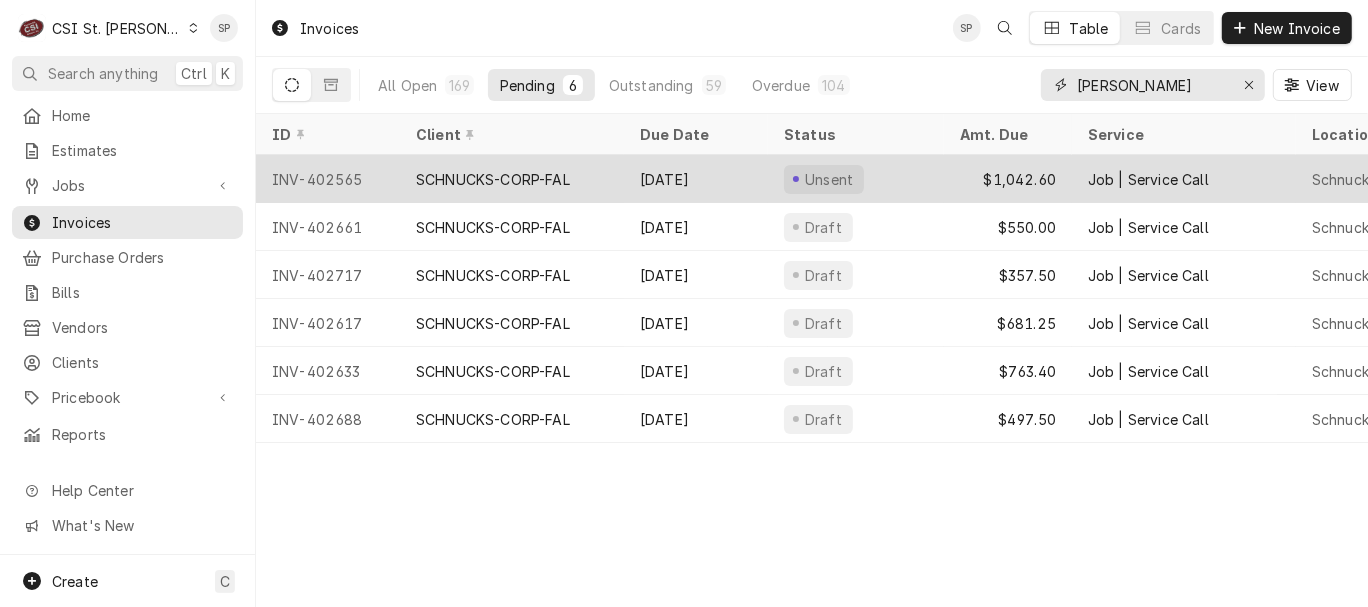 type on "[PERSON_NAME]" 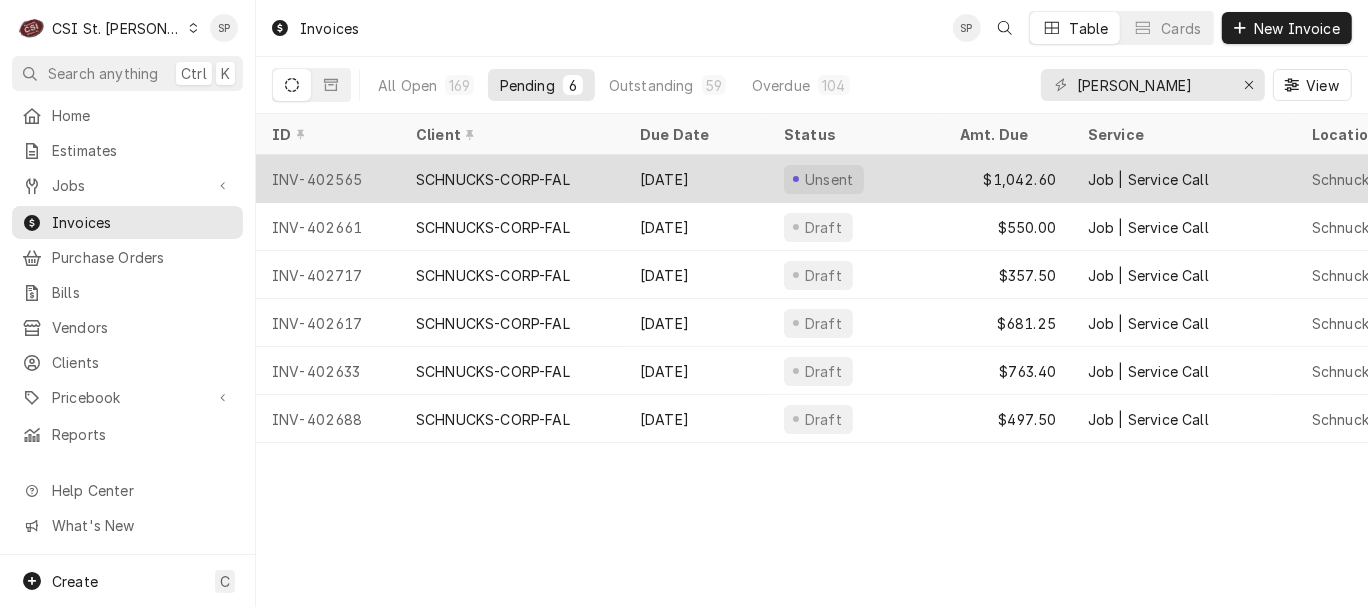 click on "INV-402565" at bounding box center (328, 179) 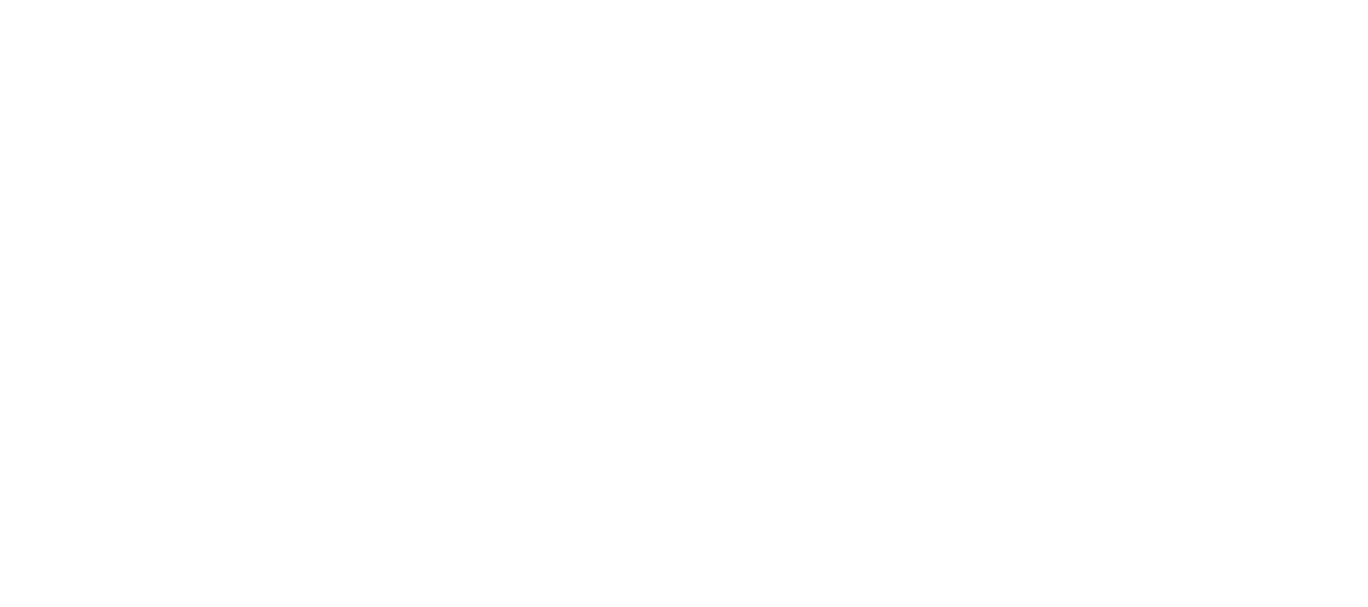scroll, scrollTop: 0, scrollLeft: 0, axis: both 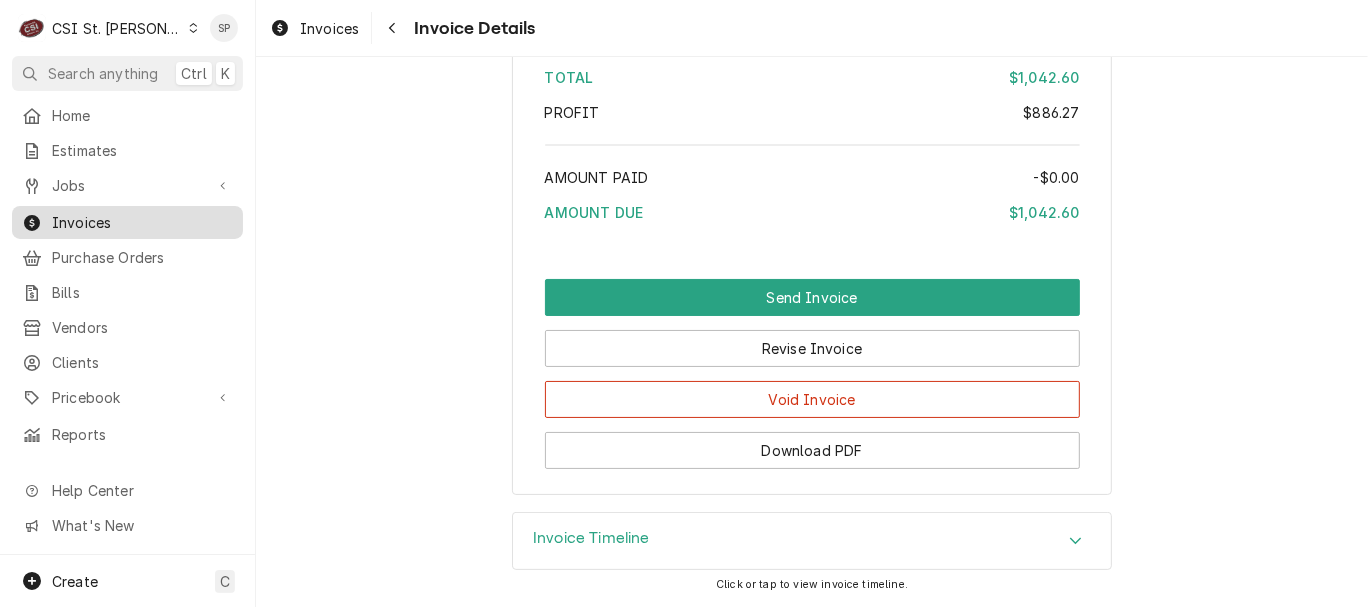 click on "Invoices" at bounding box center (142, 222) 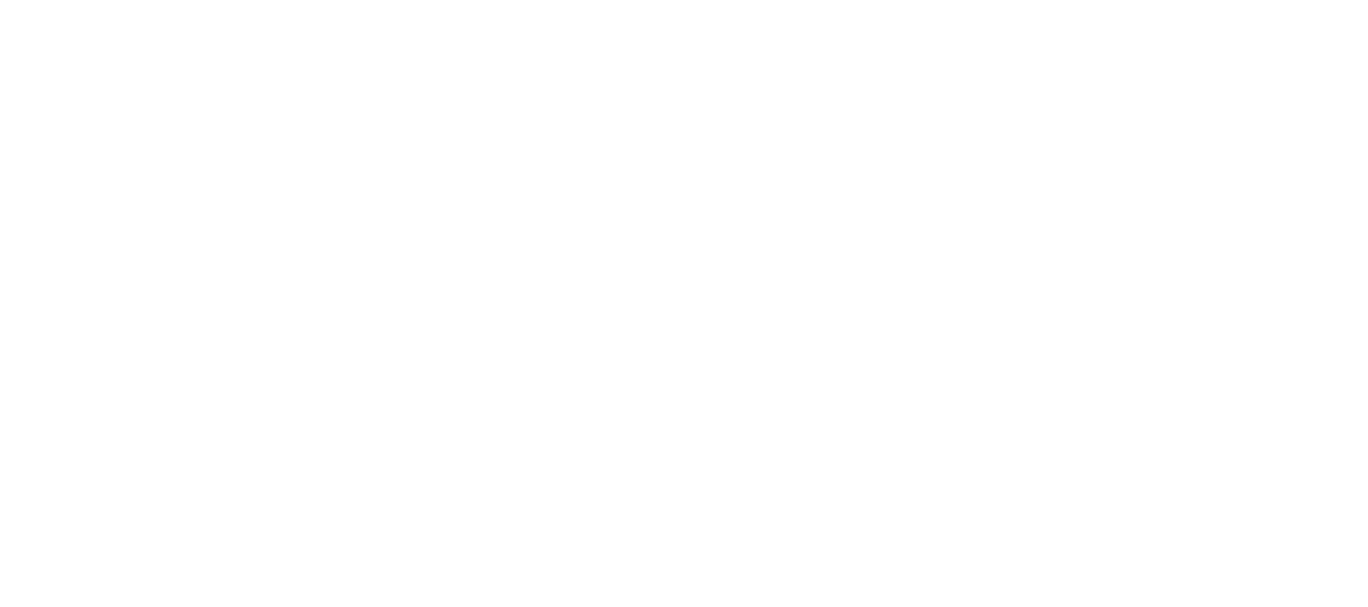 scroll, scrollTop: 0, scrollLeft: 0, axis: both 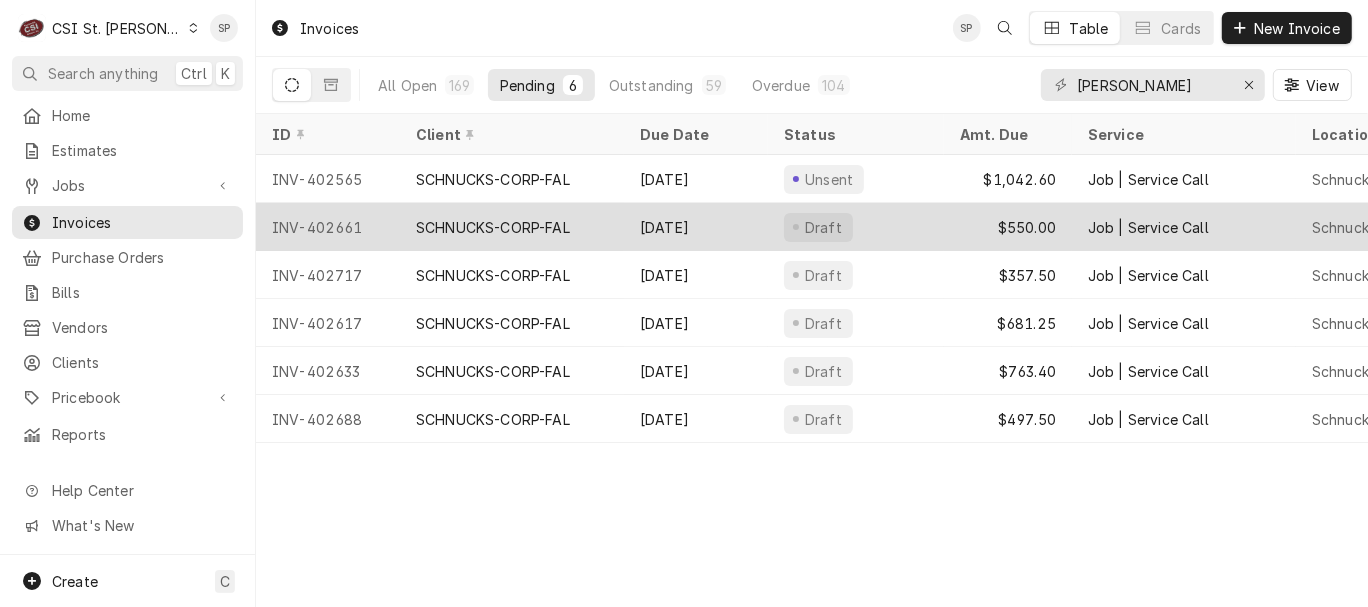 click on "INV-402661" at bounding box center (328, 227) 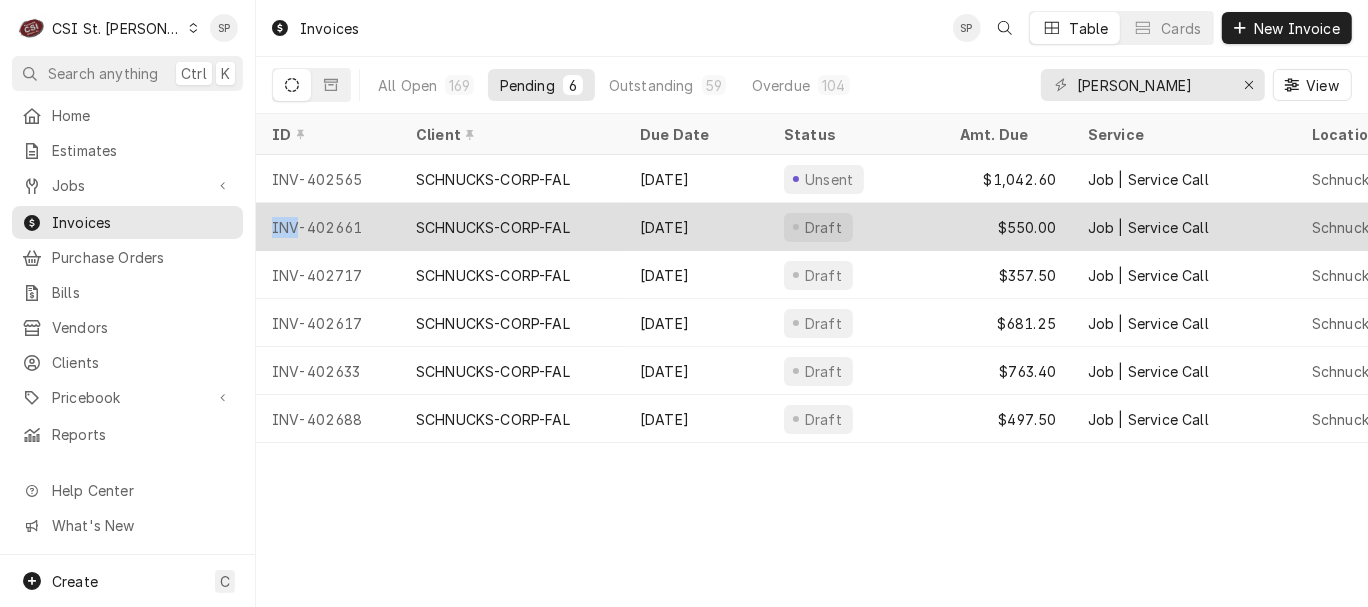 click on "INV-402661" at bounding box center [328, 227] 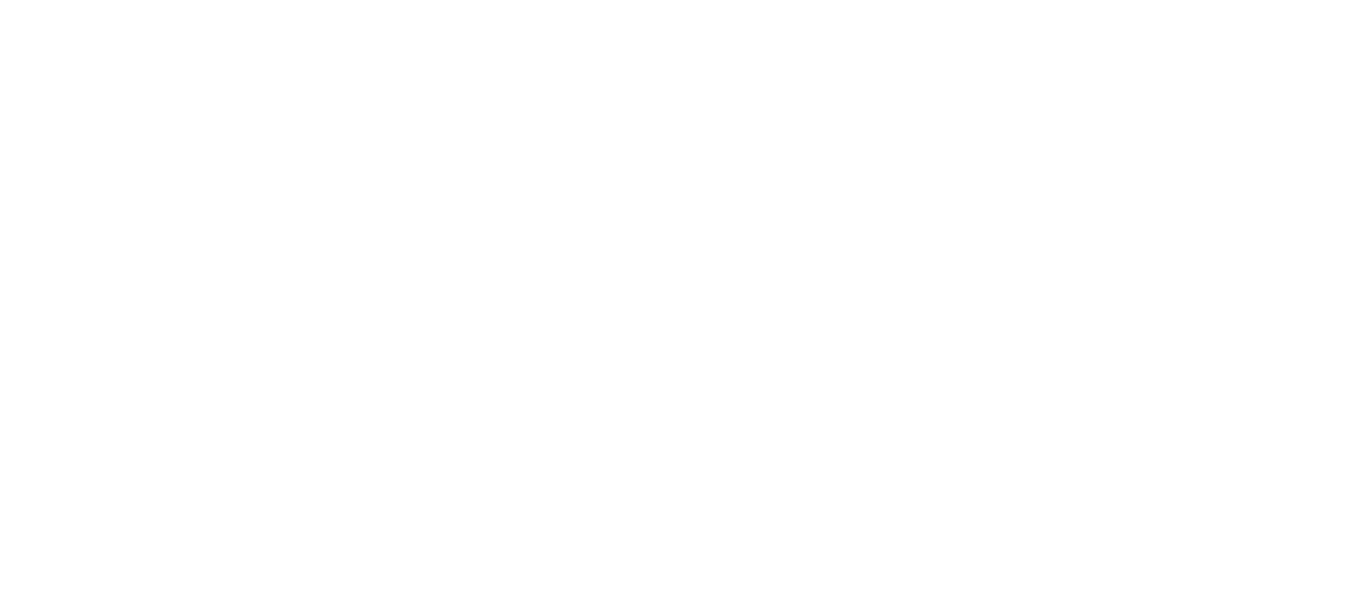 scroll, scrollTop: 0, scrollLeft: 0, axis: both 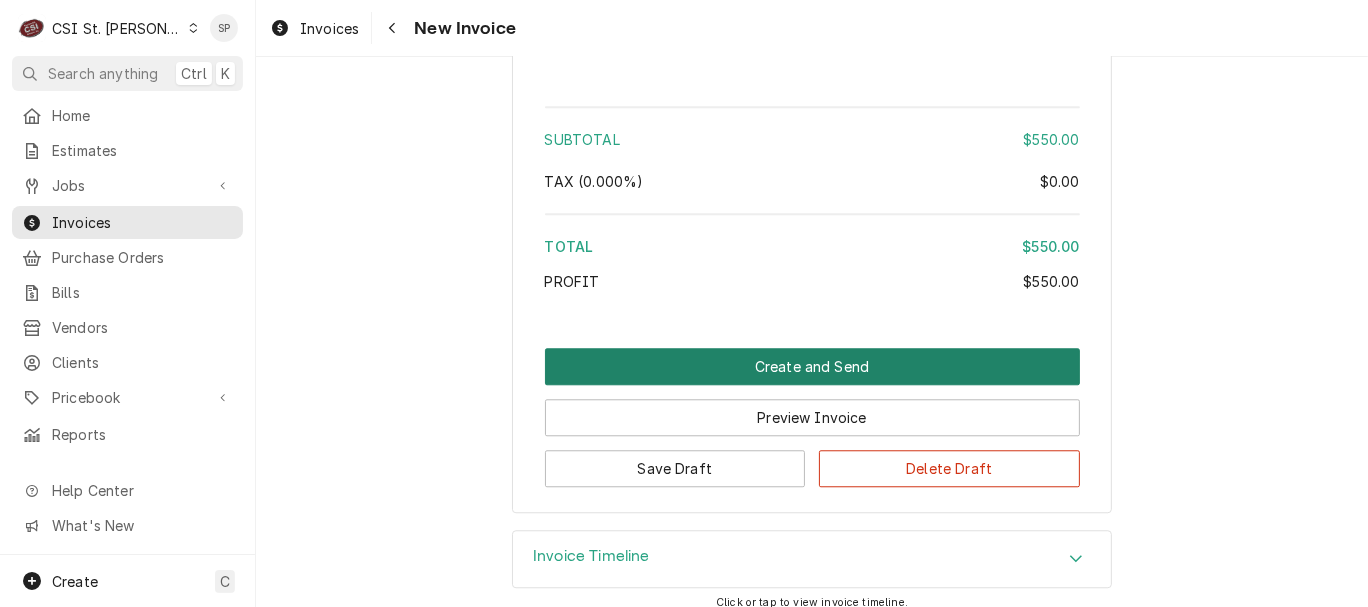 click on "Create and Send" at bounding box center [812, 366] 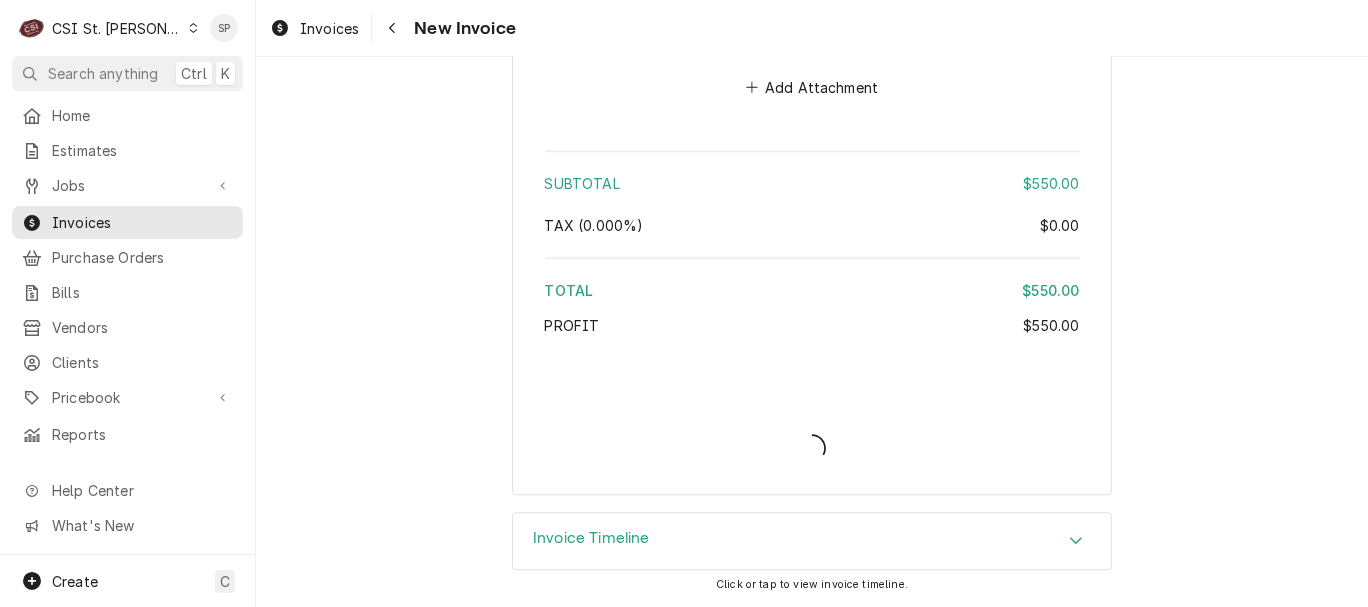 scroll, scrollTop: 3757, scrollLeft: 0, axis: vertical 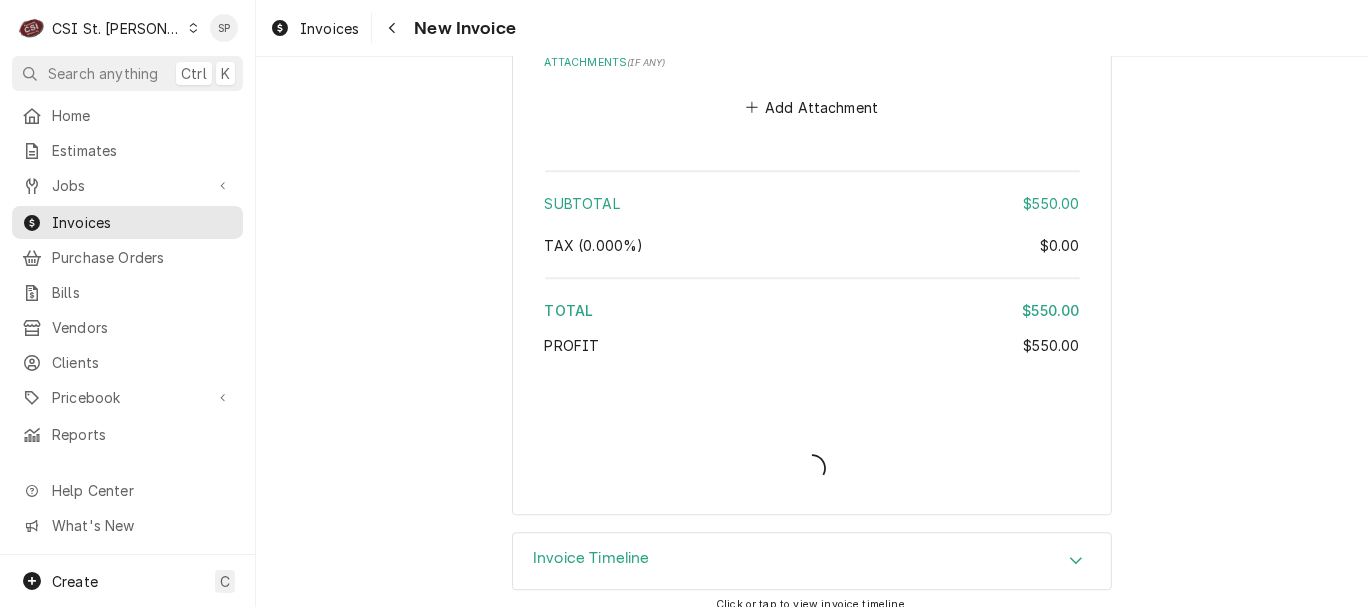 type on "x" 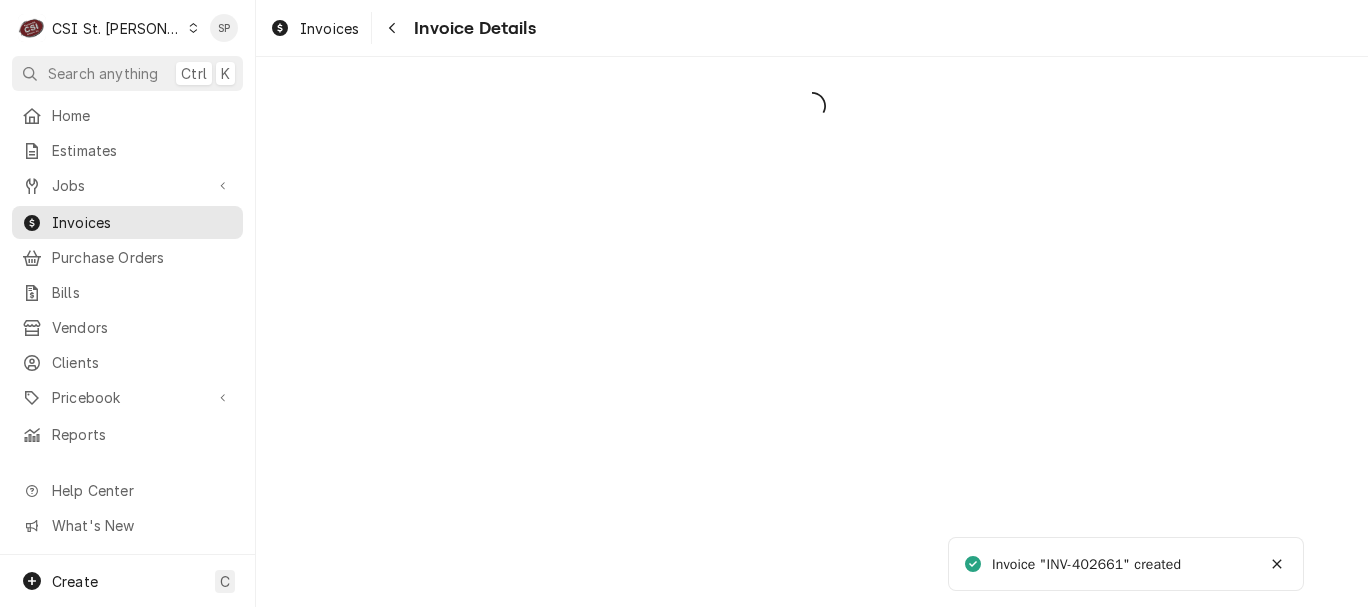 scroll, scrollTop: 0, scrollLeft: 0, axis: both 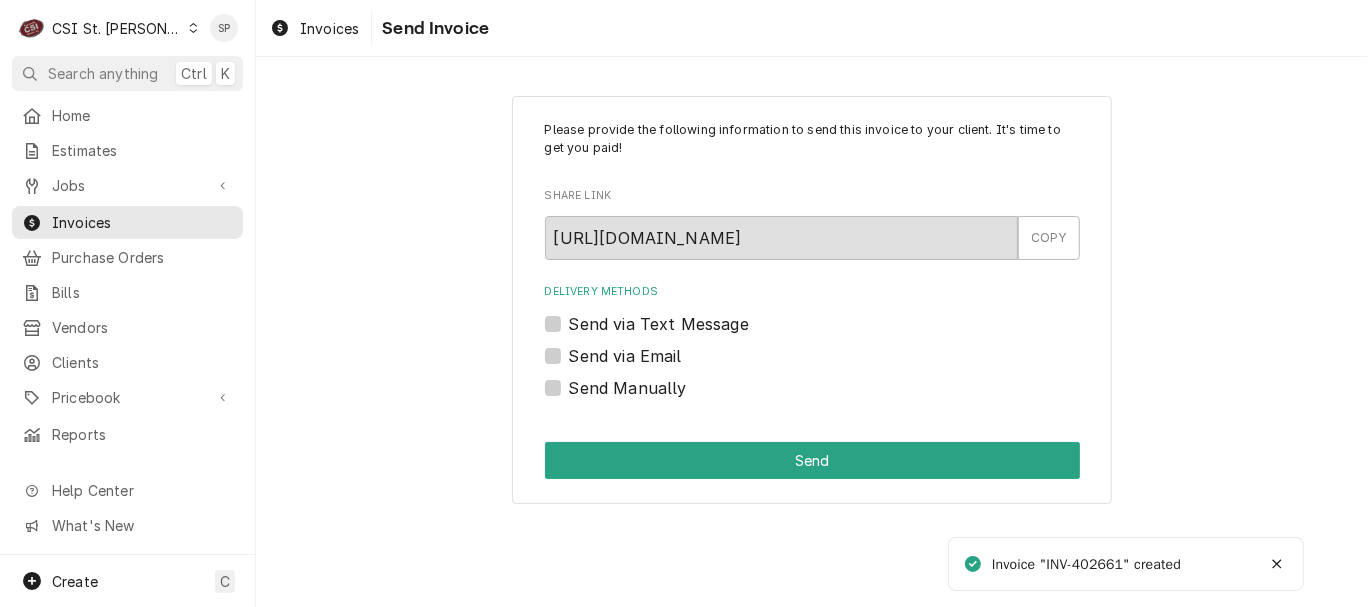 click on "Send via Email" at bounding box center [625, 356] 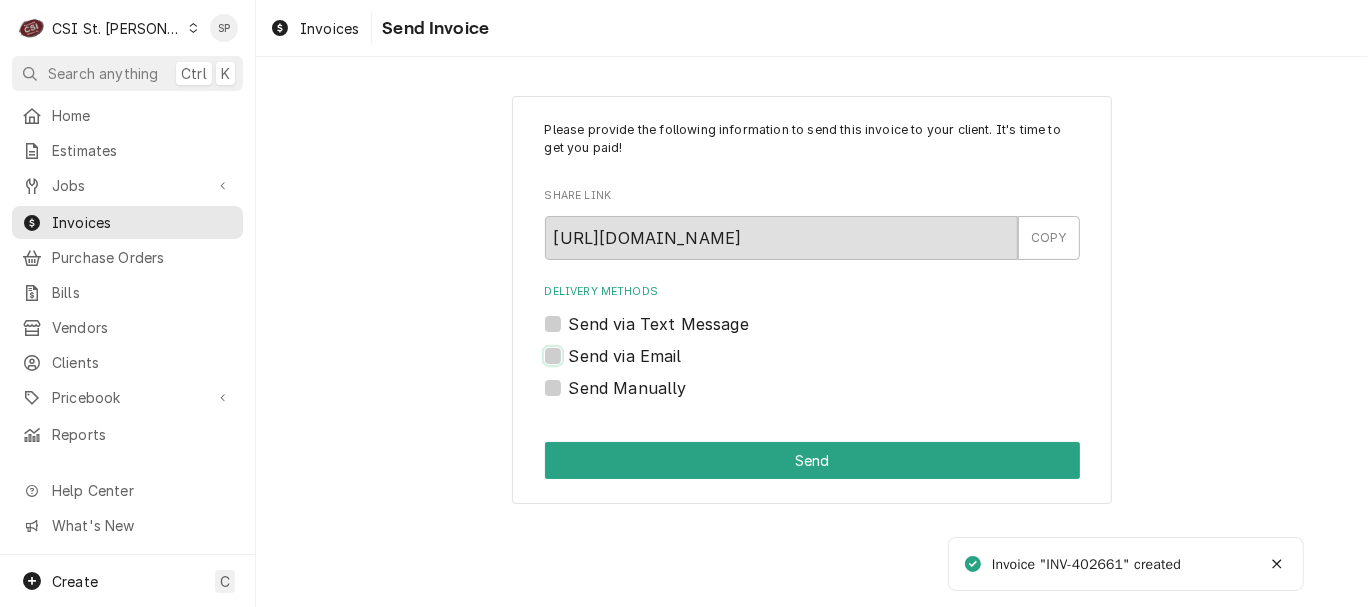 click on "Send via Email" at bounding box center (836, 366) 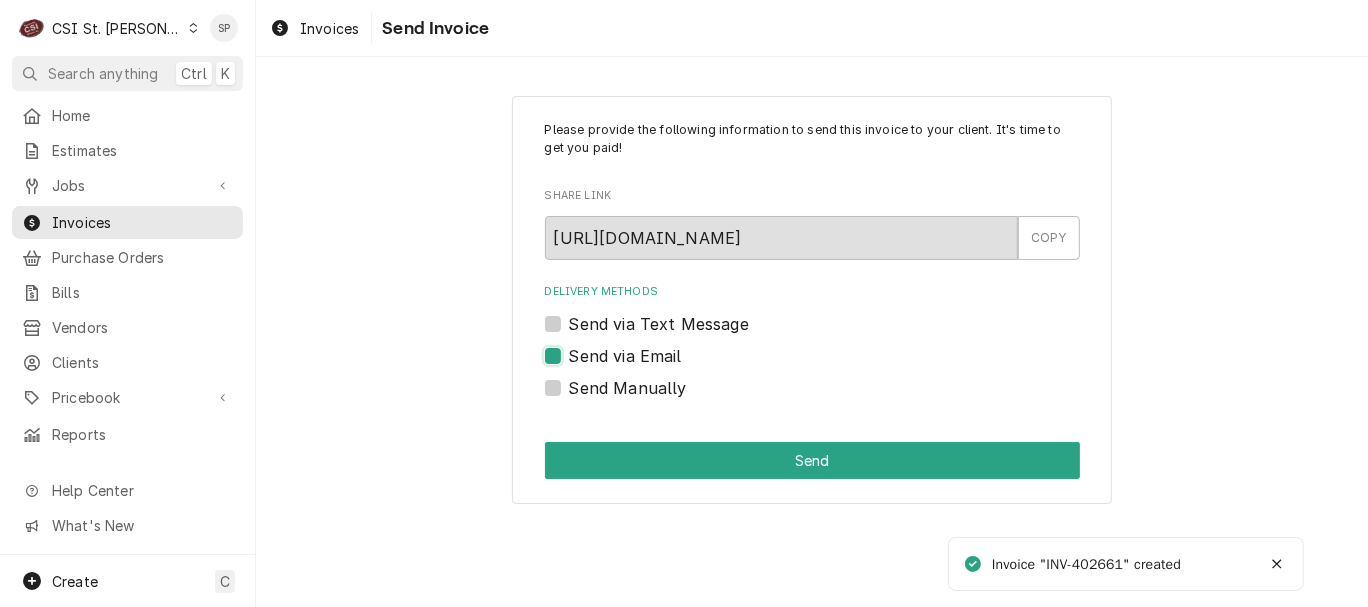 checkbox on "true" 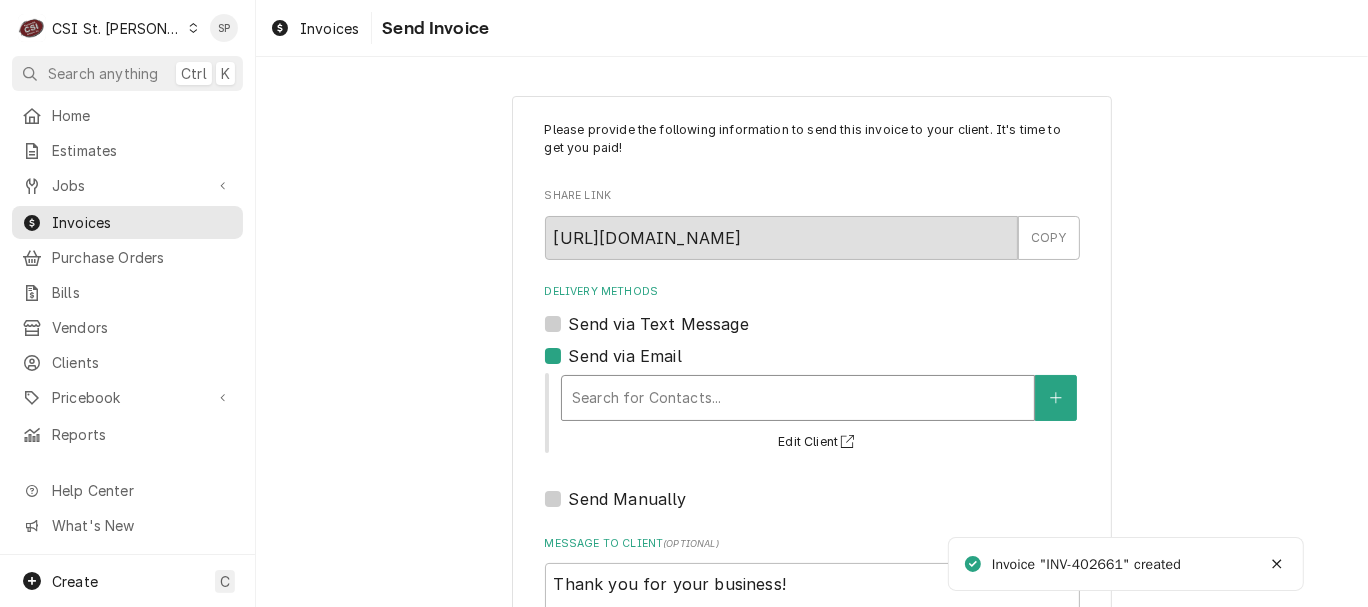click at bounding box center [798, 398] 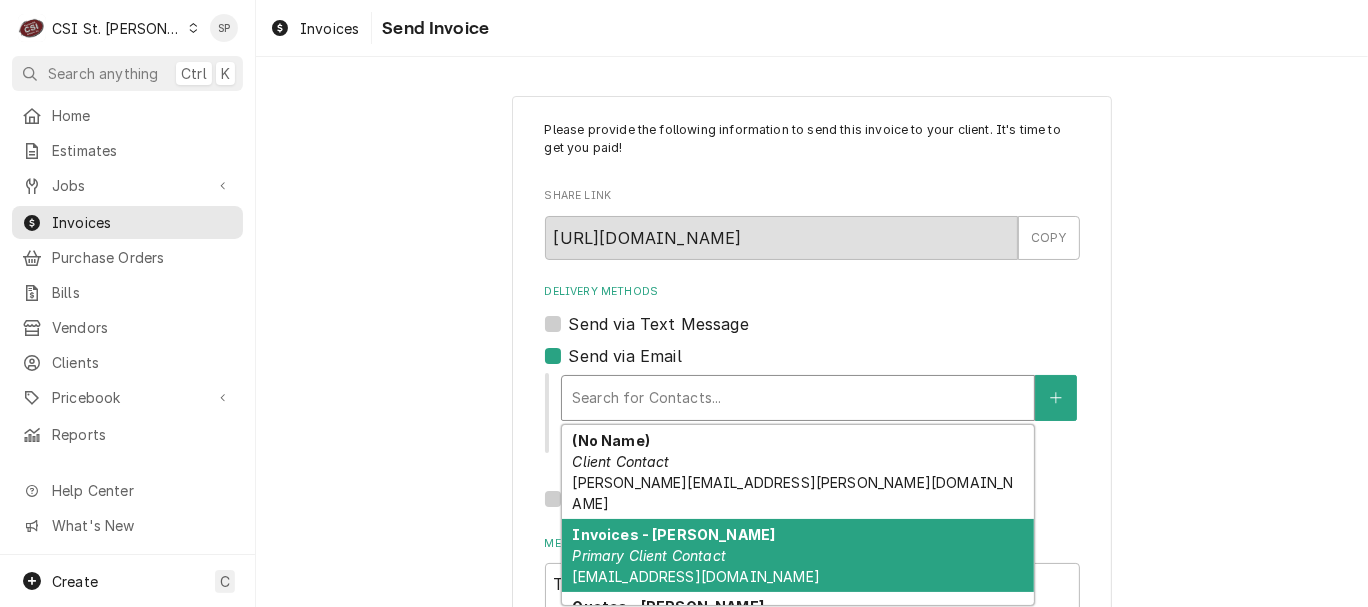 click on "Primary Client Contact" at bounding box center (649, 555) 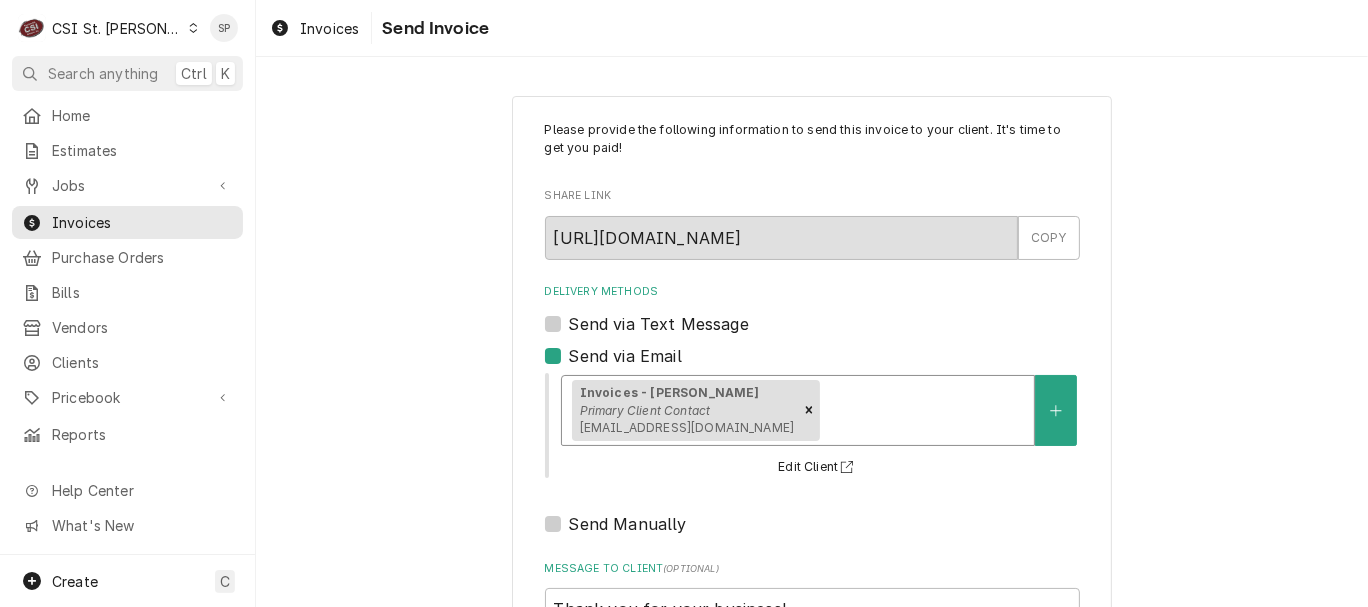 scroll, scrollTop: 266, scrollLeft: 0, axis: vertical 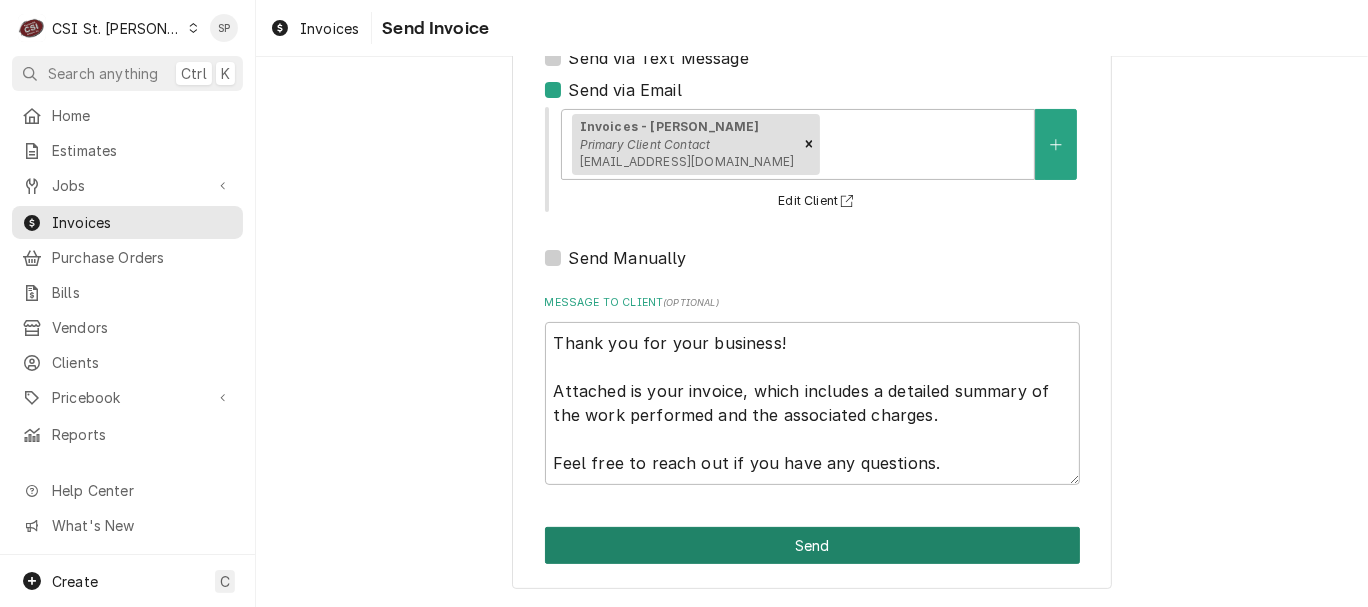 click on "Send" at bounding box center (812, 545) 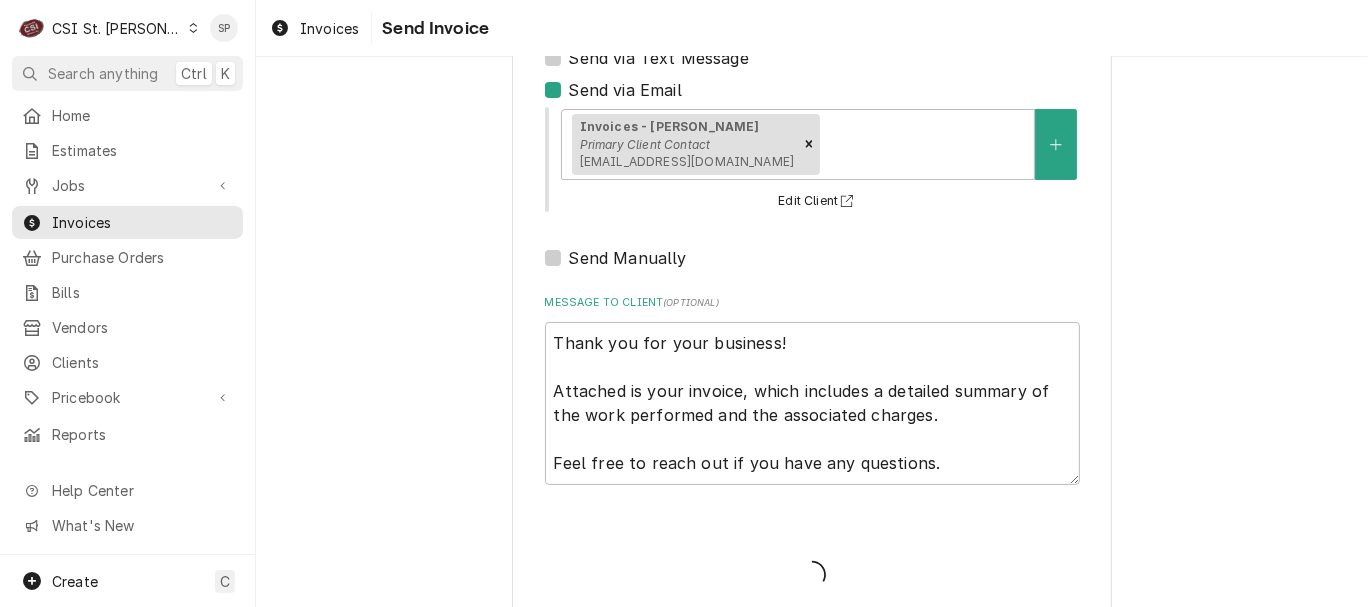 type on "x" 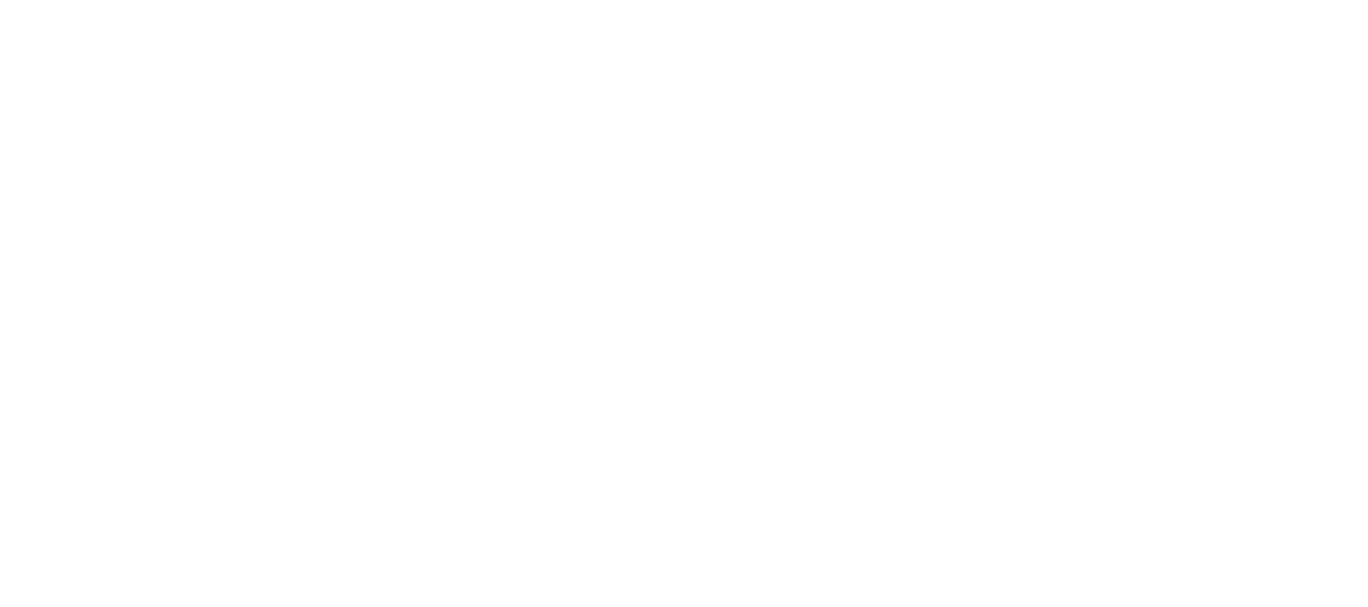 scroll, scrollTop: 0, scrollLeft: 0, axis: both 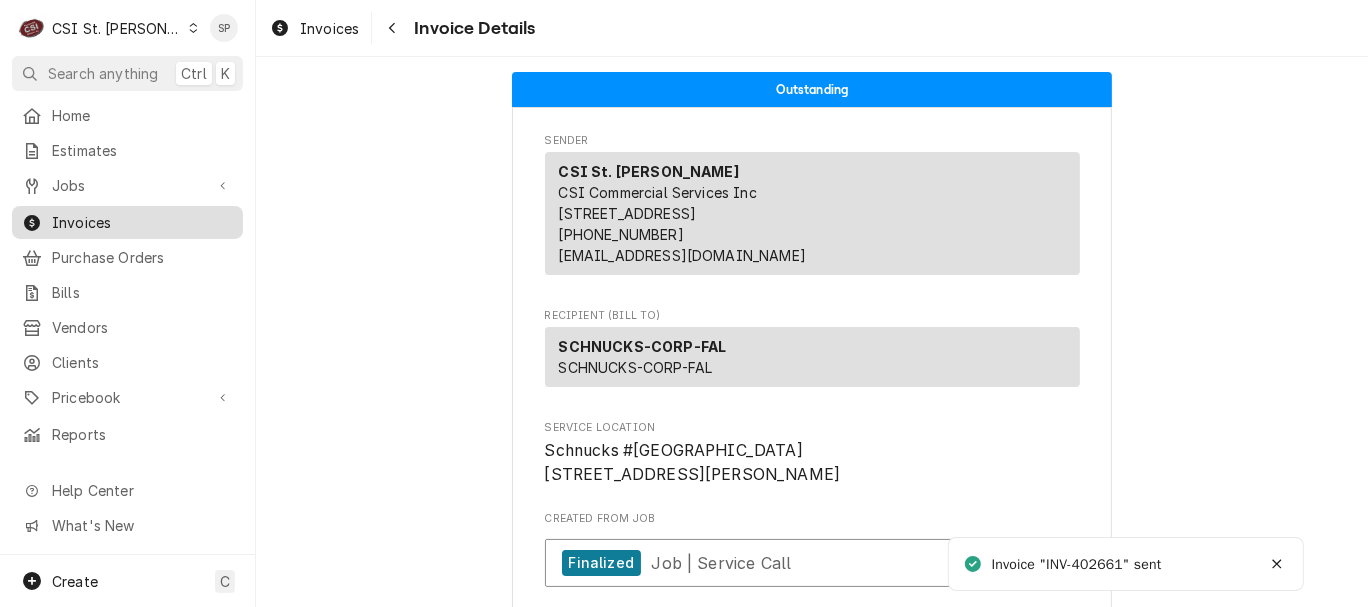 click on "Invoices" at bounding box center [142, 222] 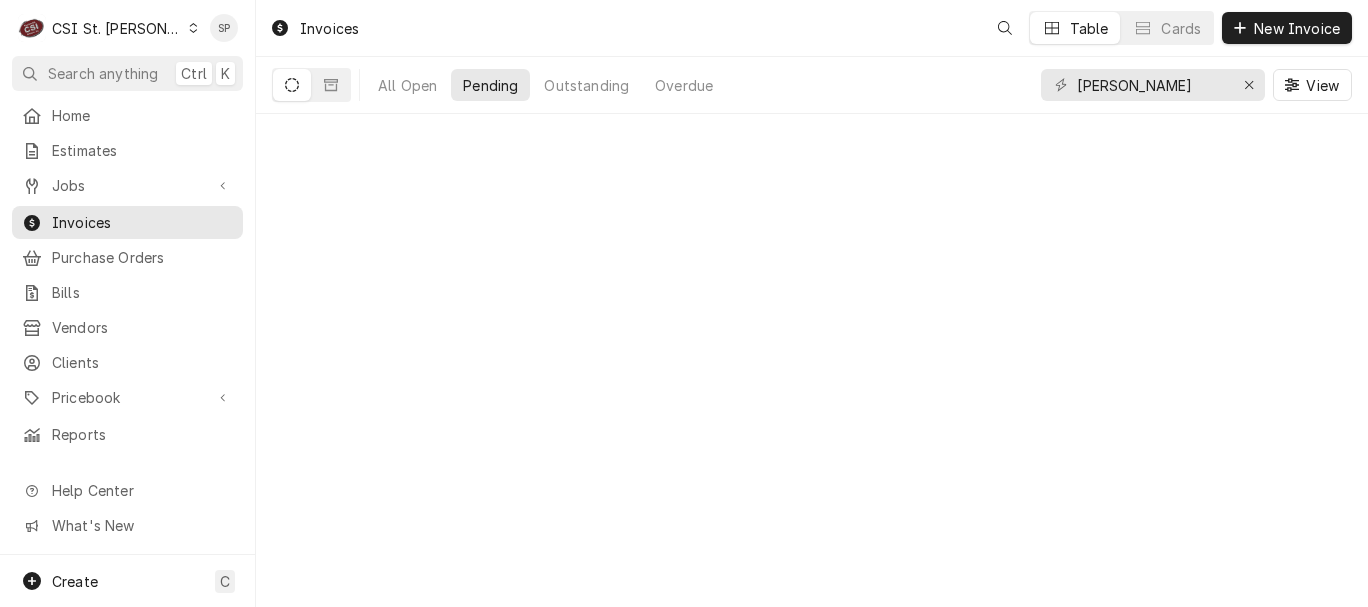 scroll, scrollTop: 0, scrollLeft: 0, axis: both 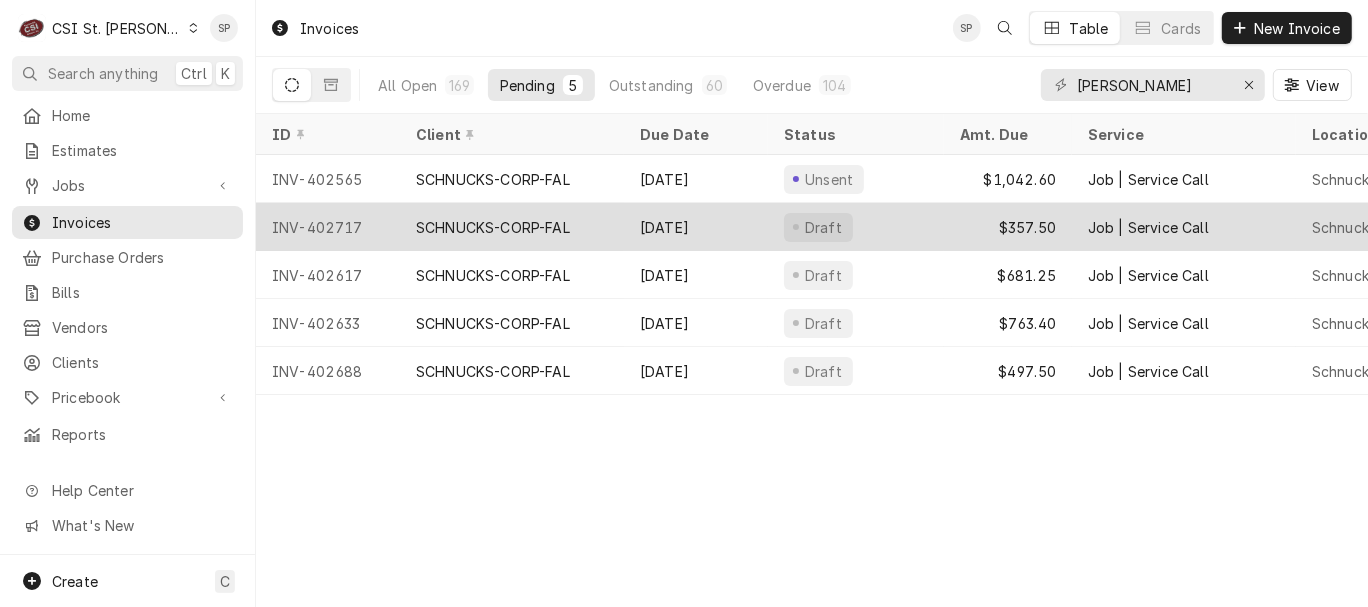 click on "INV-402717" at bounding box center [328, 227] 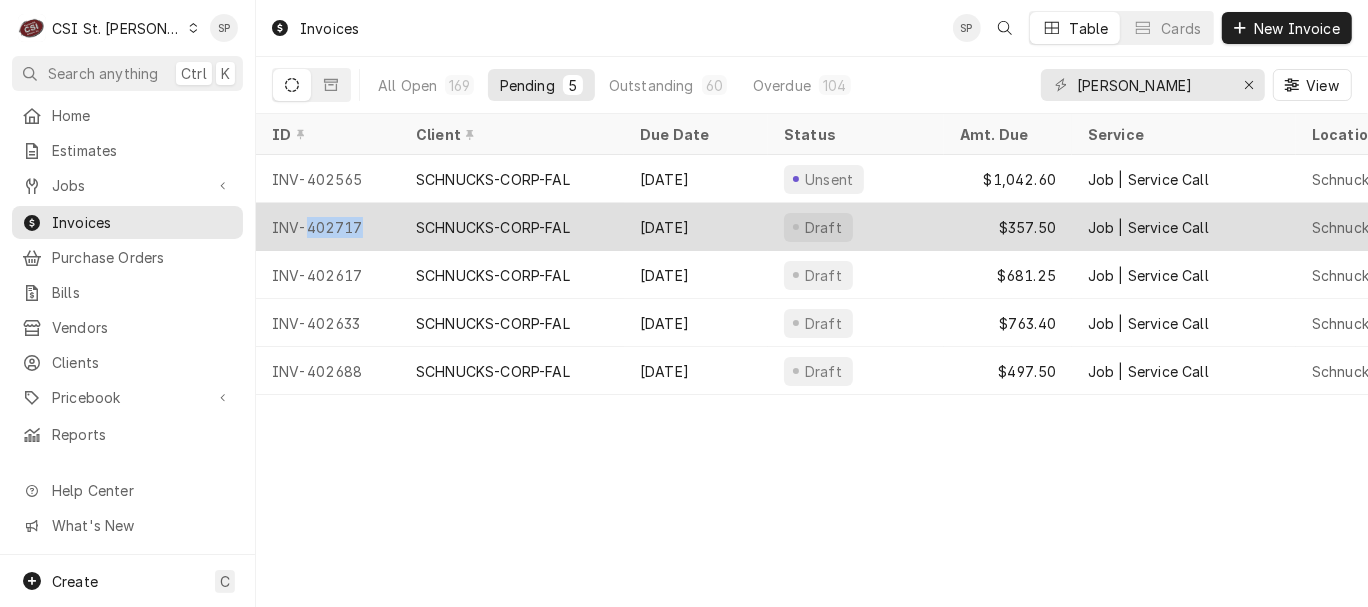 click on "INV-402717" at bounding box center [328, 227] 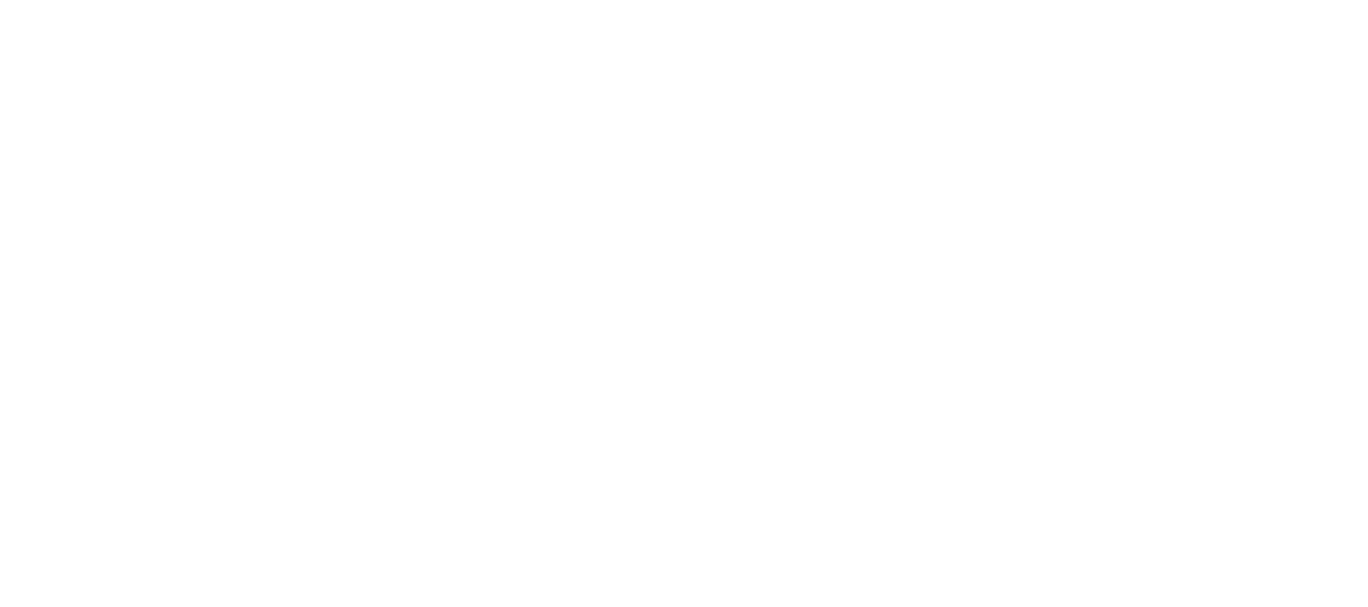 scroll, scrollTop: 0, scrollLeft: 0, axis: both 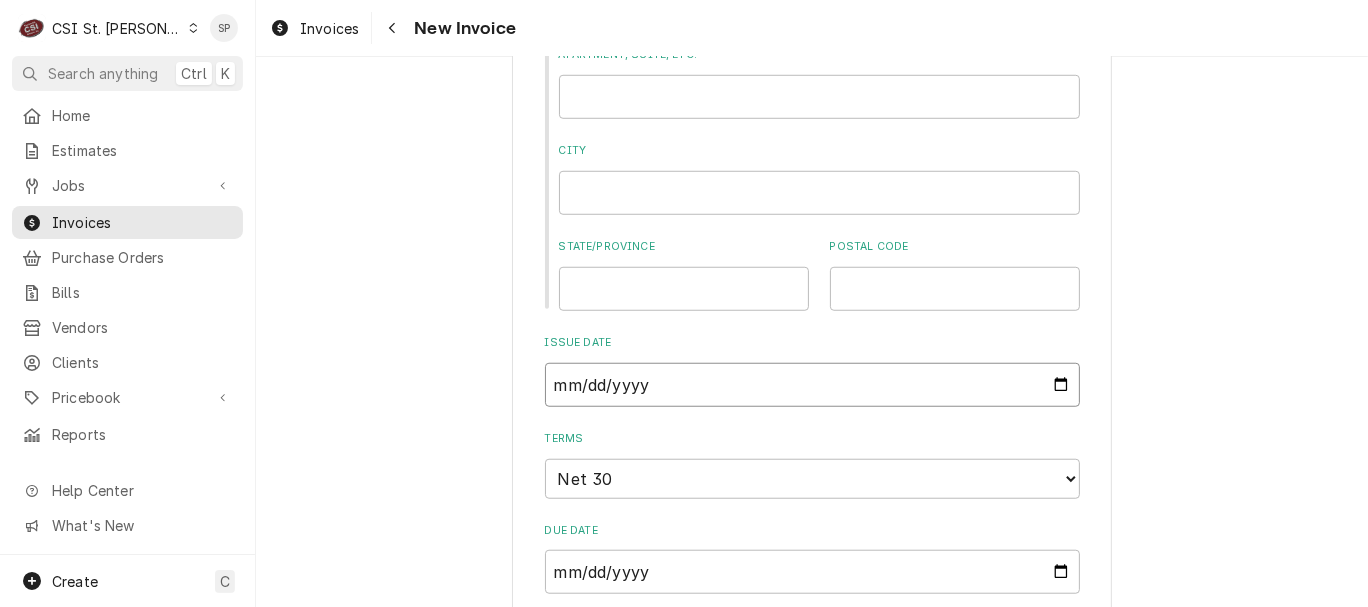 click on "2025-07-28" at bounding box center (812, 385) 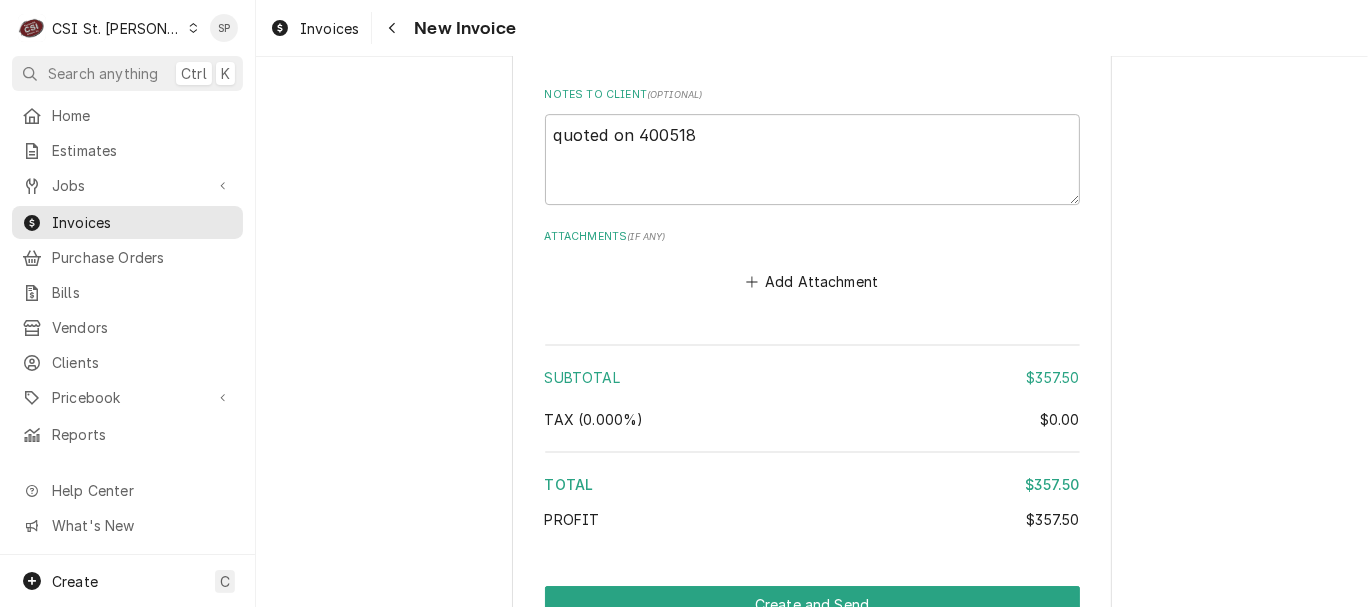 scroll, scrollTop: 5309, scrollLeft: 0, axis: vertical 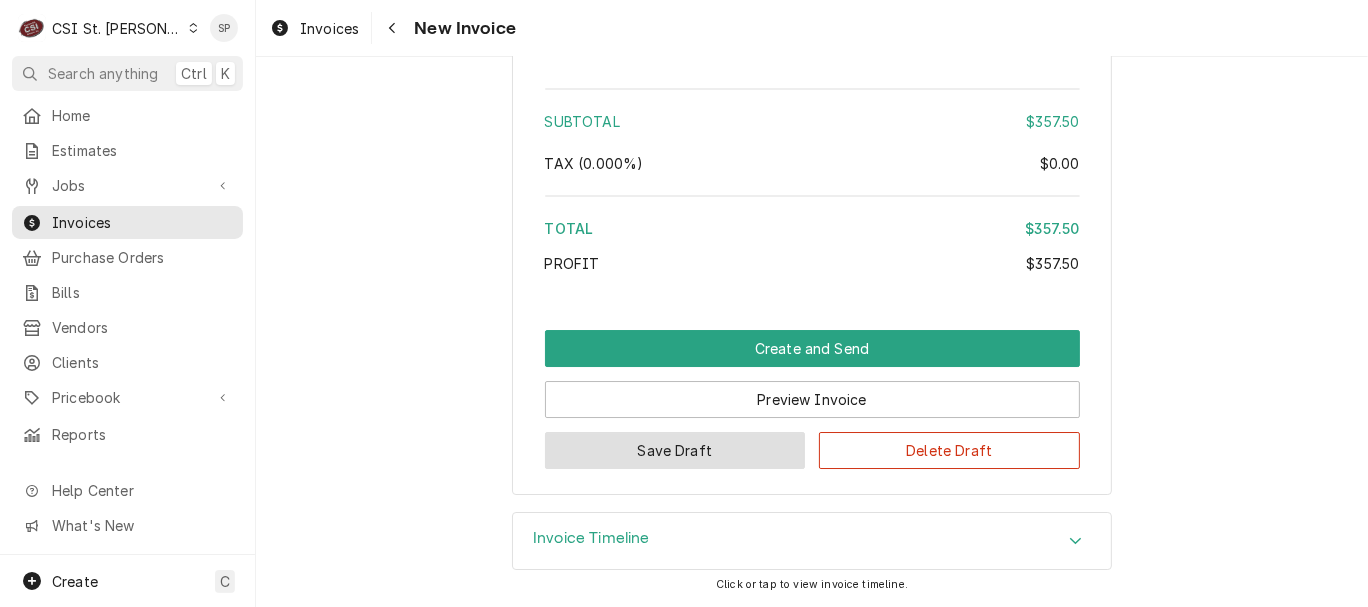 click on "Save Draft" at bounding box center [675, 450] 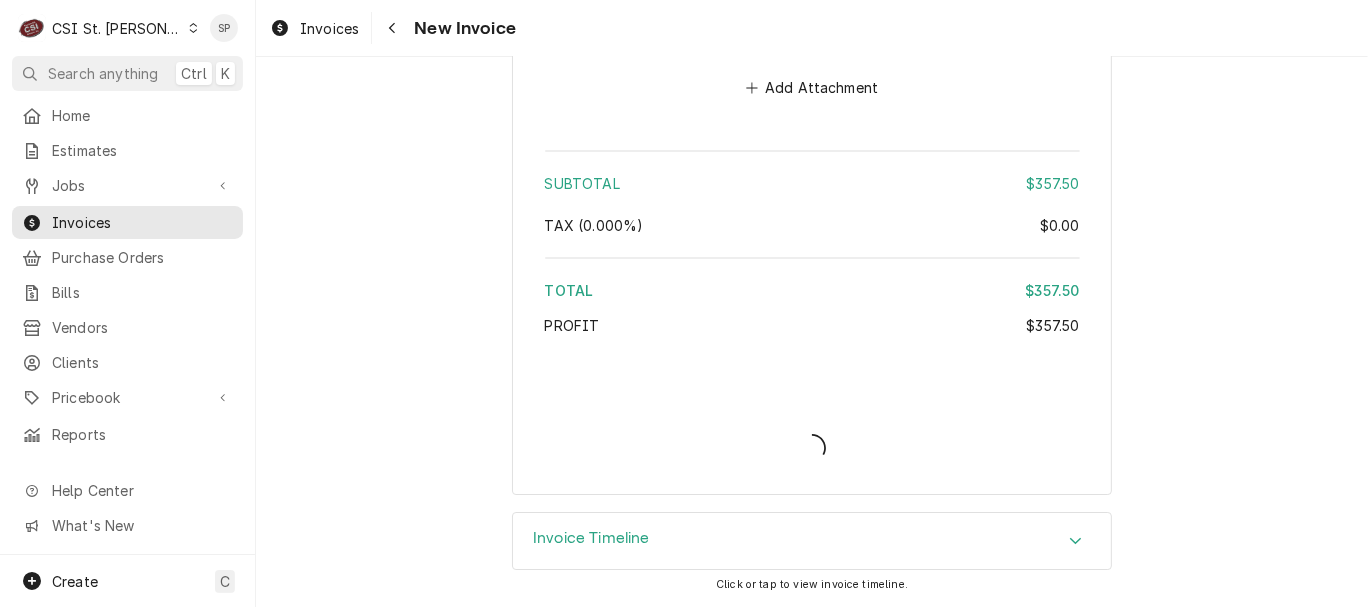 scroll, scrollTop: 5245, scrollLeft: 0, axis: vertical 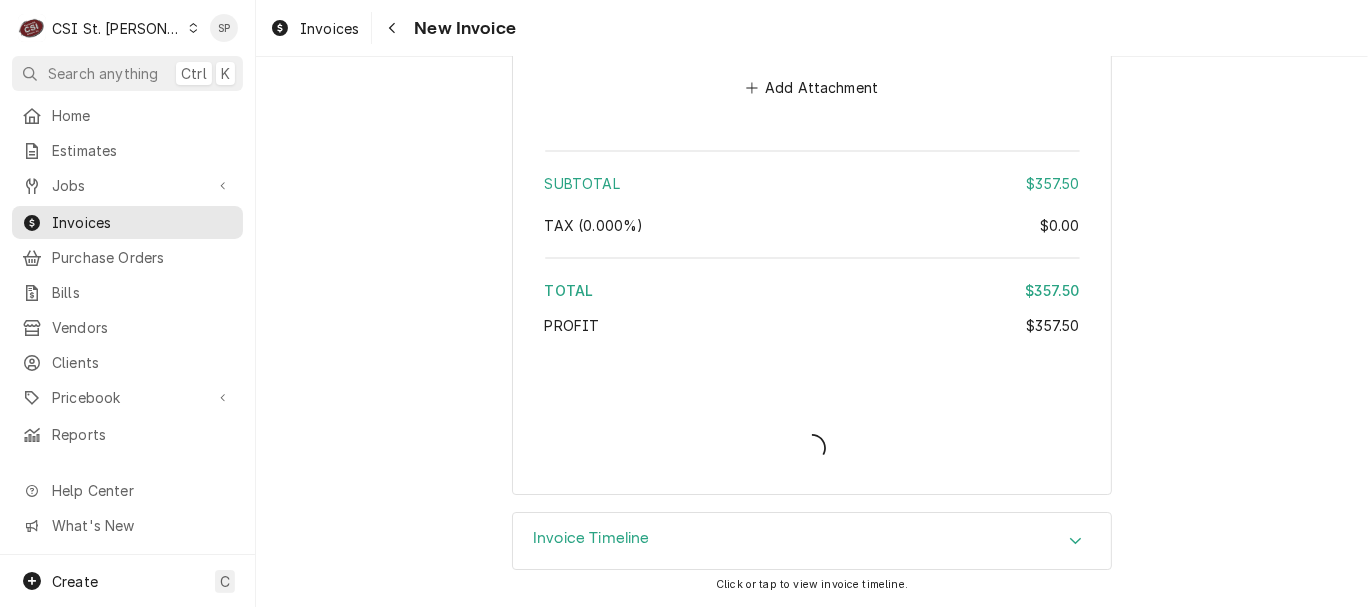 type on "x" 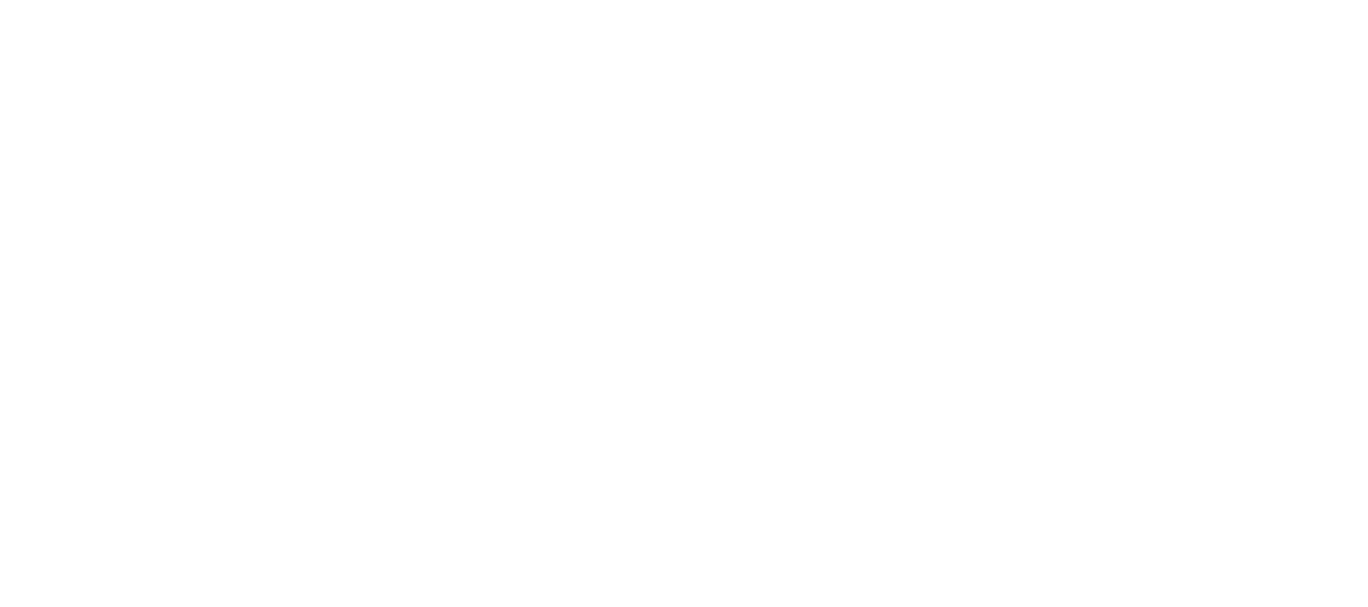 scroll, scrollTop: 0, scrollLeft: 0, axis: both 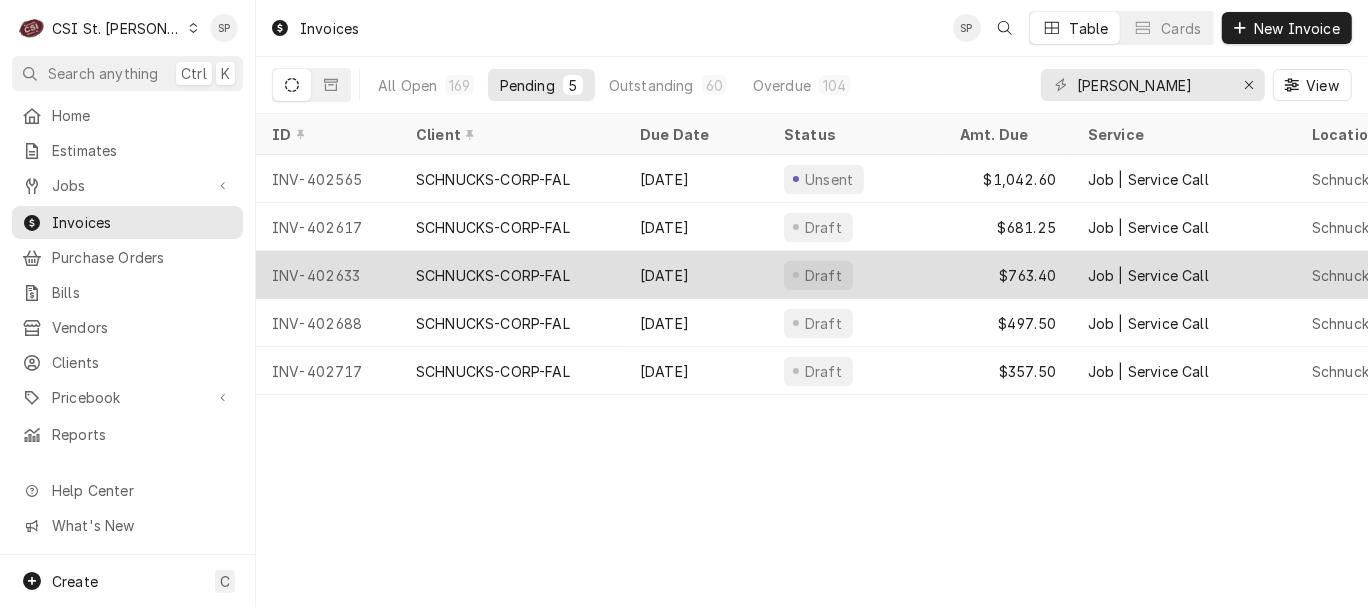 click on "INV-402633" at bounding box center [328, 275] 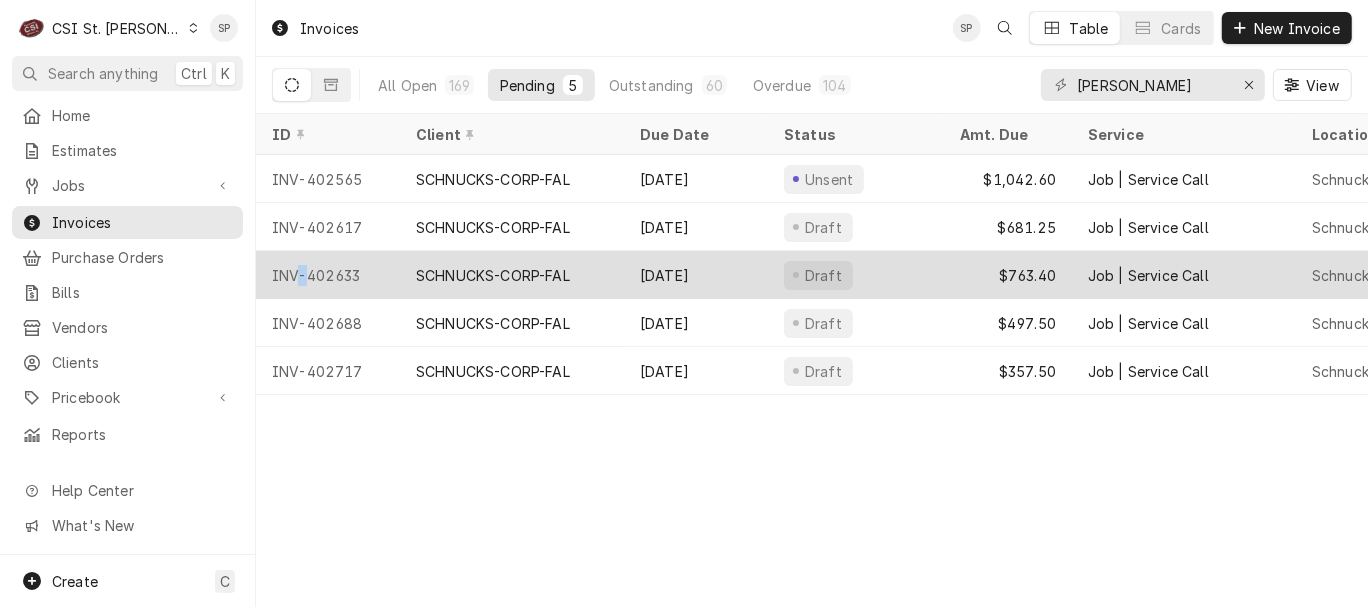 click on "INV-402633" at bounding box center (328, 275) 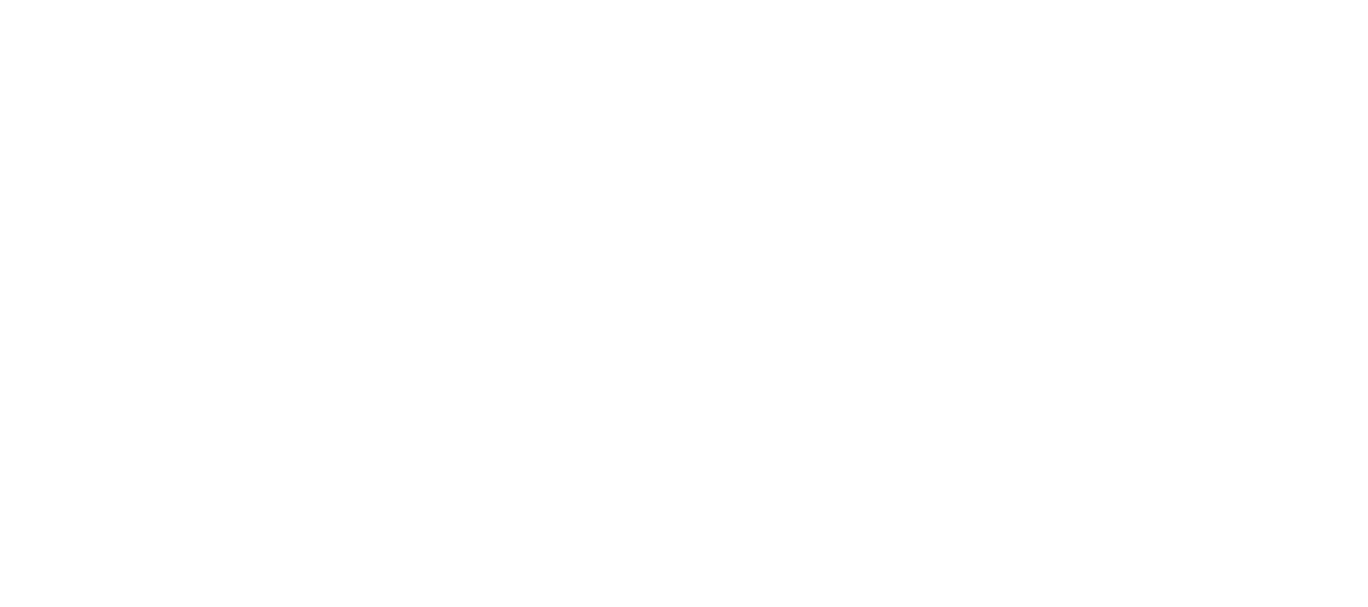 scroll, scrollTop: 0, scrollLeft: 0, axis: both 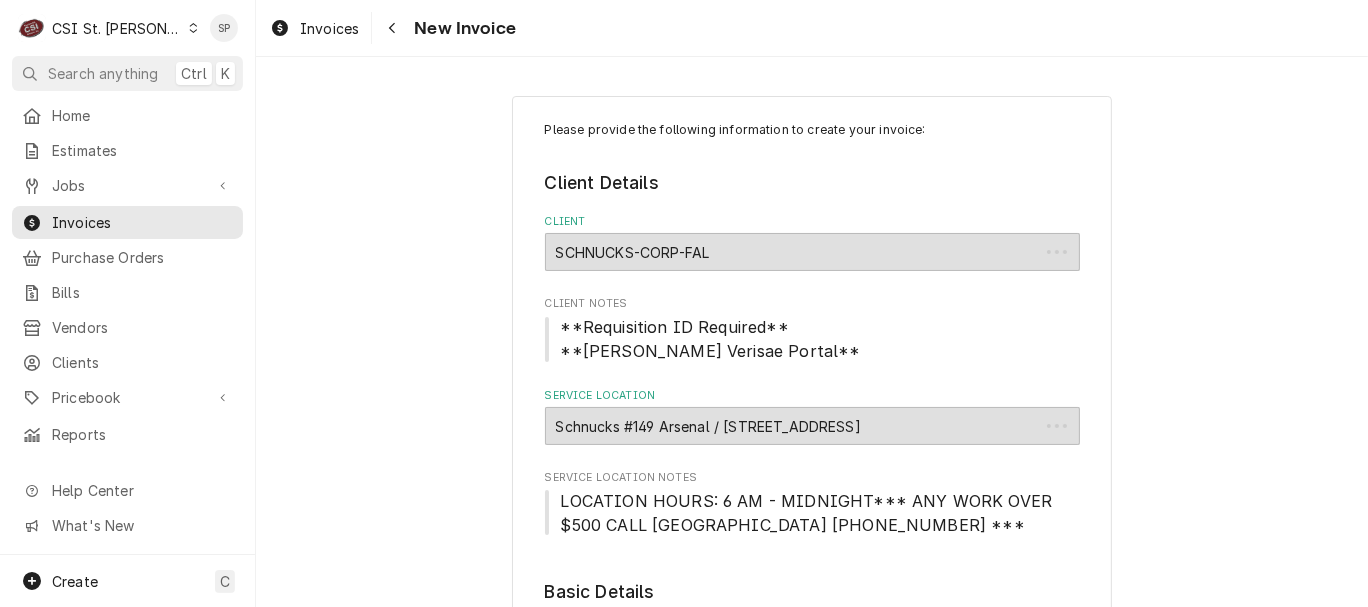 type on "x" 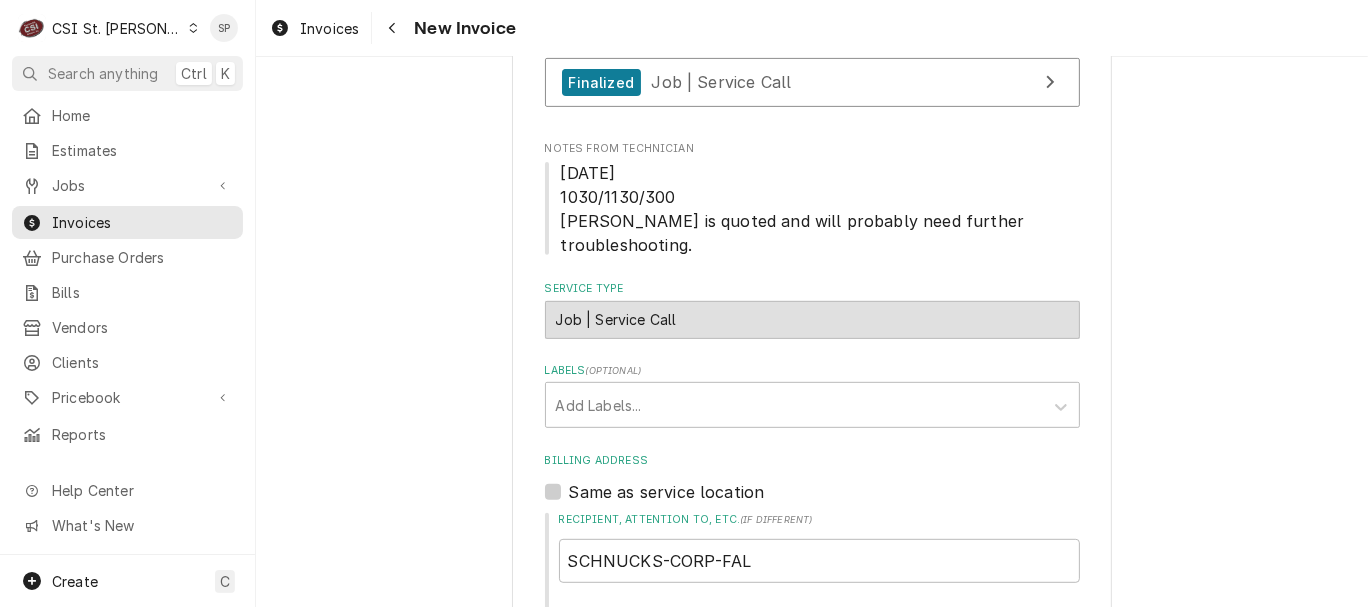 scroll, scrollTop: 636, scrollLeft: 0, axis: vertical 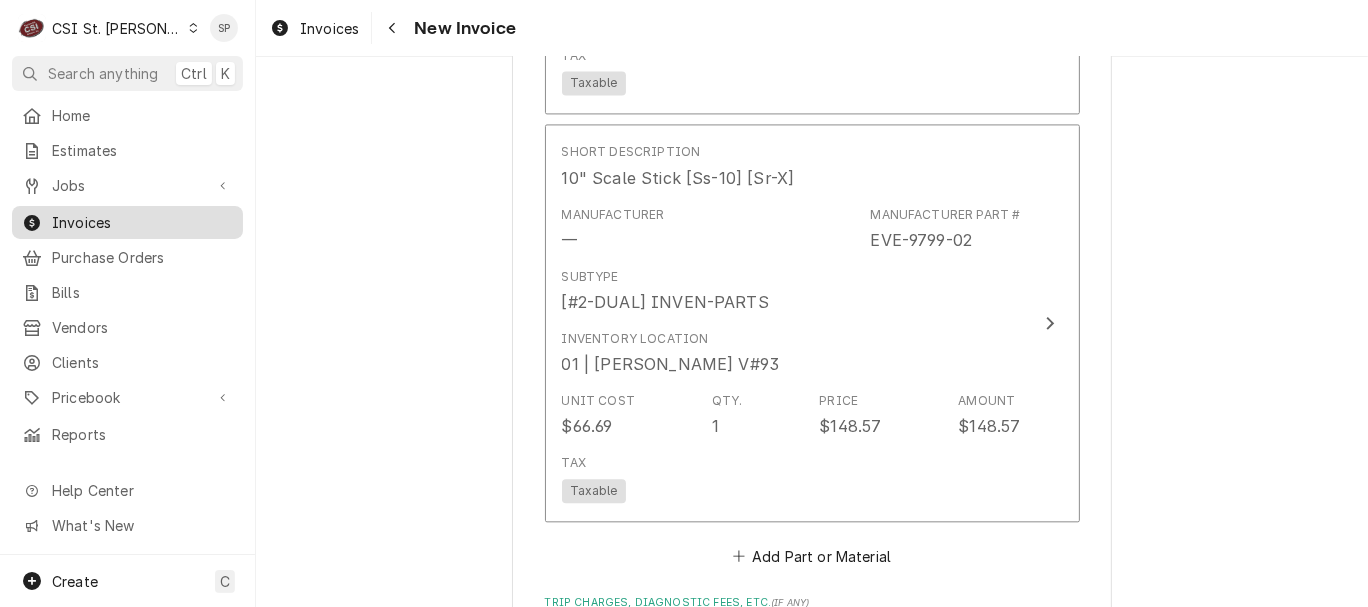 click on "Invoices" at bounding box center (142, 222) 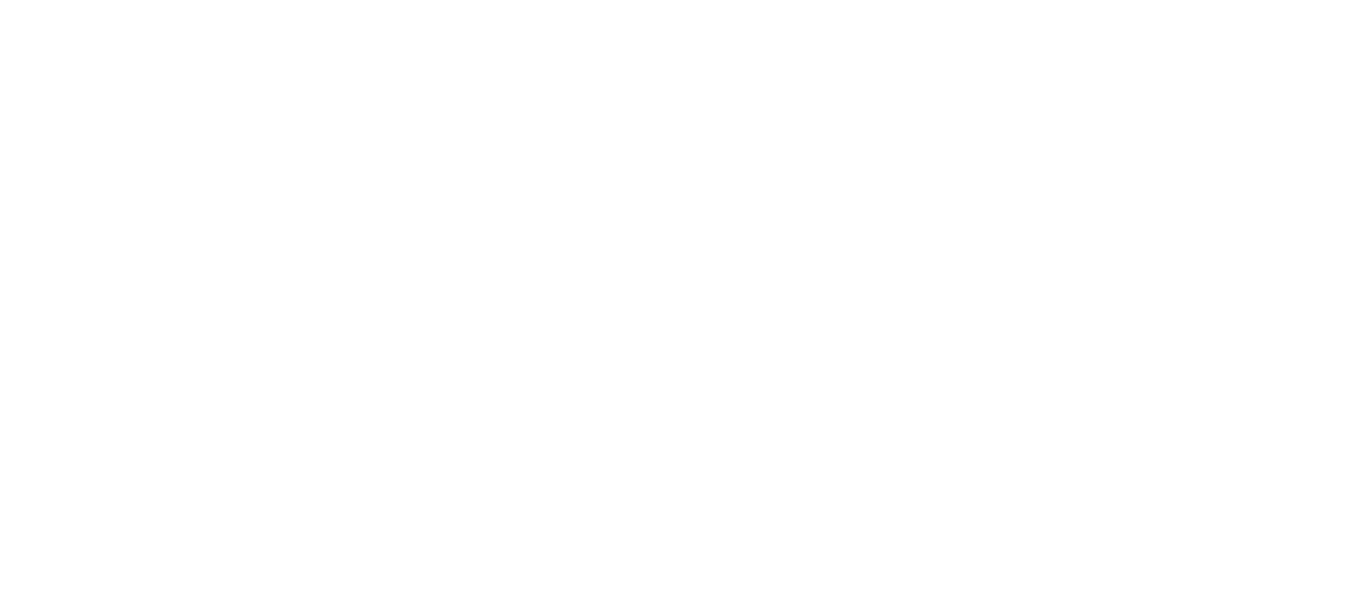 scroll, scrollTop: 0, scrollLeft: 0, axis: both 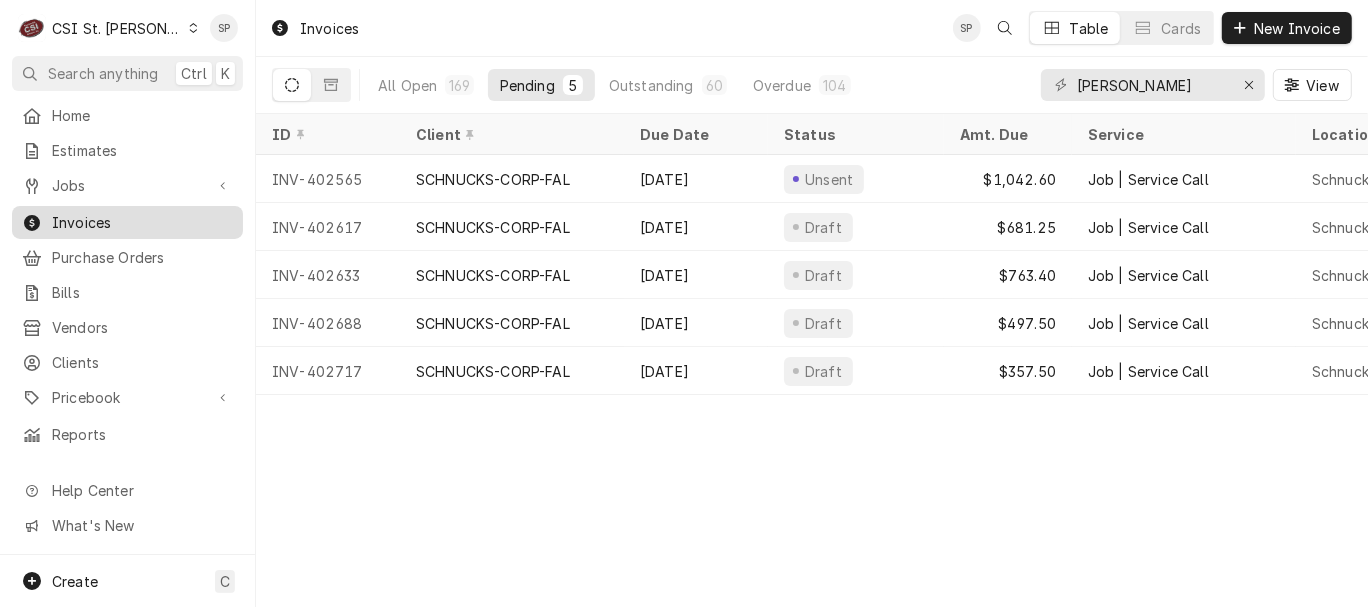 click on "Invoices" at bounding box center (142, 222) 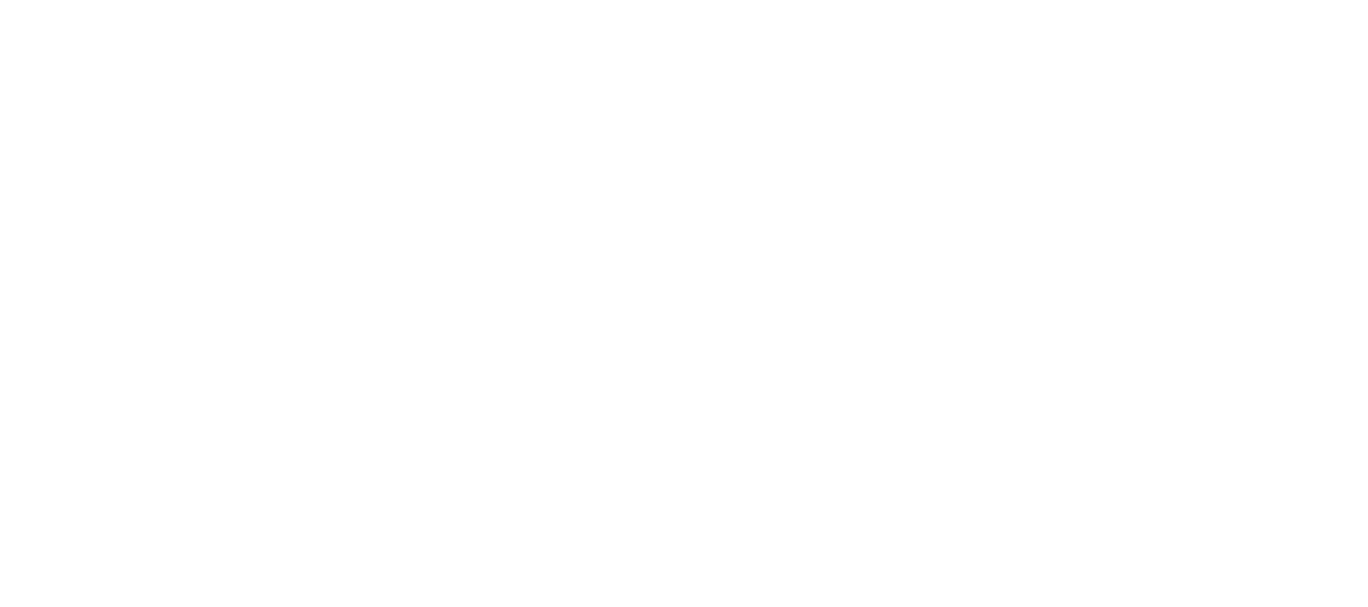 scroll, scrollTop: 0, scrollLeft: 0, axis: both 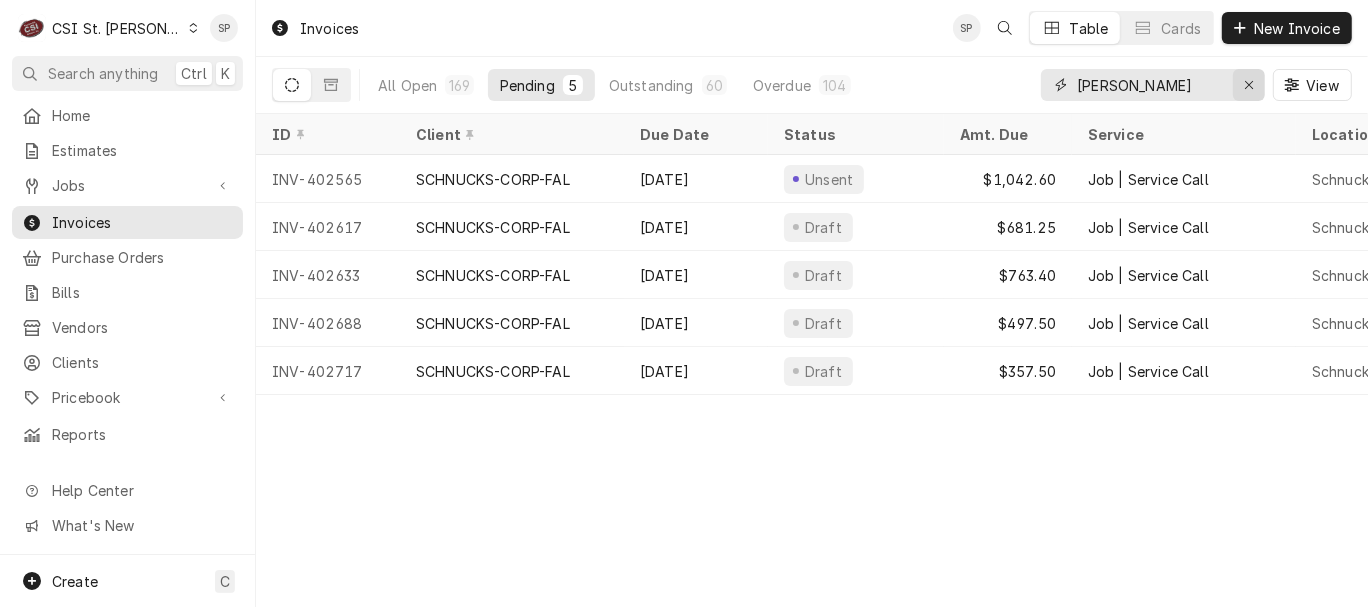 click 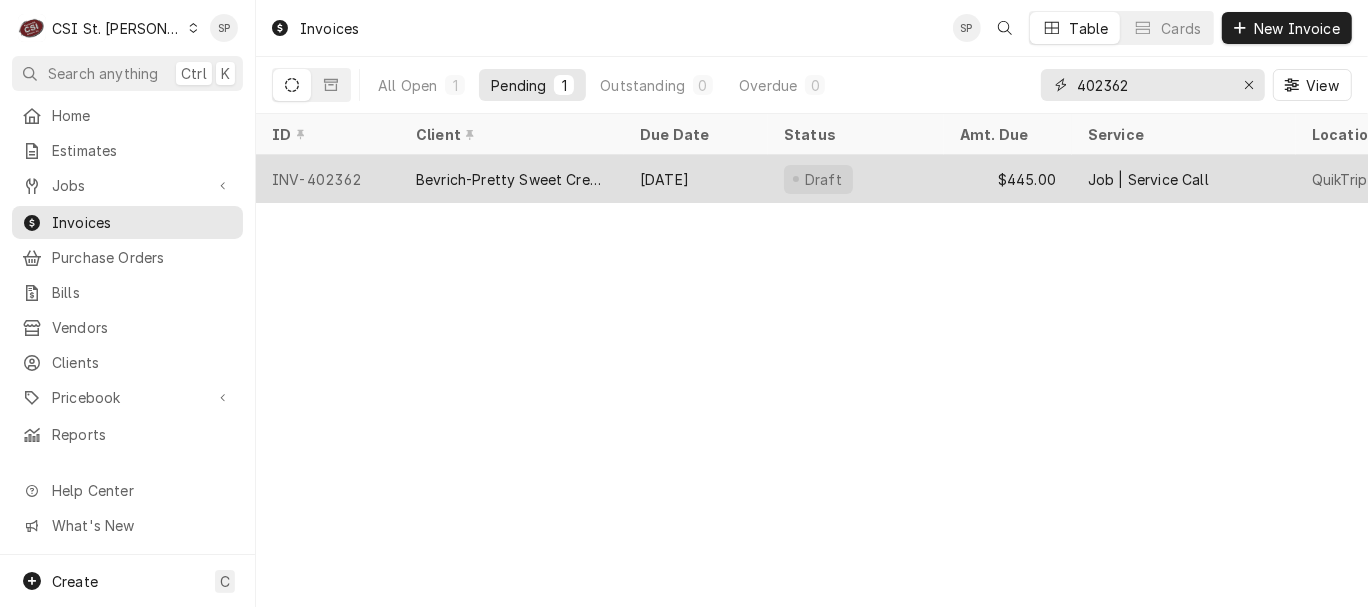 type on "402362" 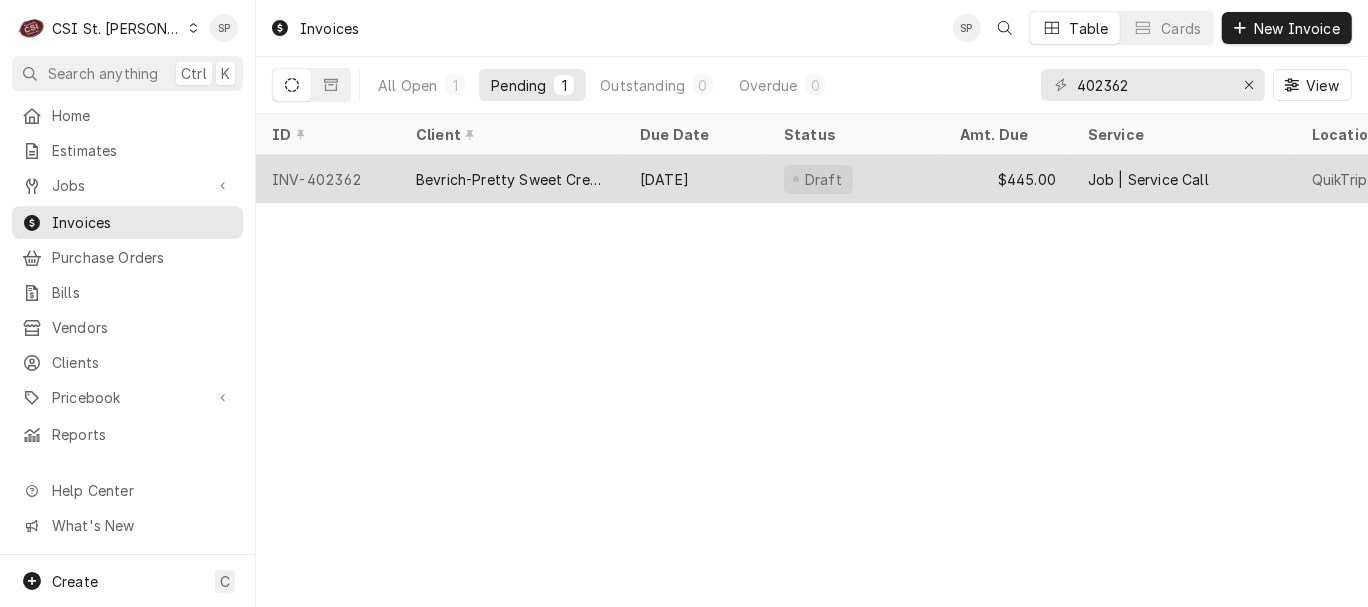 click on "INV-402362" at bounding box center (328, 179) 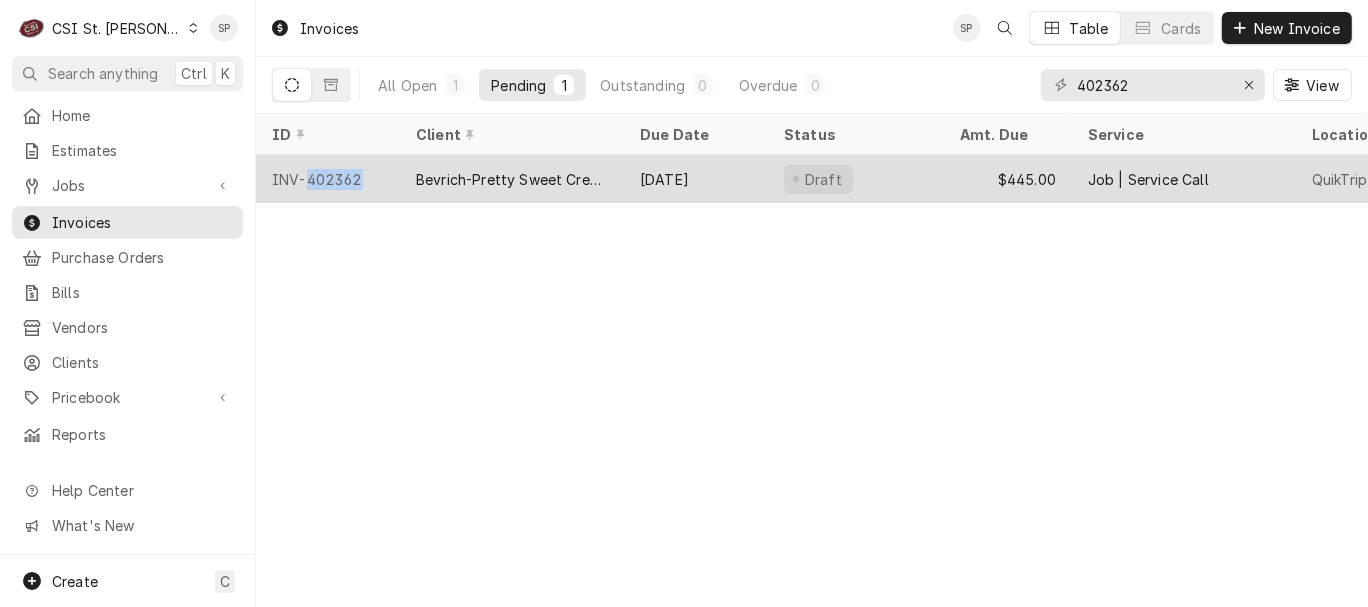 click on "INV-402362" at bounding box center (328, 179) 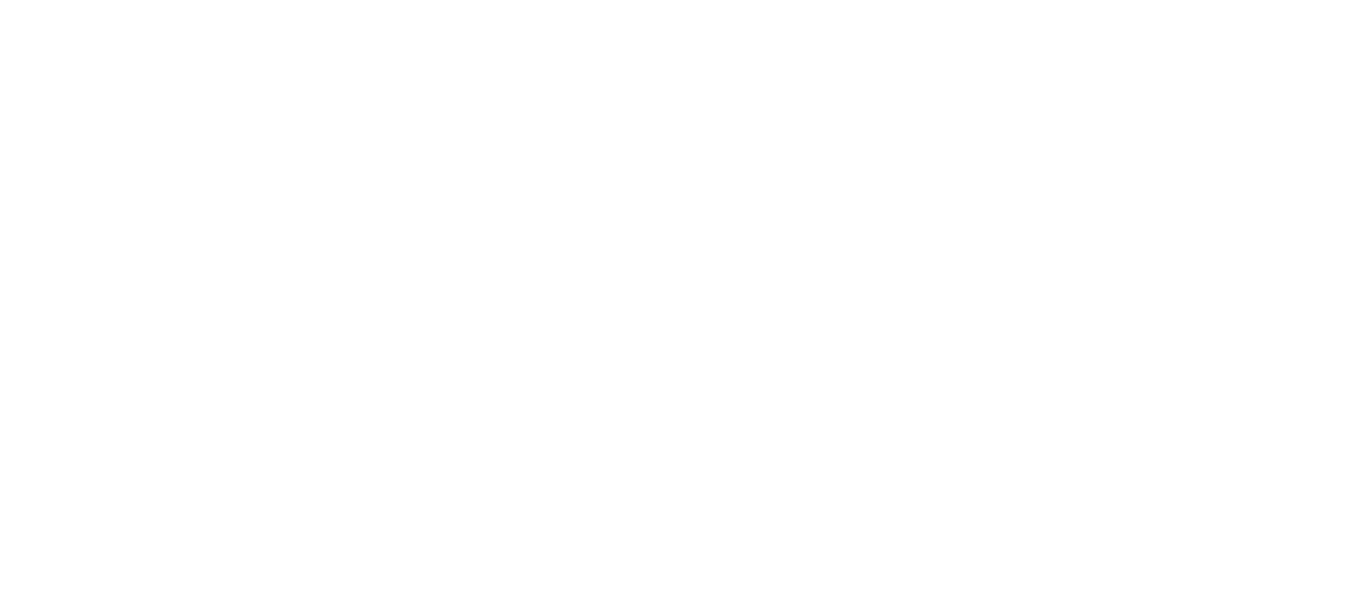 scroll, scrollTop: 0, scrollLeft: 0, axis: both 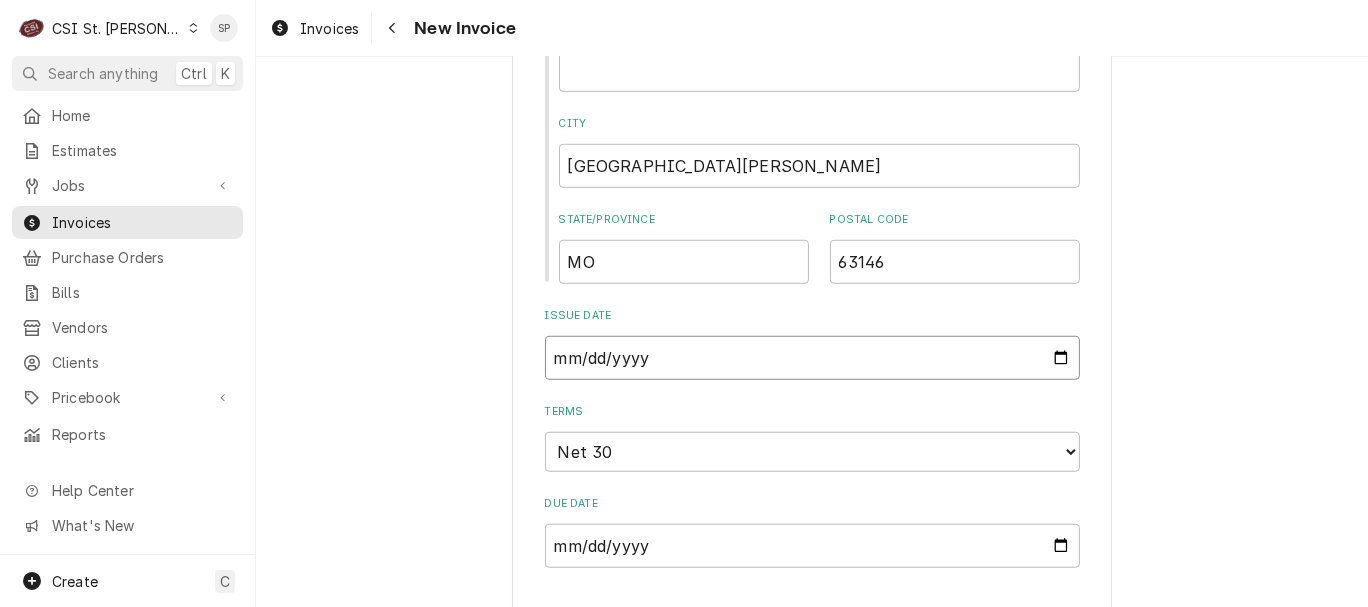 click on "2025-07-23" at bounding box center (812, 358) 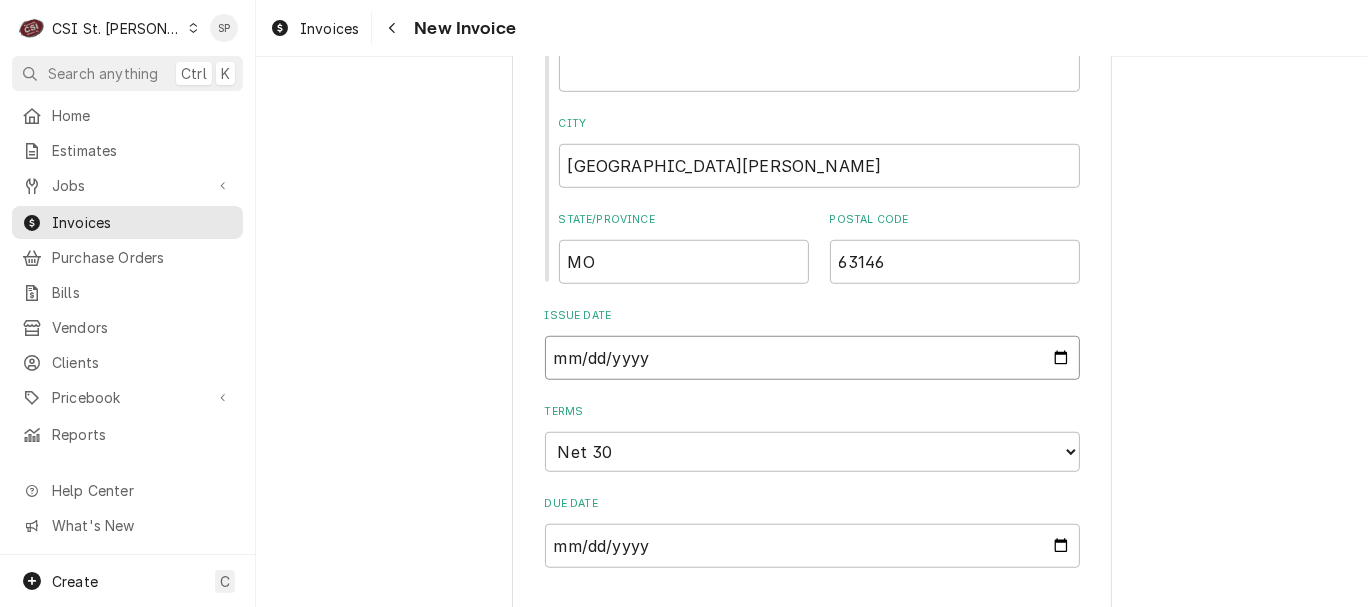 type on "2025-07-28" 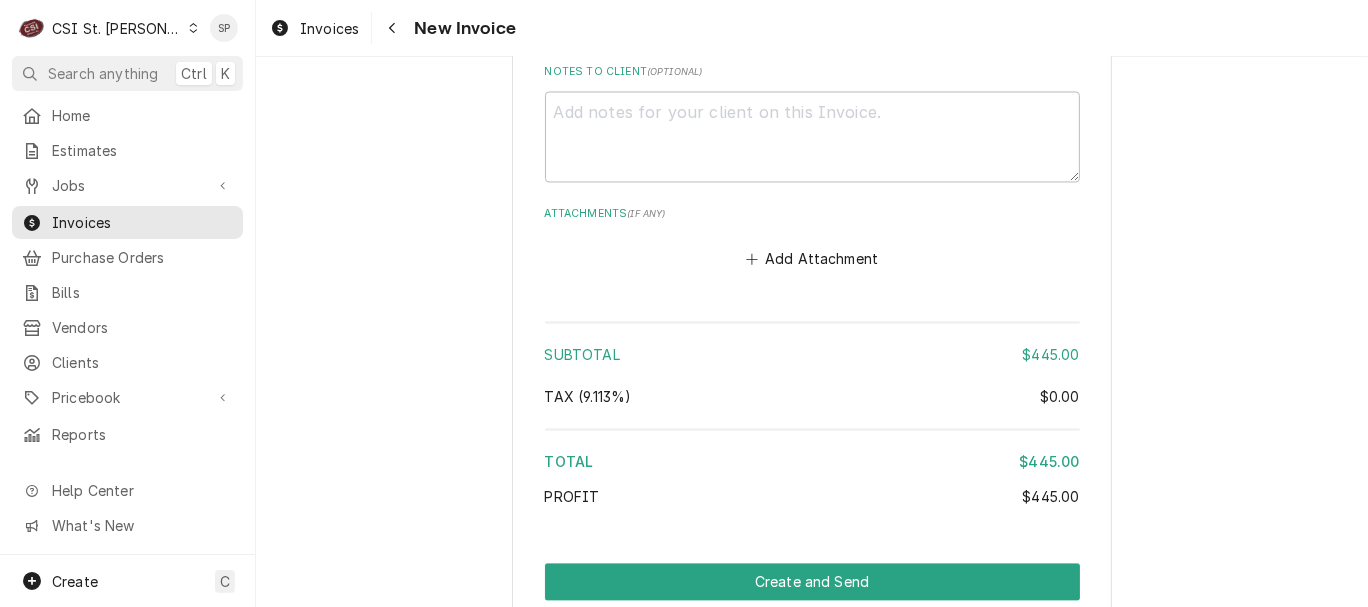 scroll, scrollTop: 3272, scrollLeft: 0, axis: vertical 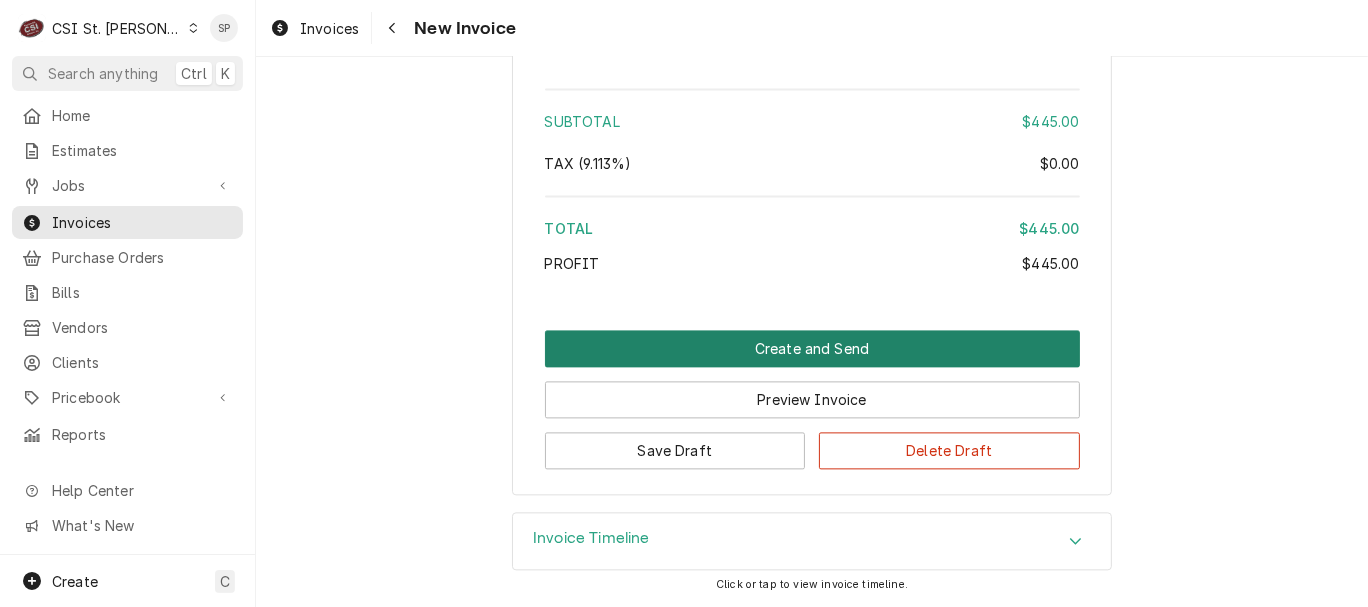 click on "Create and Send" at bounding box center [812, 348] 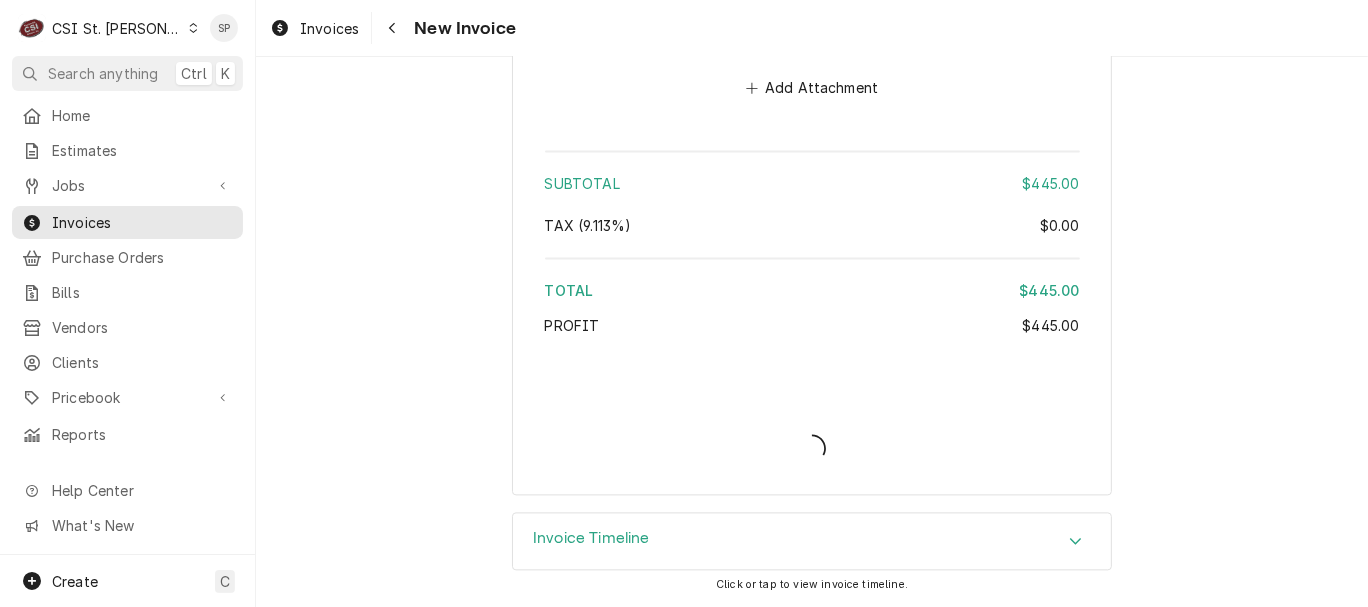 type on "x" 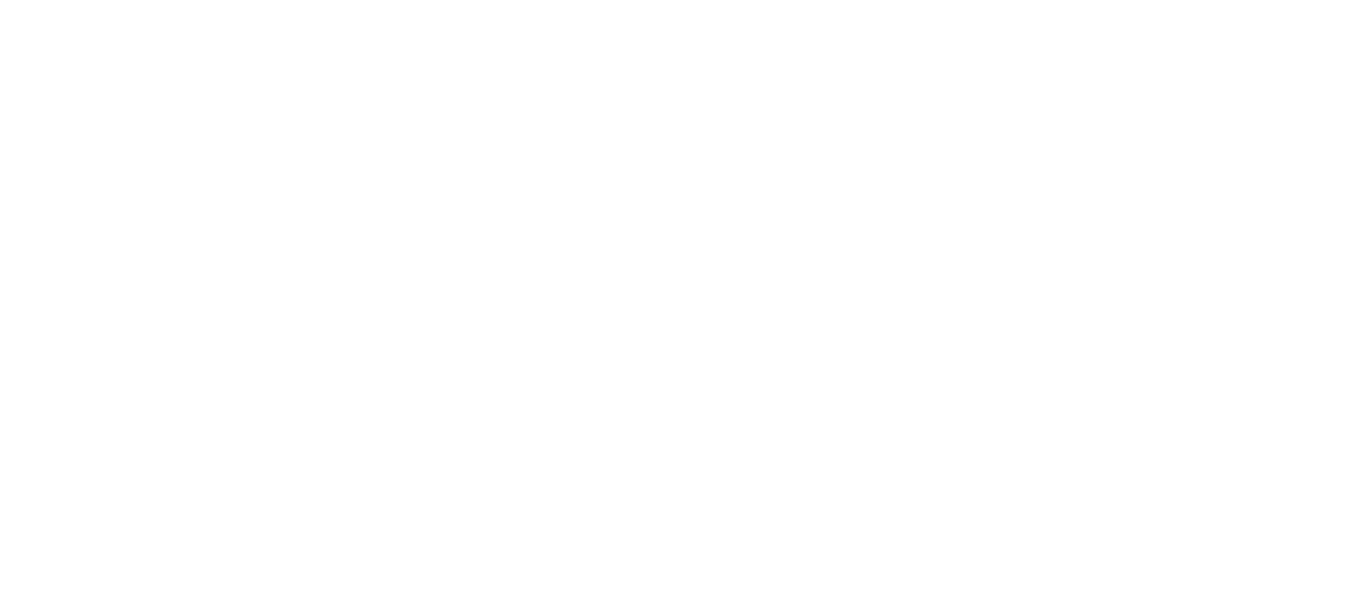 scroll, scrollTop: 0, scrollLeft: 0, axis: both 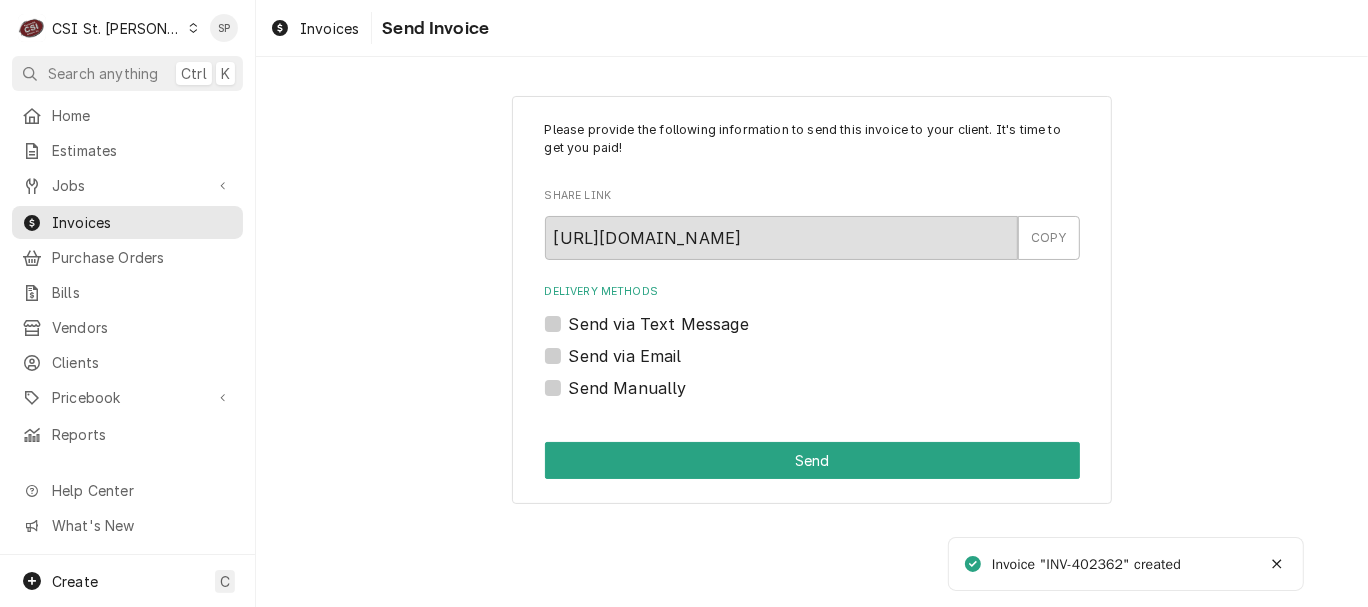 click on "Send via Email" at bounding box center [625, 356] 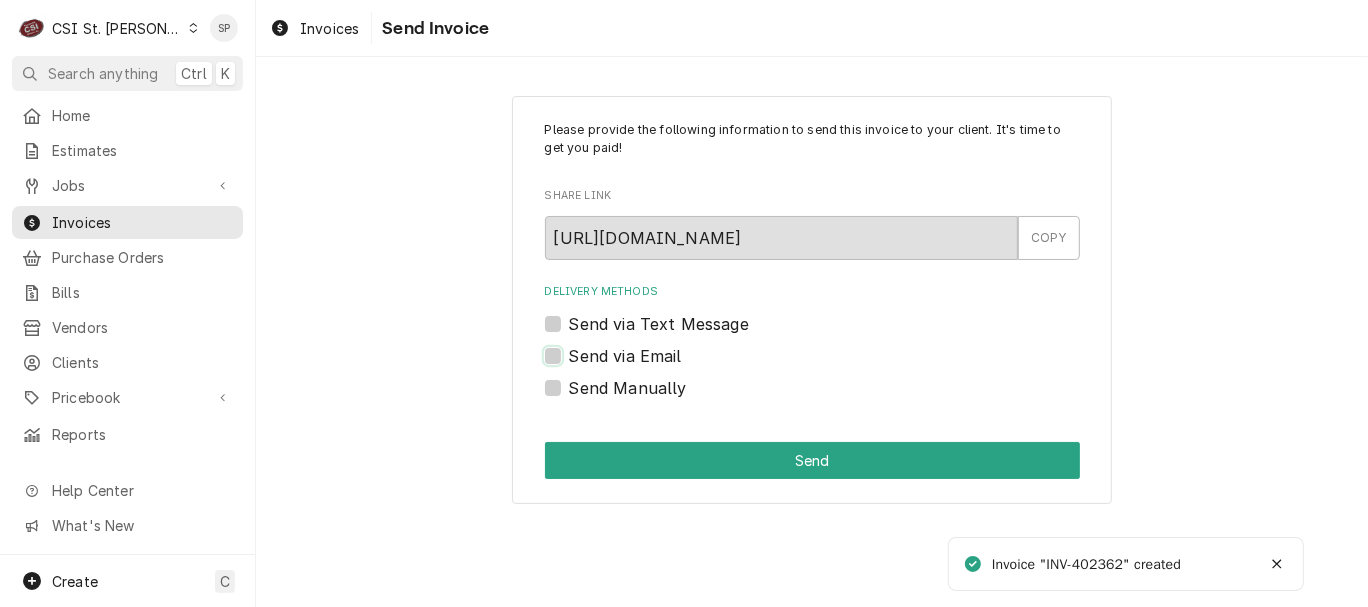 click on "Send via Email" at bounding box center [836, 366] 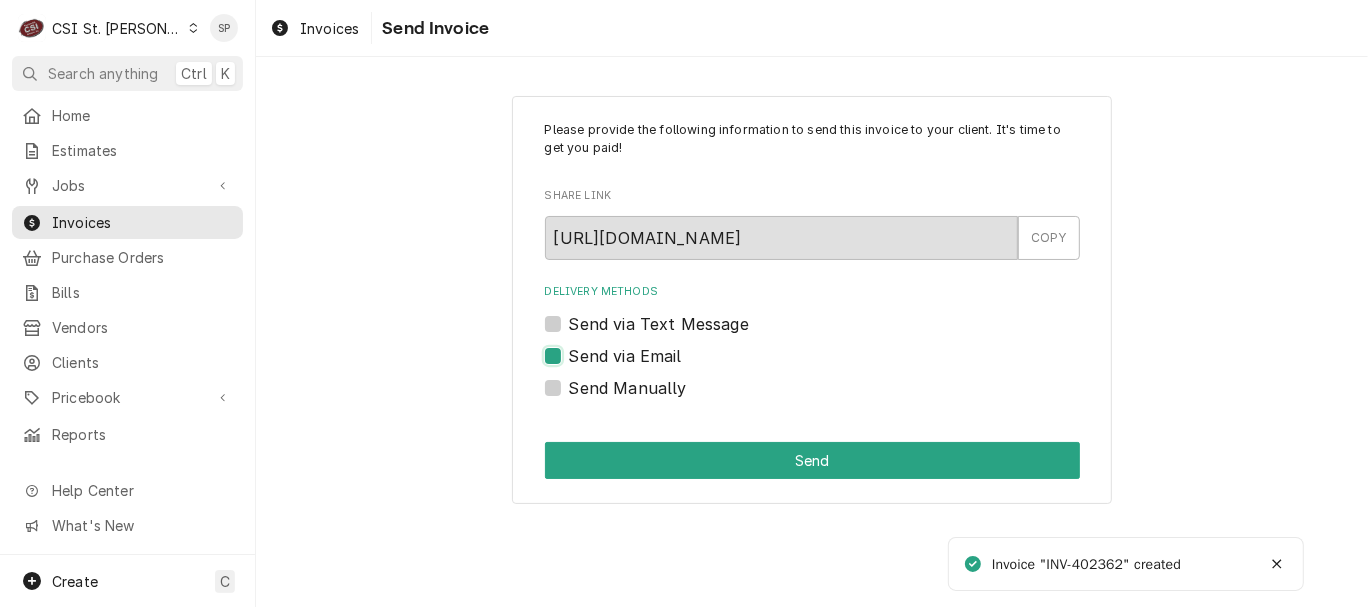 checkbox on "true" 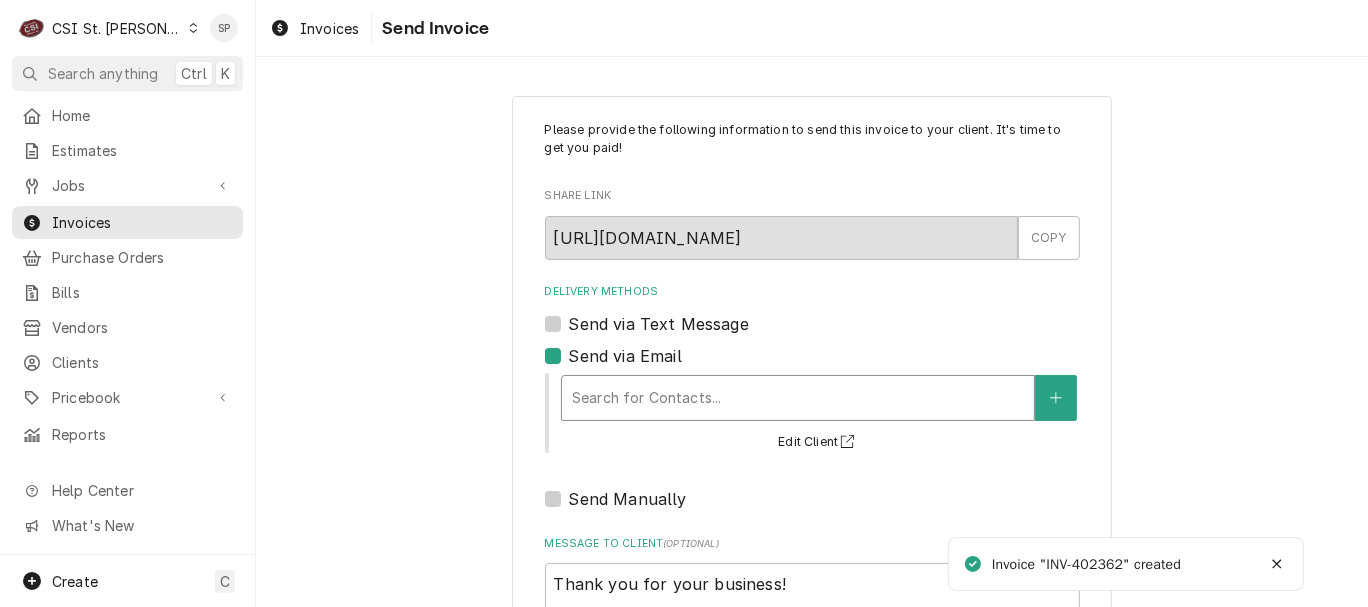 click at bounding box center [798, 398] 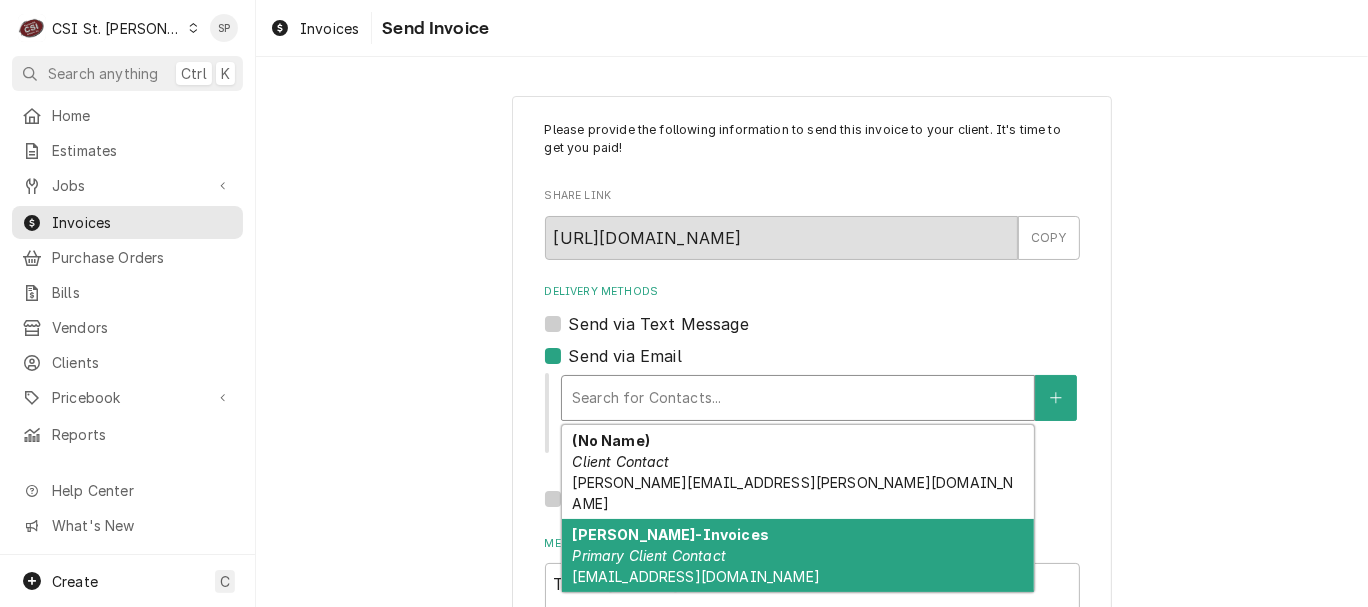 click on "Primary Client Contact" at bounding box center (649, 555) 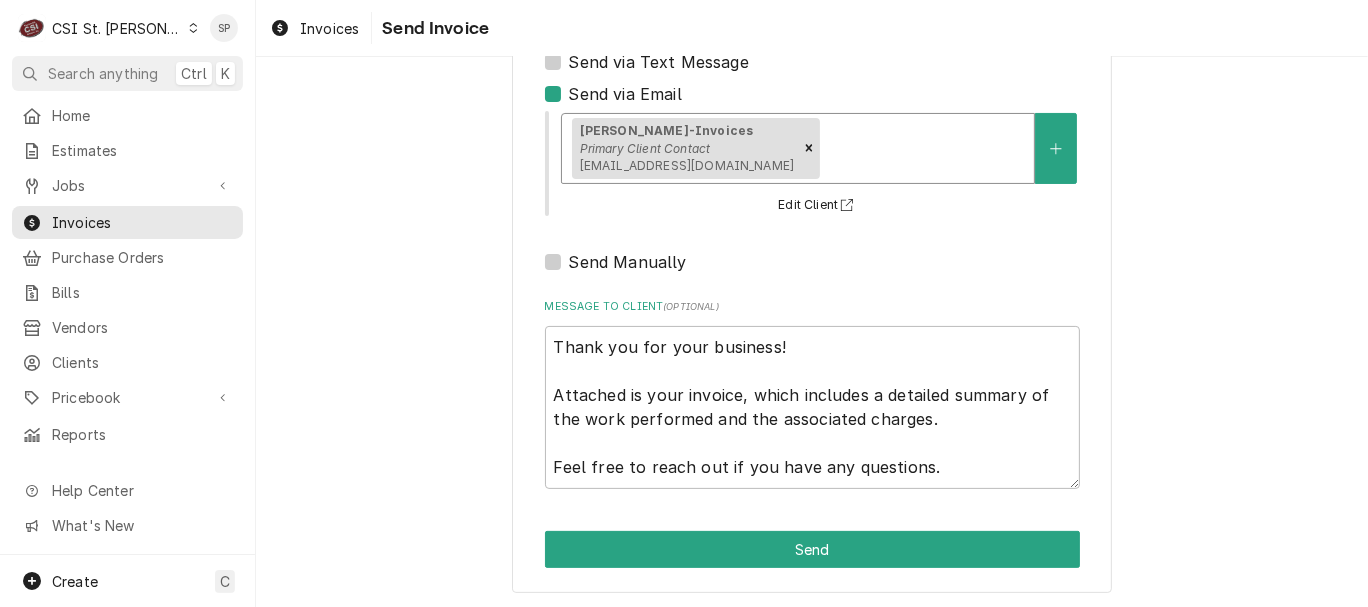 scroll, scrollTop: 266, scrollLeft: 0, axis: vertical 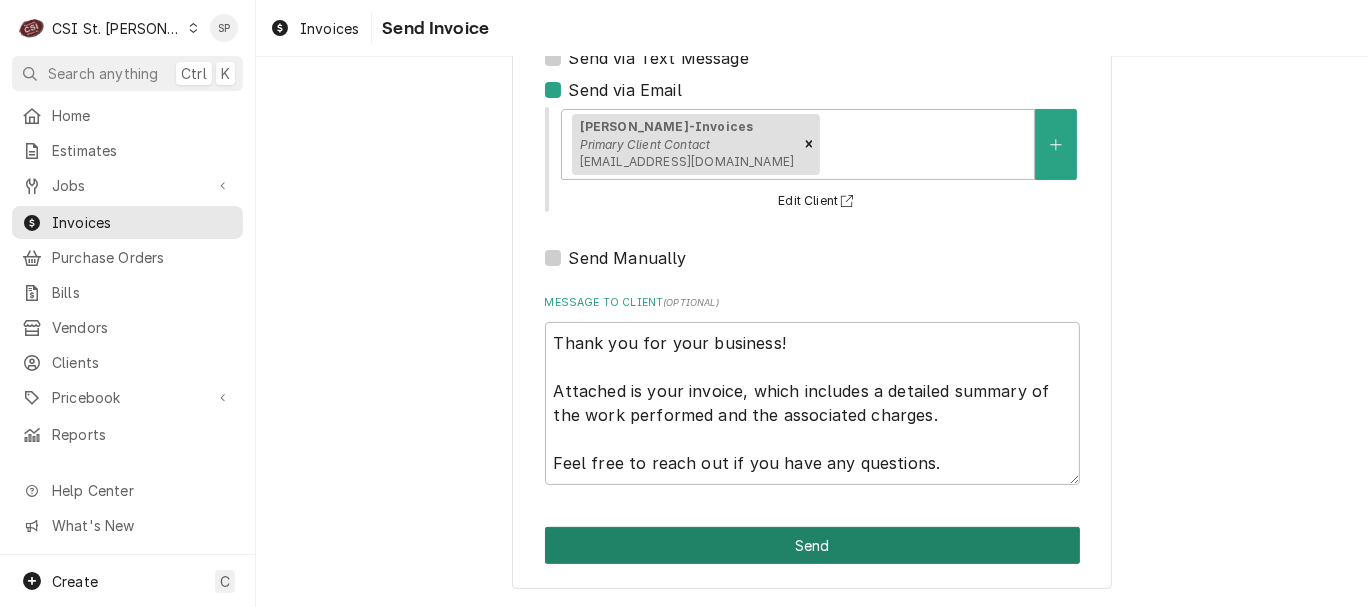 click on "Send" at bounding box center (812, 545) 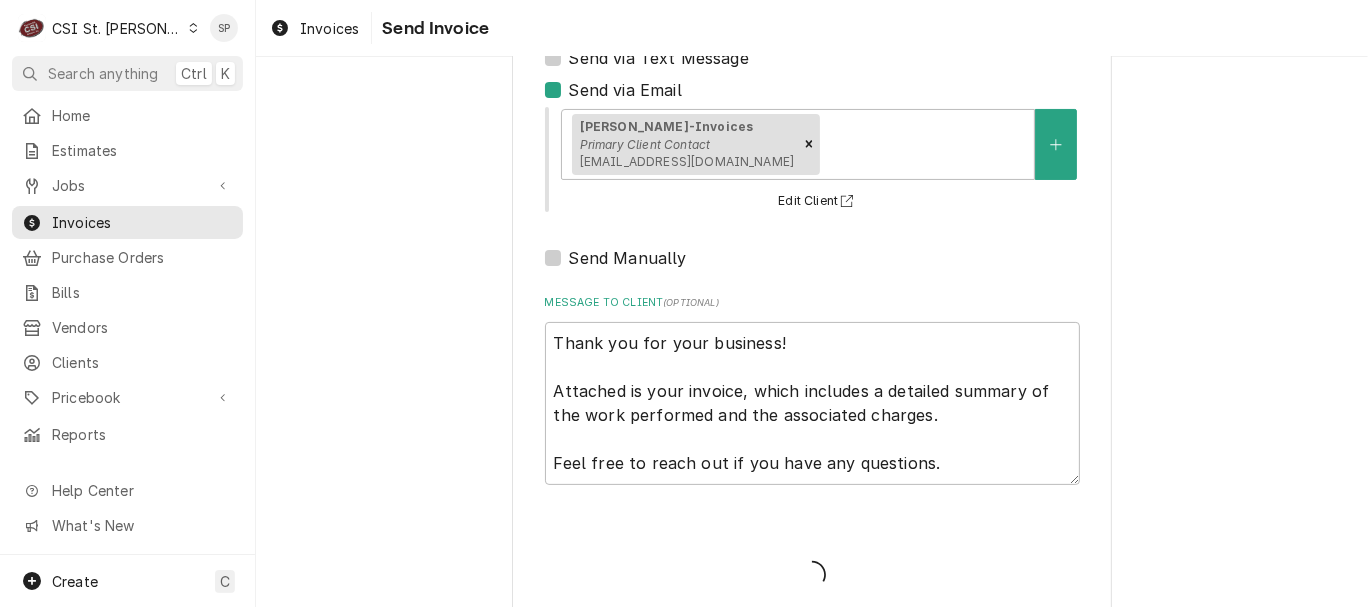 type on "x" 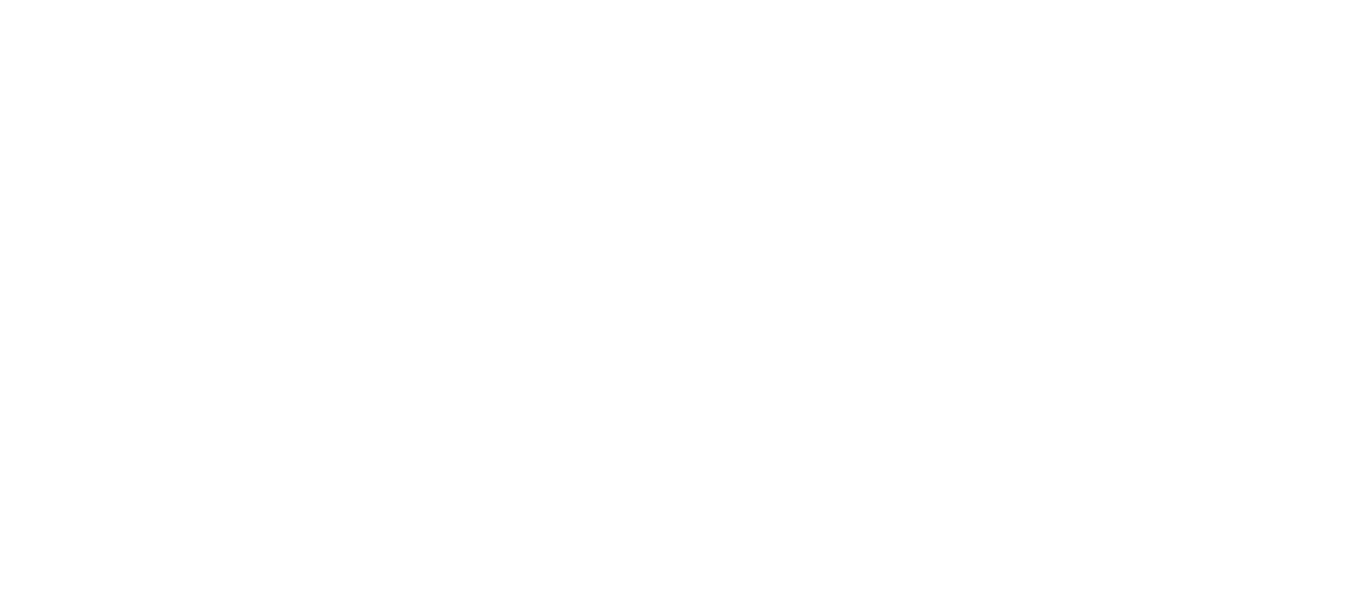 scroll, scrollTop: 0, scrollLeft: 0, axis: both 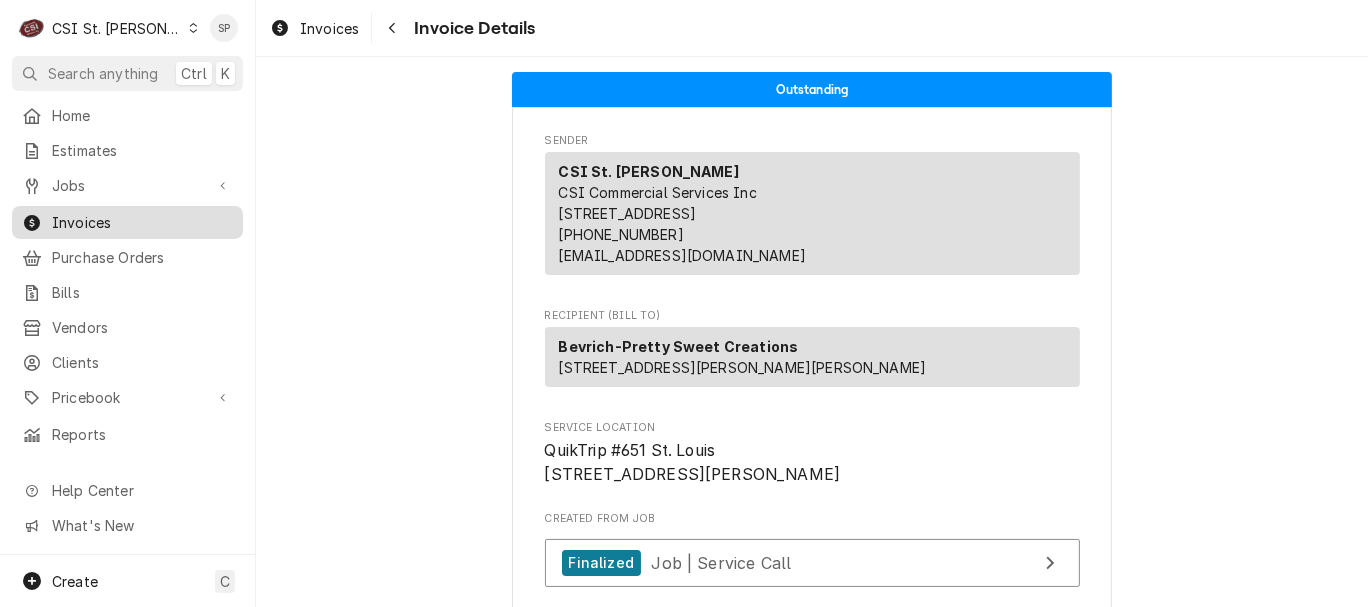 click on "Invoices" at bounding box center [142, 222] 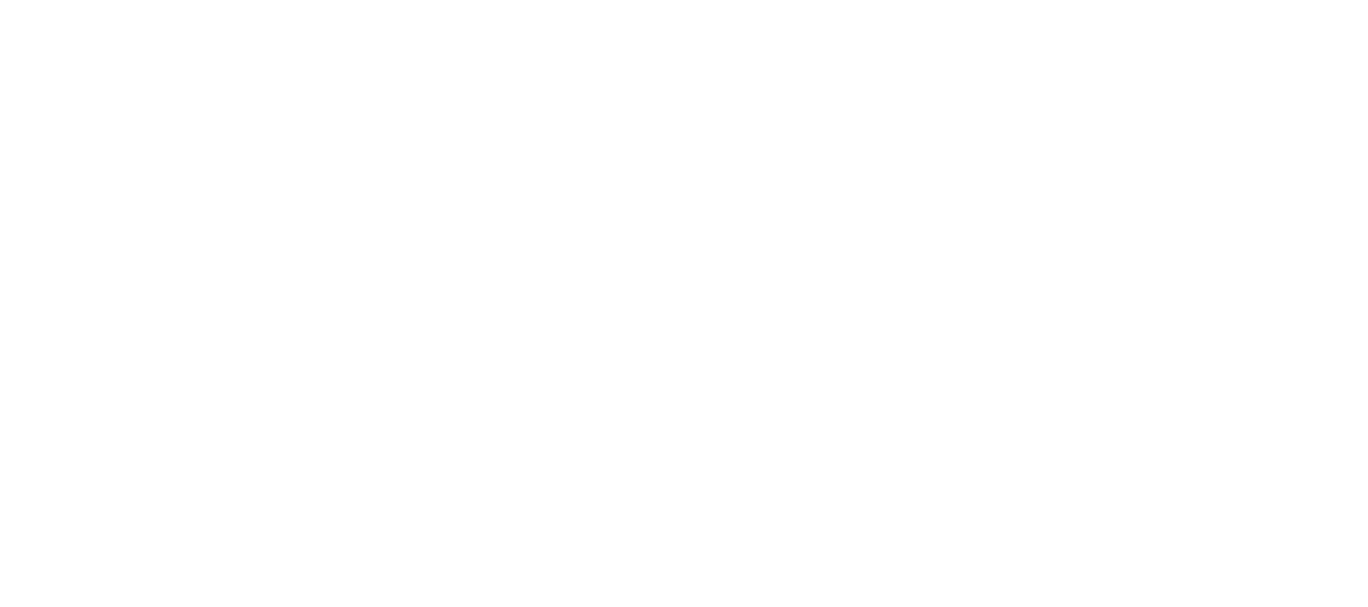 scroll, scrollTop: 0, scrollLeft: 0, axis: both 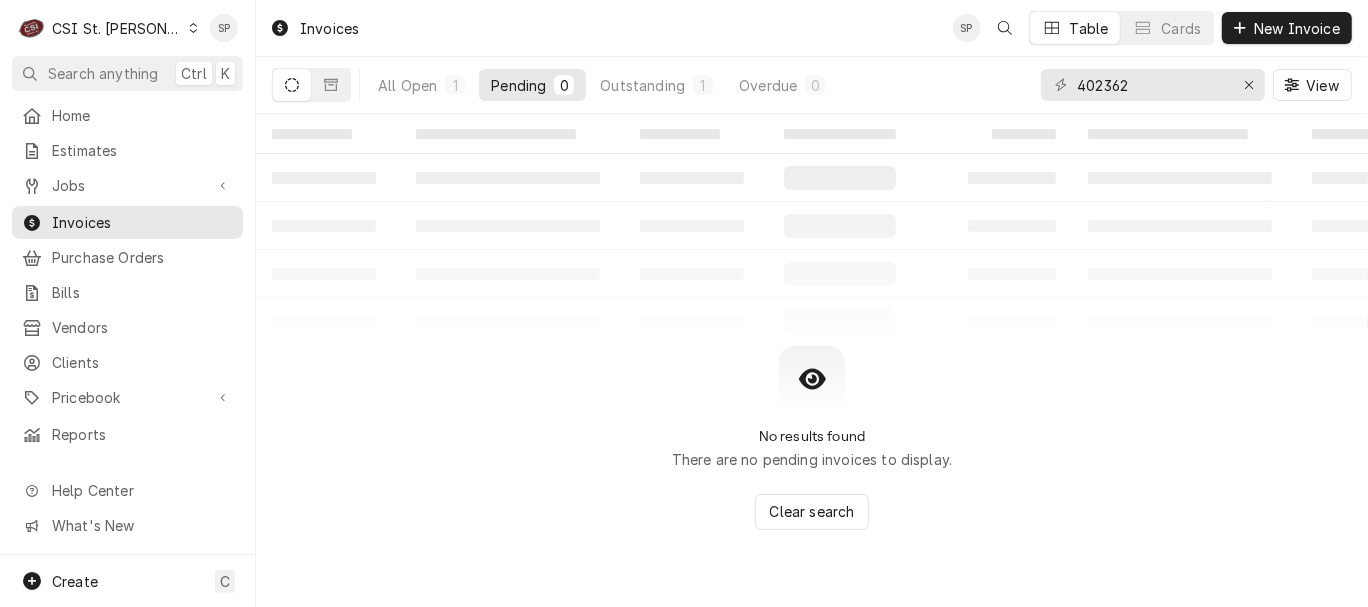 drag, startPoint x: 1168, startPoint y: 64, endPoint x: 1159, endPoint y: 77, distance: 15.811388 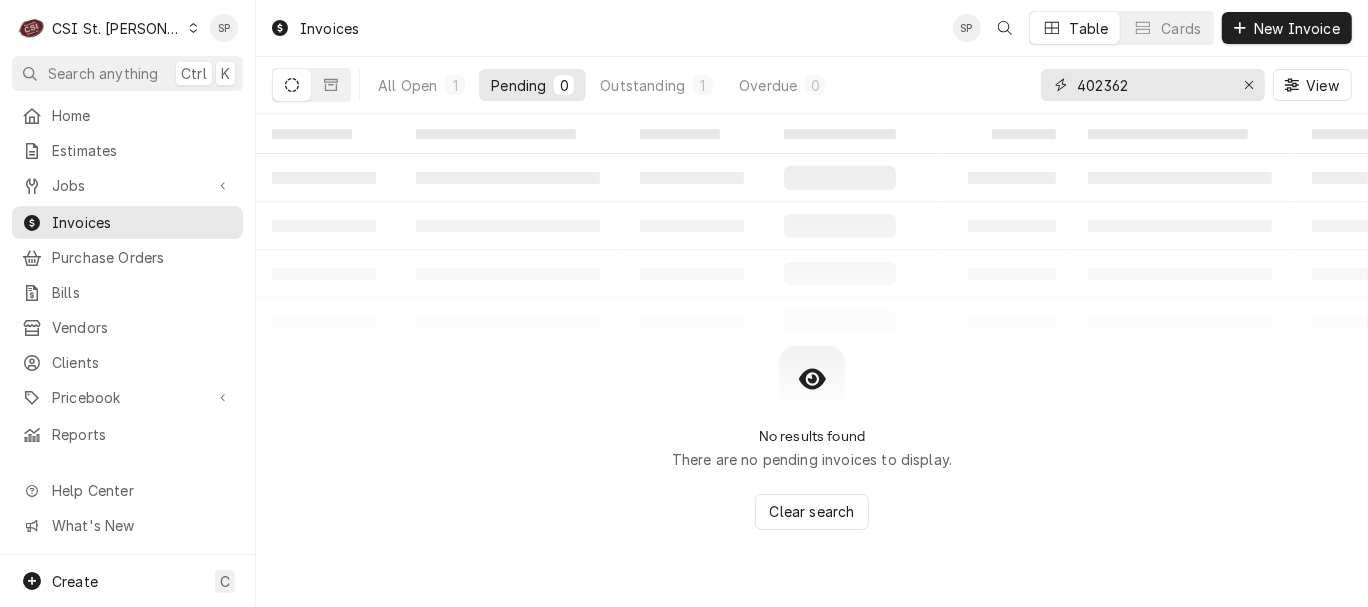 click on "402362" at bounding box center (1152, 85) 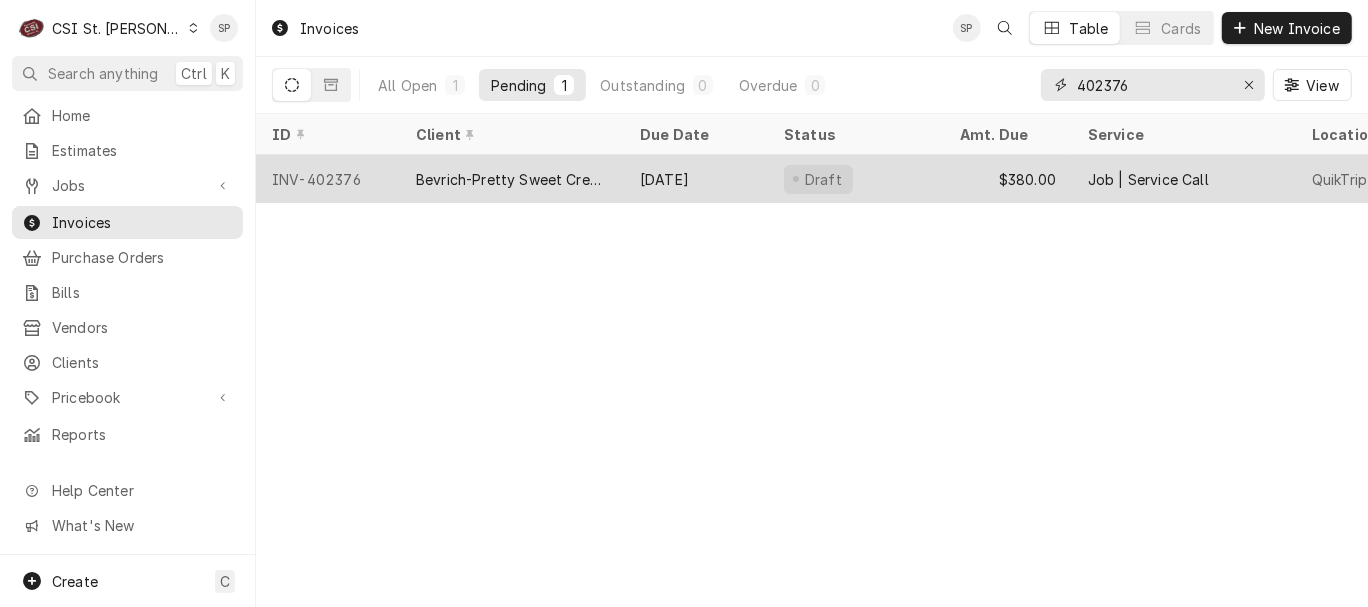 type on "402376" 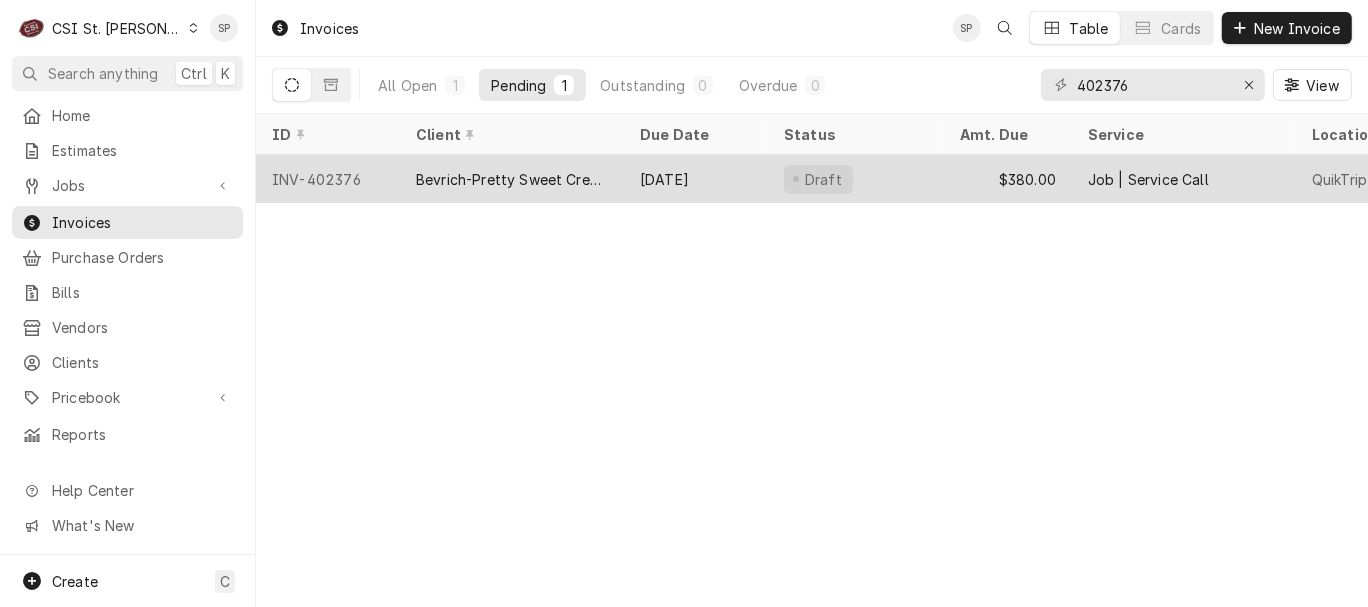 click on "INV-402376" at bounding box center (328, 179) 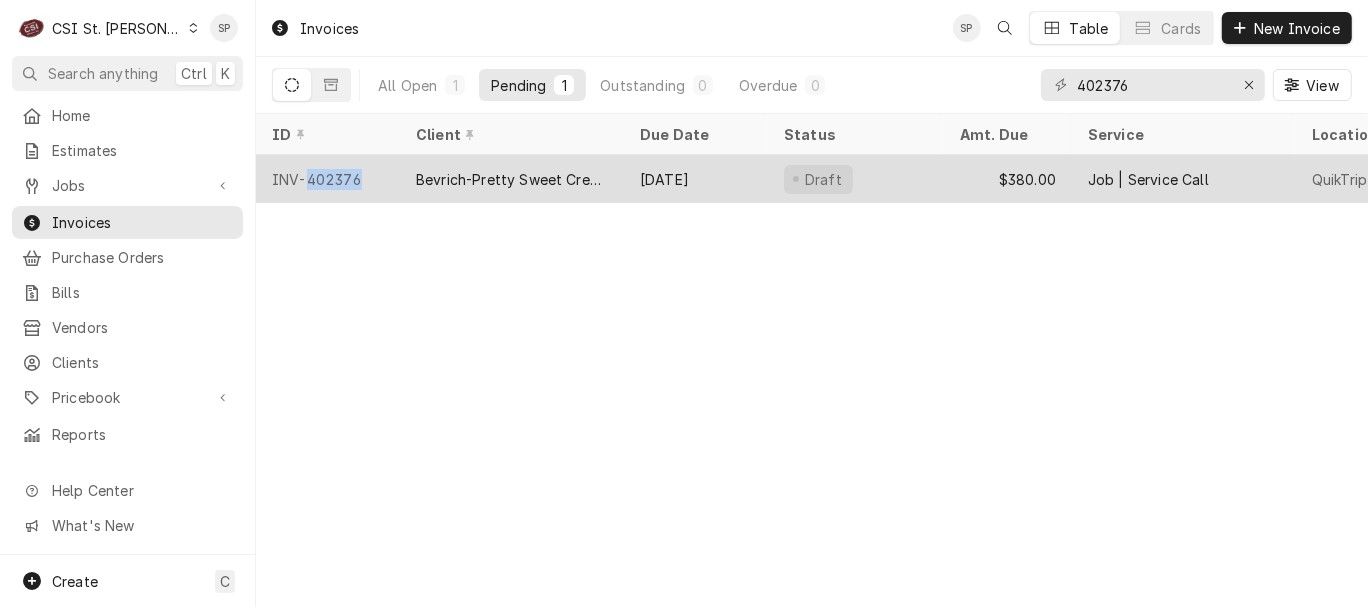 click on "INV-402376" at bounding box center [328, 179] 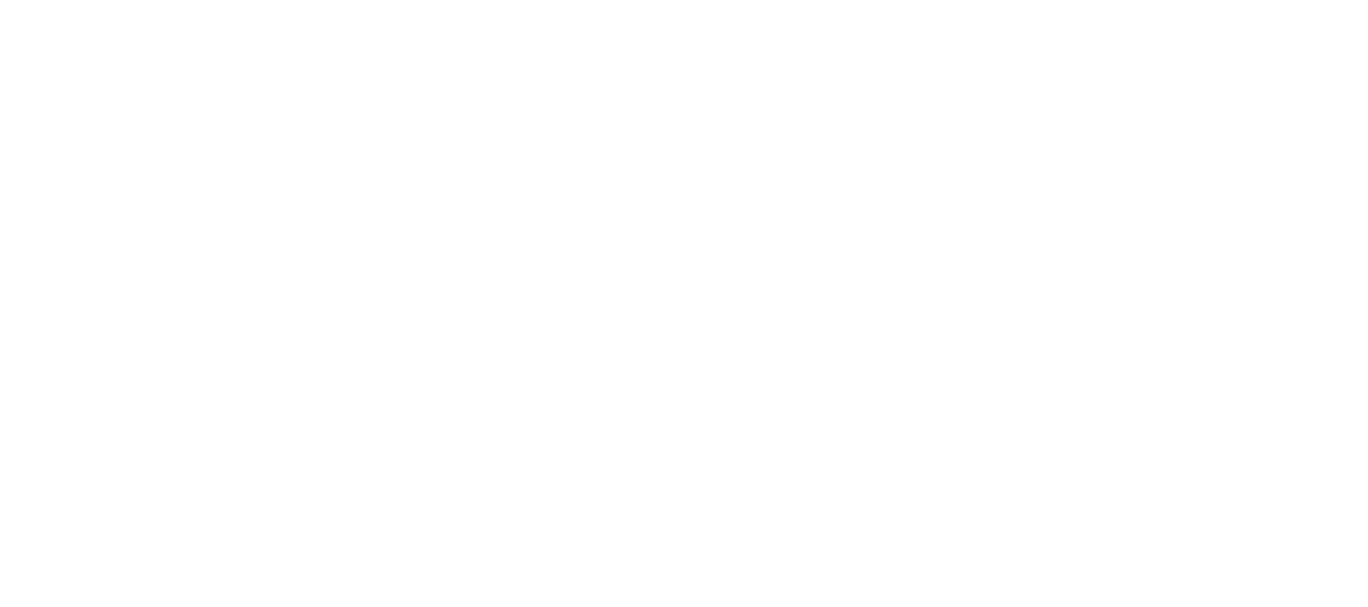 scroll, scrollTop: 0, scrollLeft: 0, axis: both 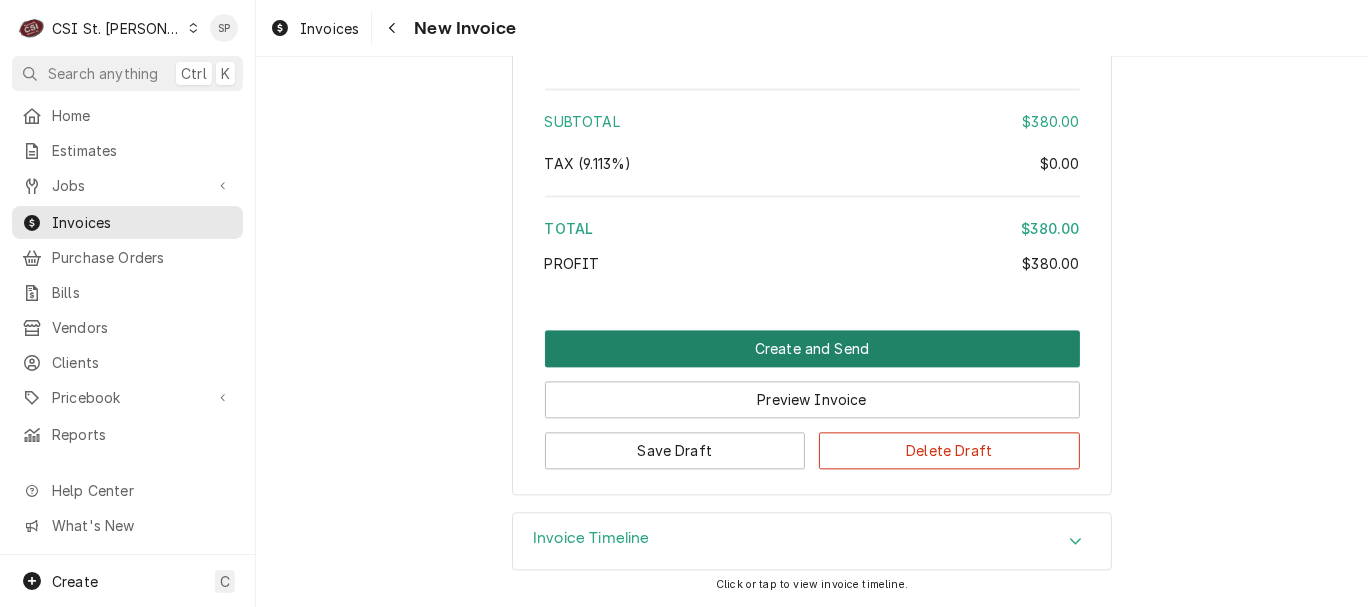 click on "Create and Send" at bounding box center [812, 348] 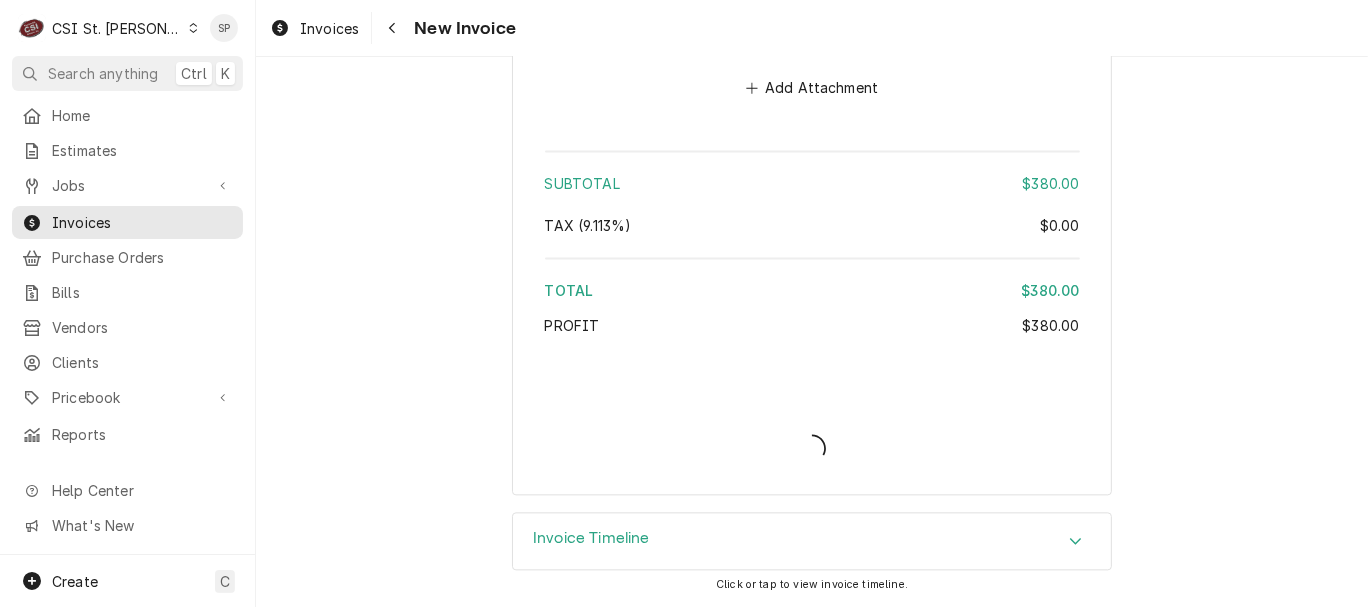 type on "x" 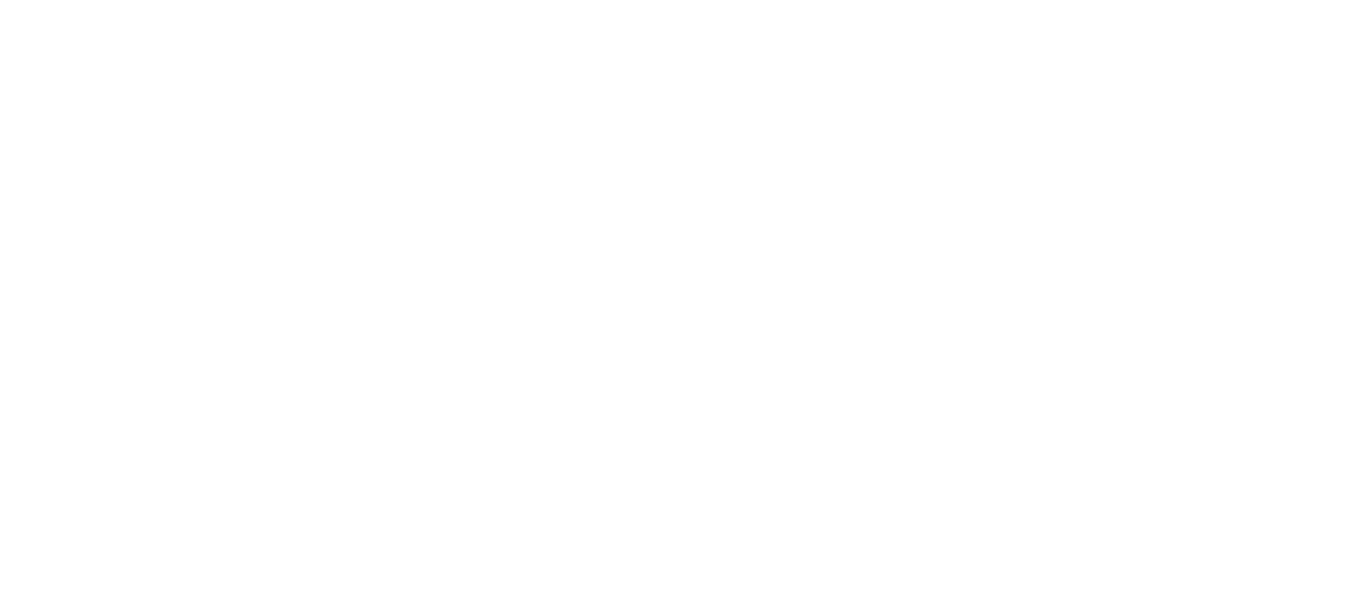 scroll, scrollTop: 0, scrollLeft: 0, axis: both 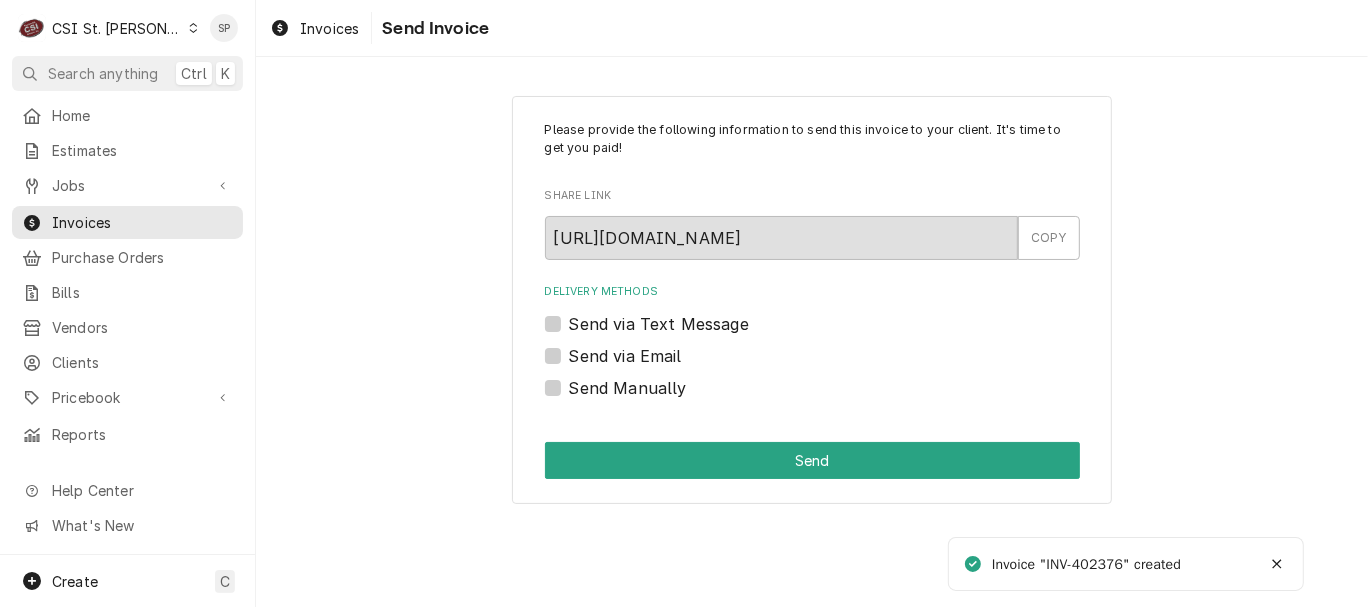 click on "Send via Email" at bounding box center (625, 356) 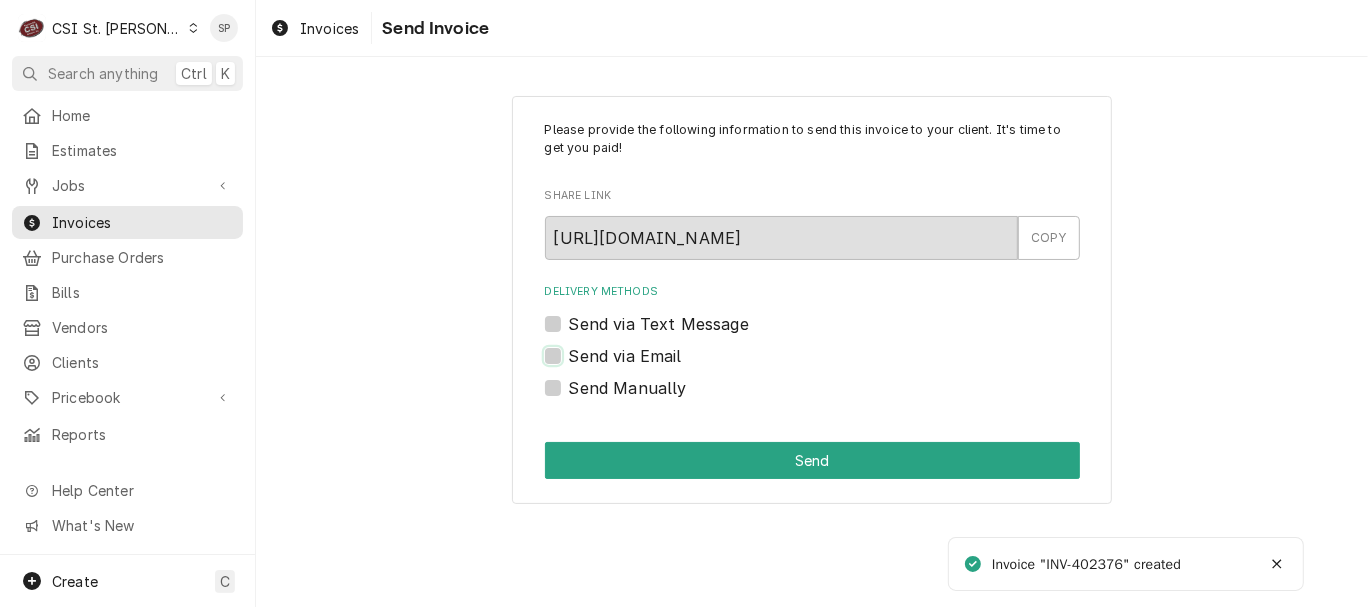 click on "Send via Email" at bounding box center (836, 366) 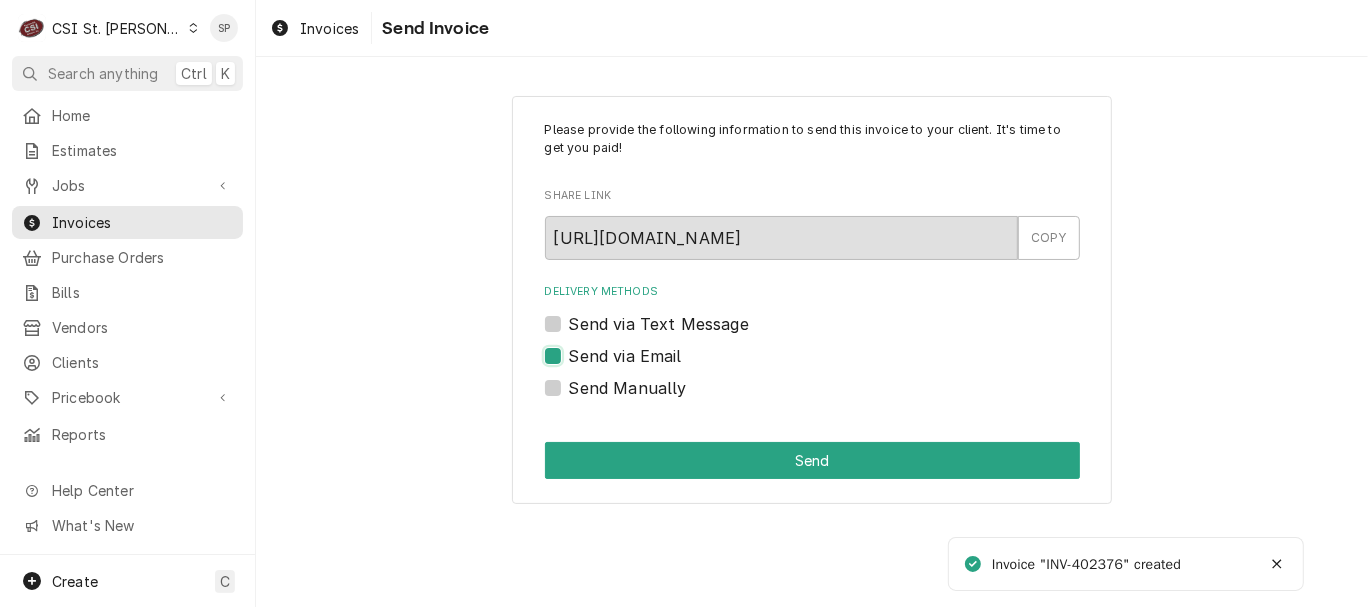 checkbox on "true" 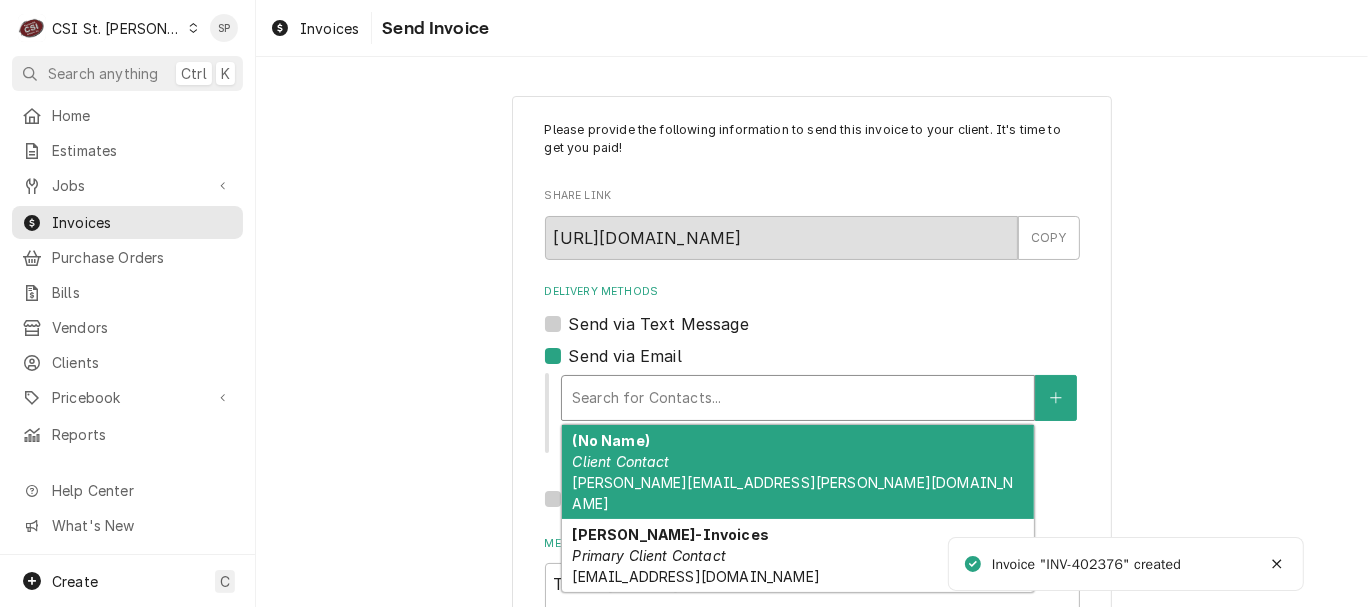 click at bounding box center [798, 398] 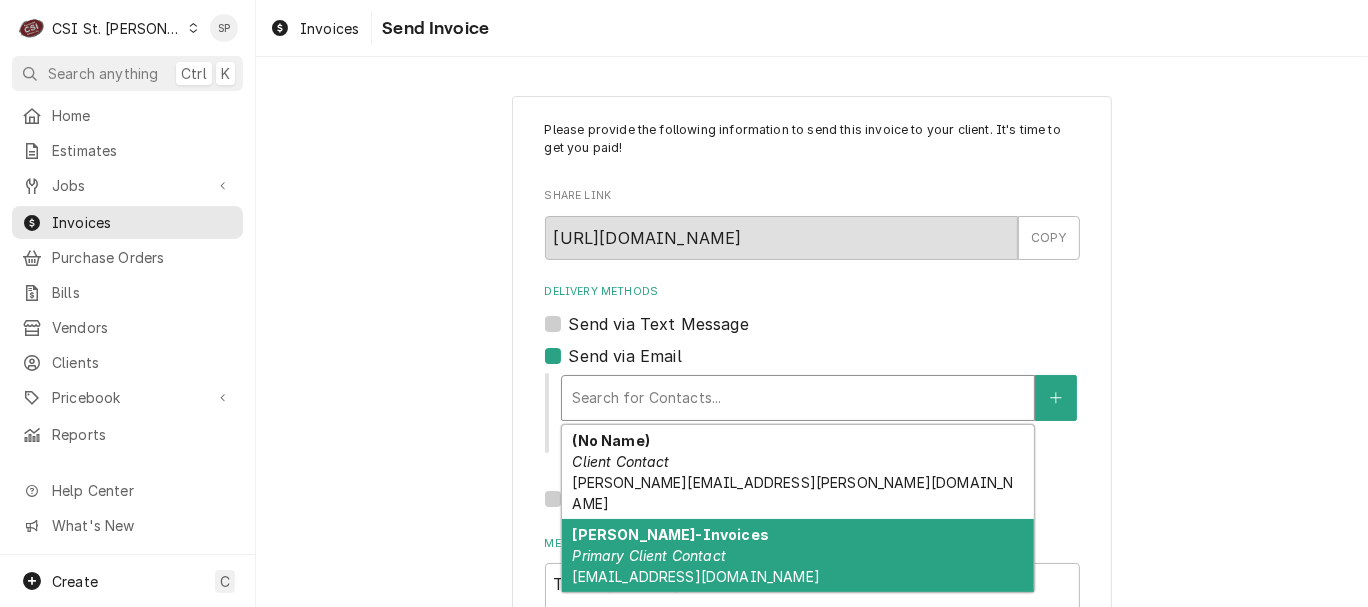 click on "Primary Client Contact" at bounding box center [649, 555] 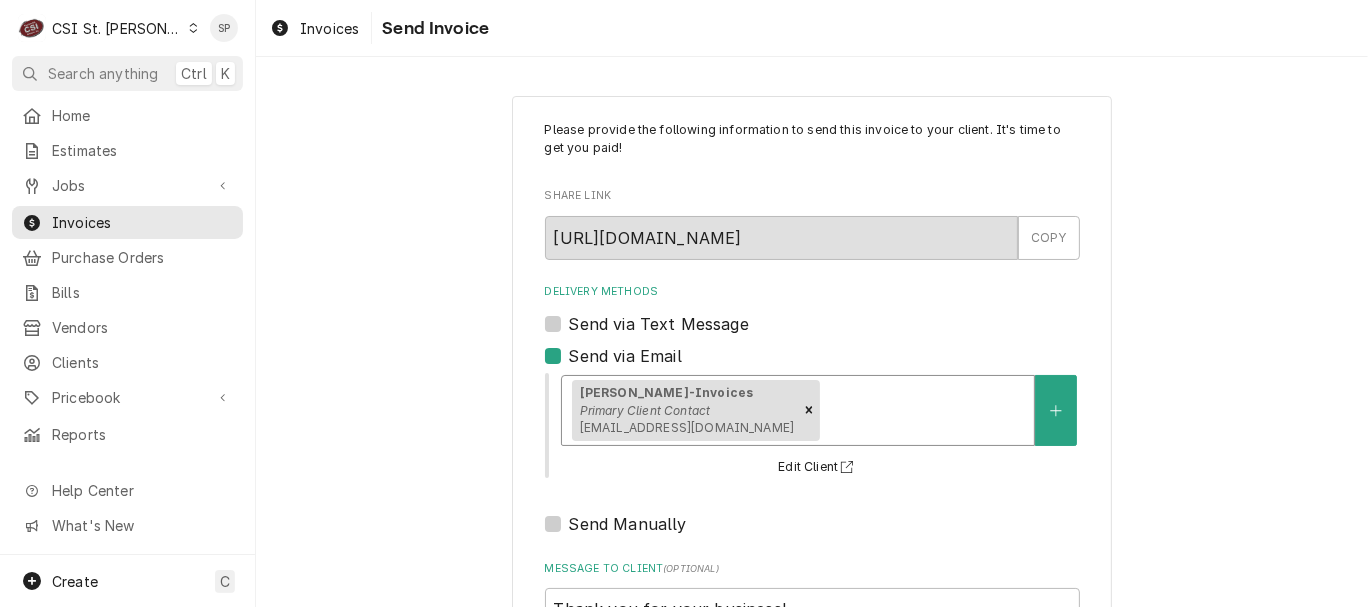 scroll, scrollTop: 266, scrollLeft: 0, axis: vertical 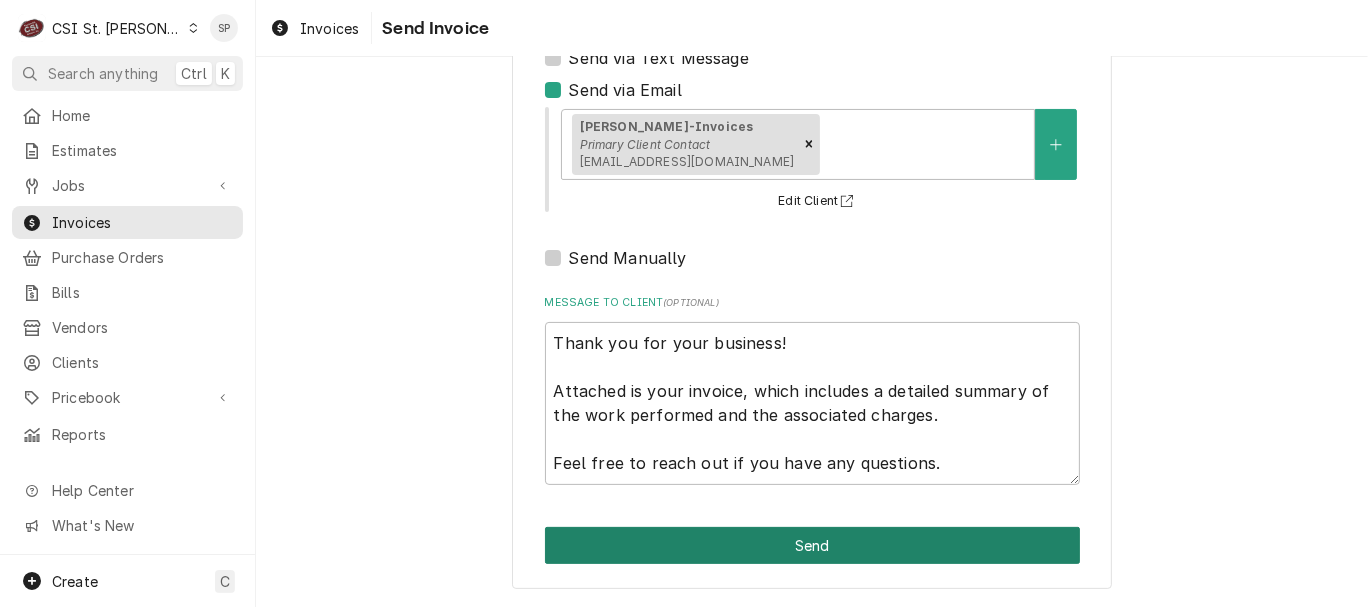 click on "Send" at bounding box center (812, 545) 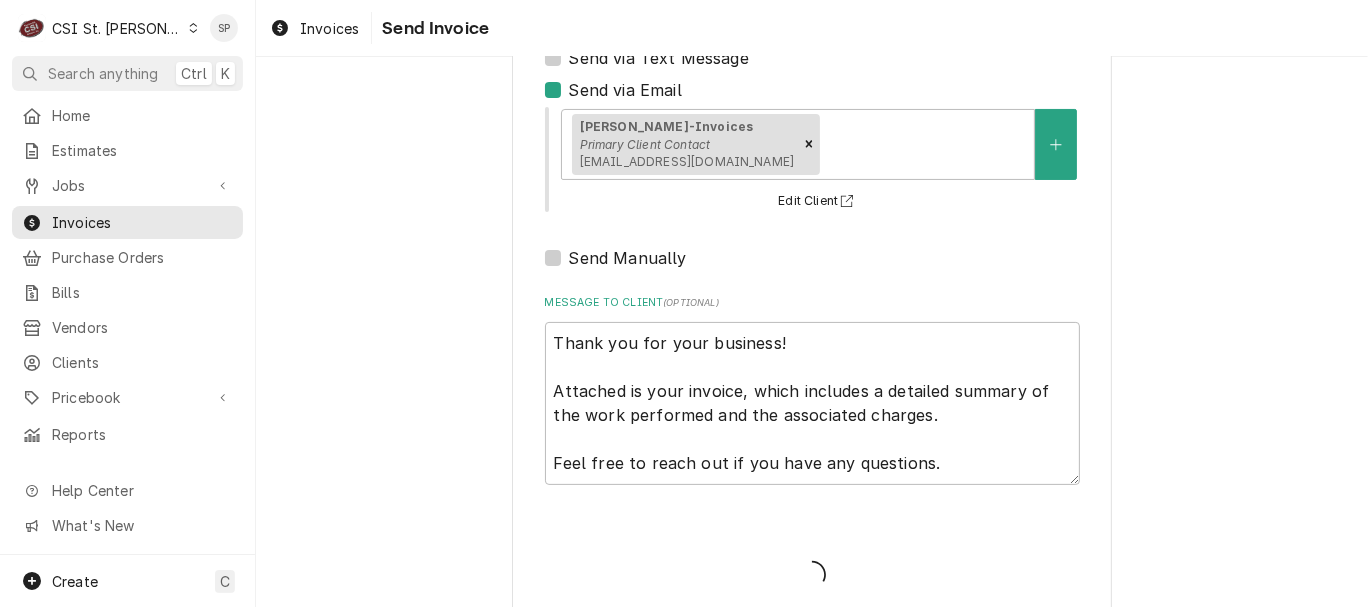 type on "x" 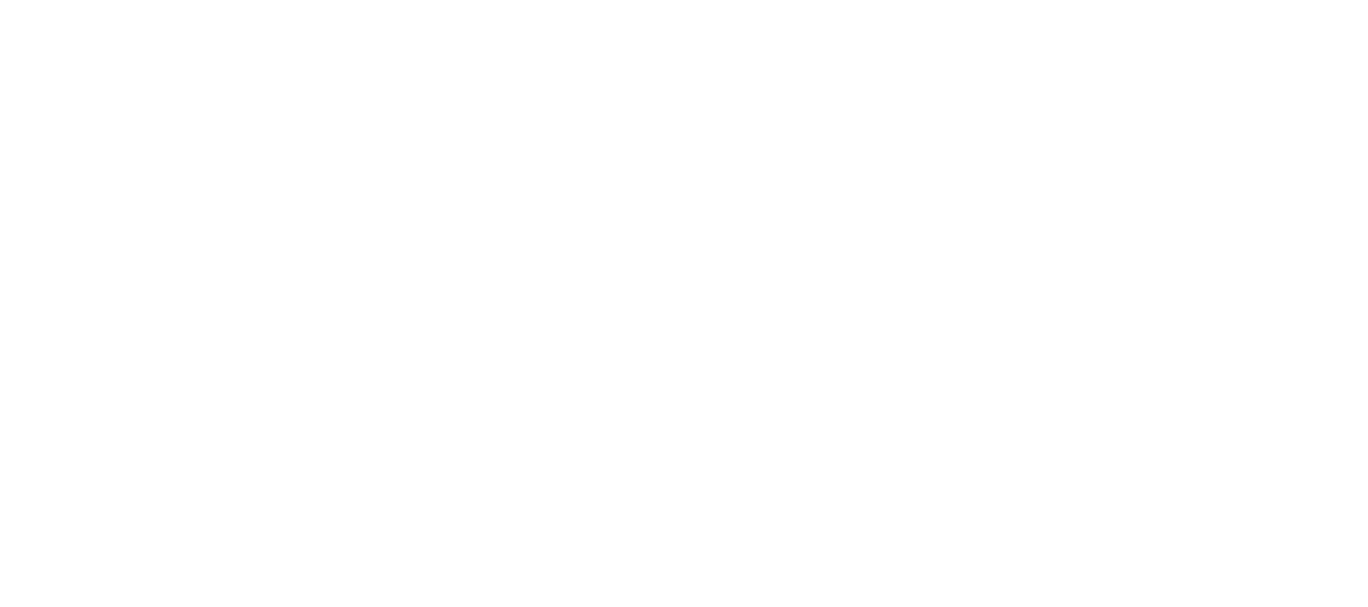 scroll, scrollTop: 0, scrollLeft: 0, axis: both 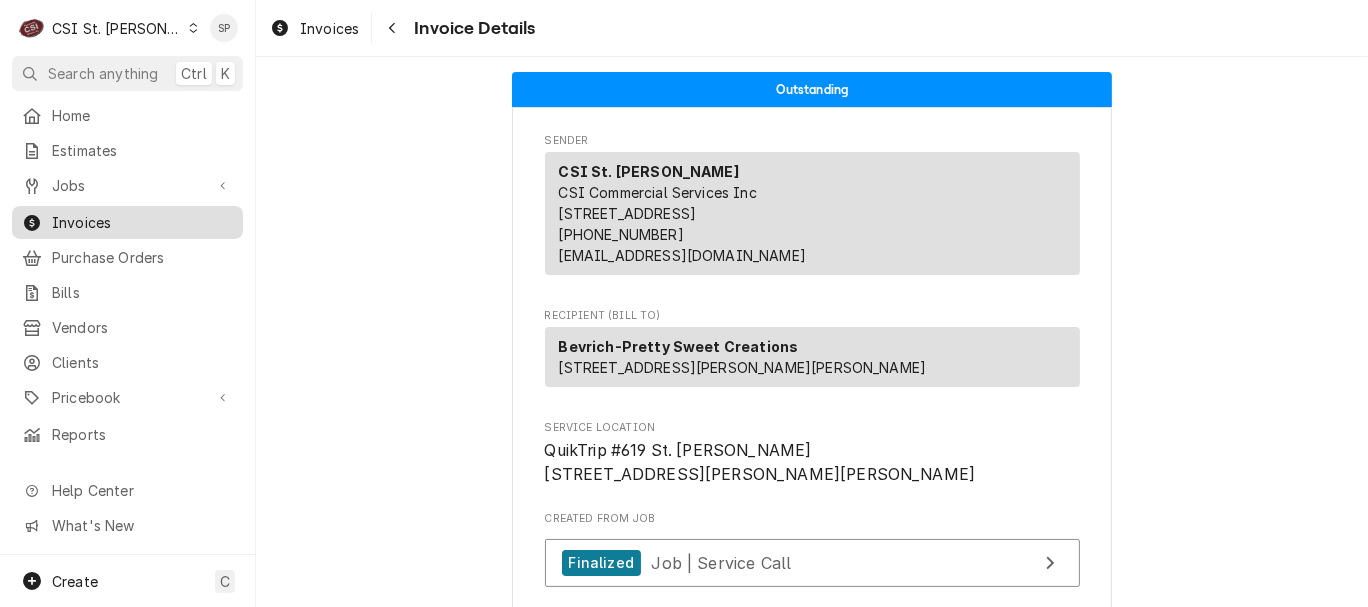 click on "Invoices" at bounding box center (142, 222) 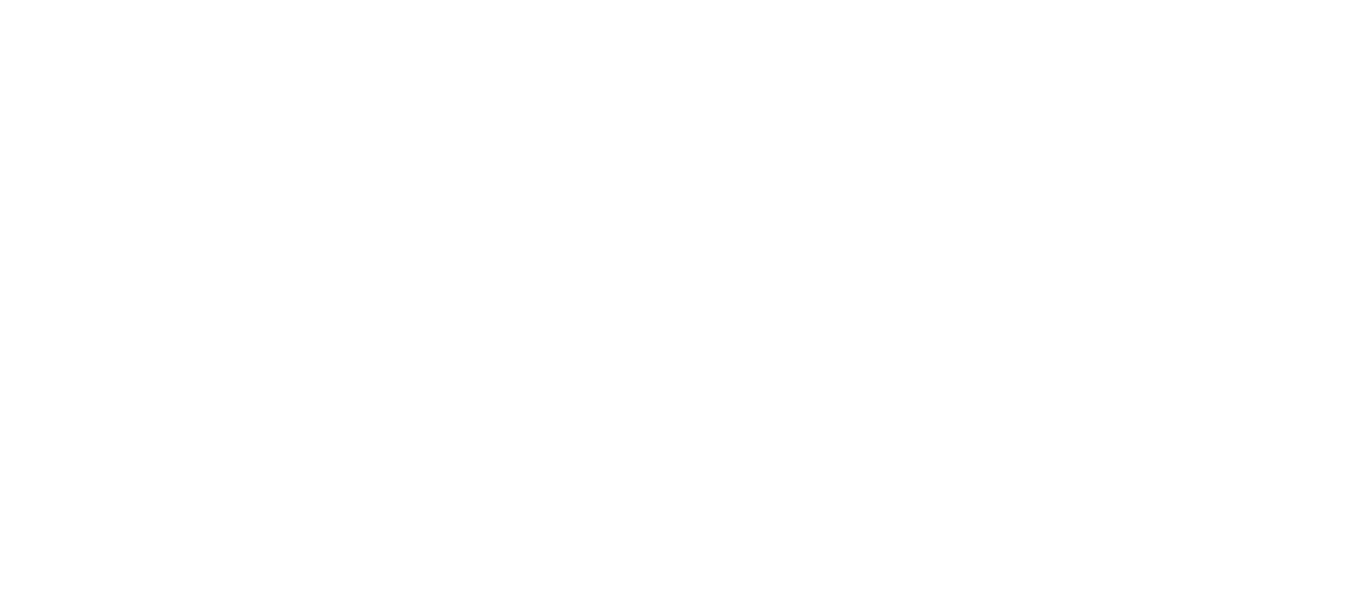 scroll, scrollTop: 0, scrollLeft: 0, axis: both 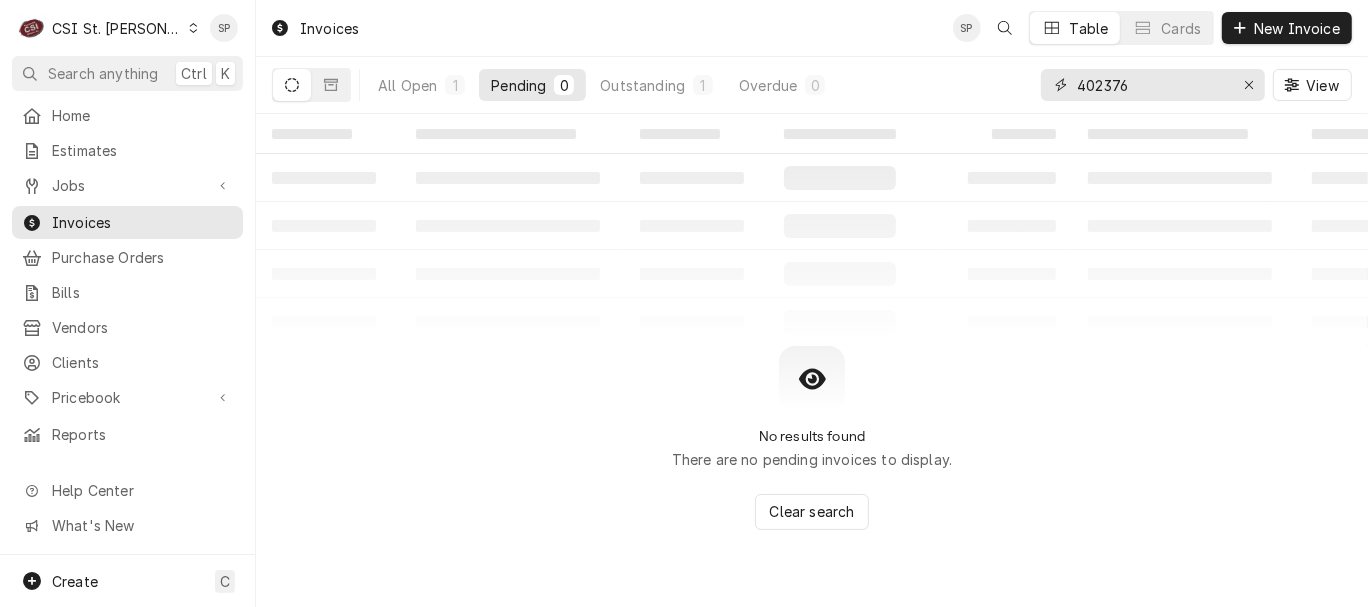 click on "402376" at bounding box center [1152, 85] 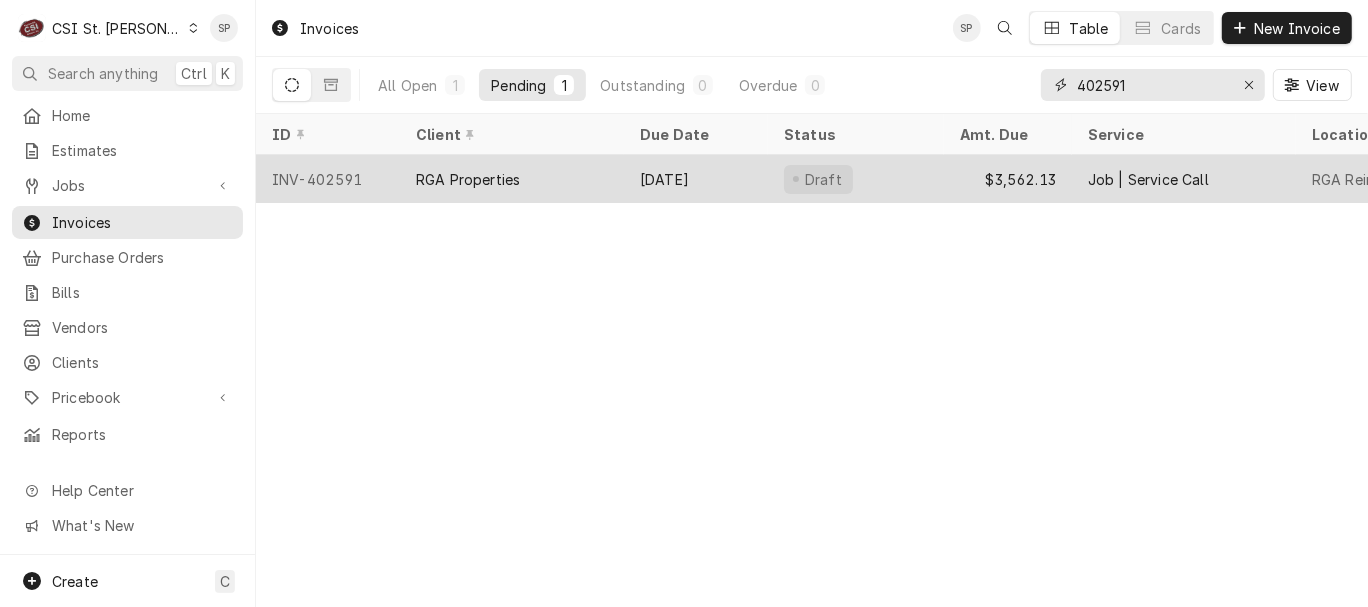 type on "402591" 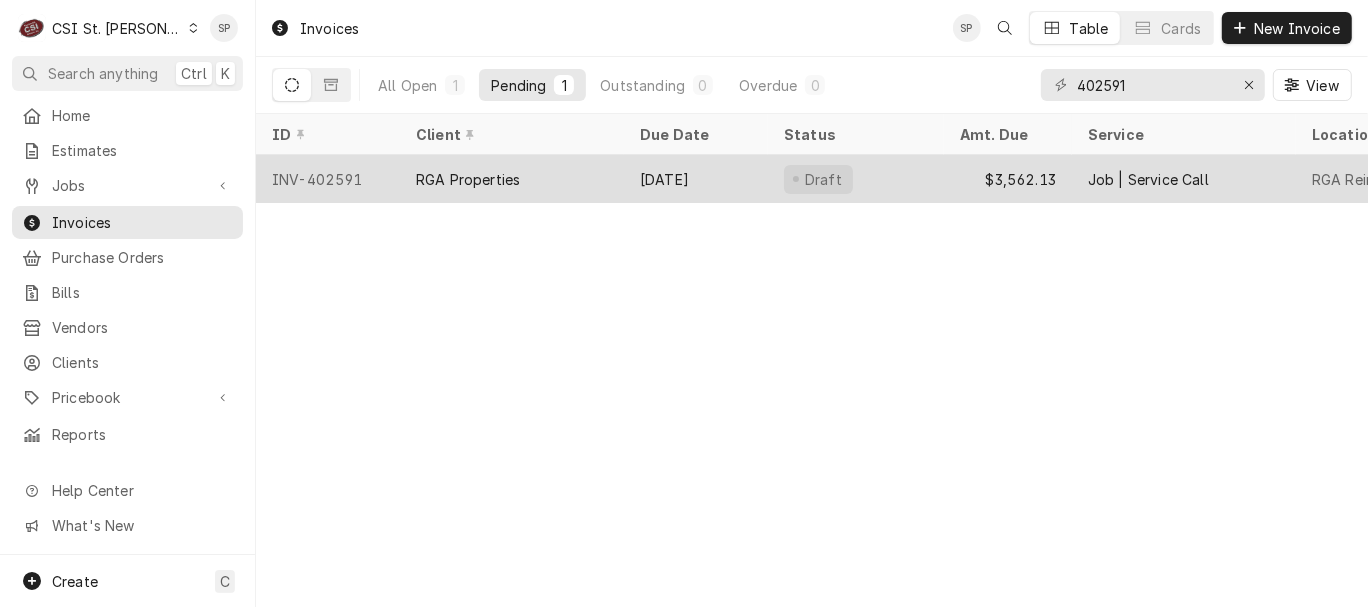 click on "RGA Properties" at bounding box center (468, 179) 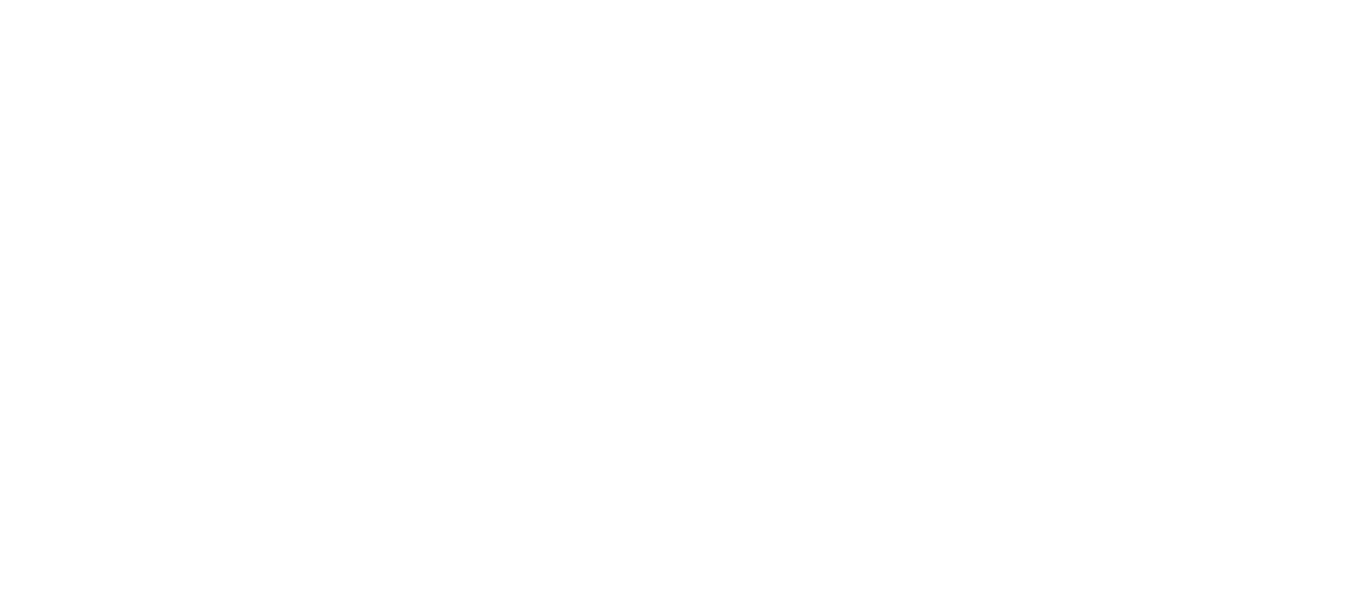 scroll, scrollTop: 0, scrollLeft: 0, axis: both 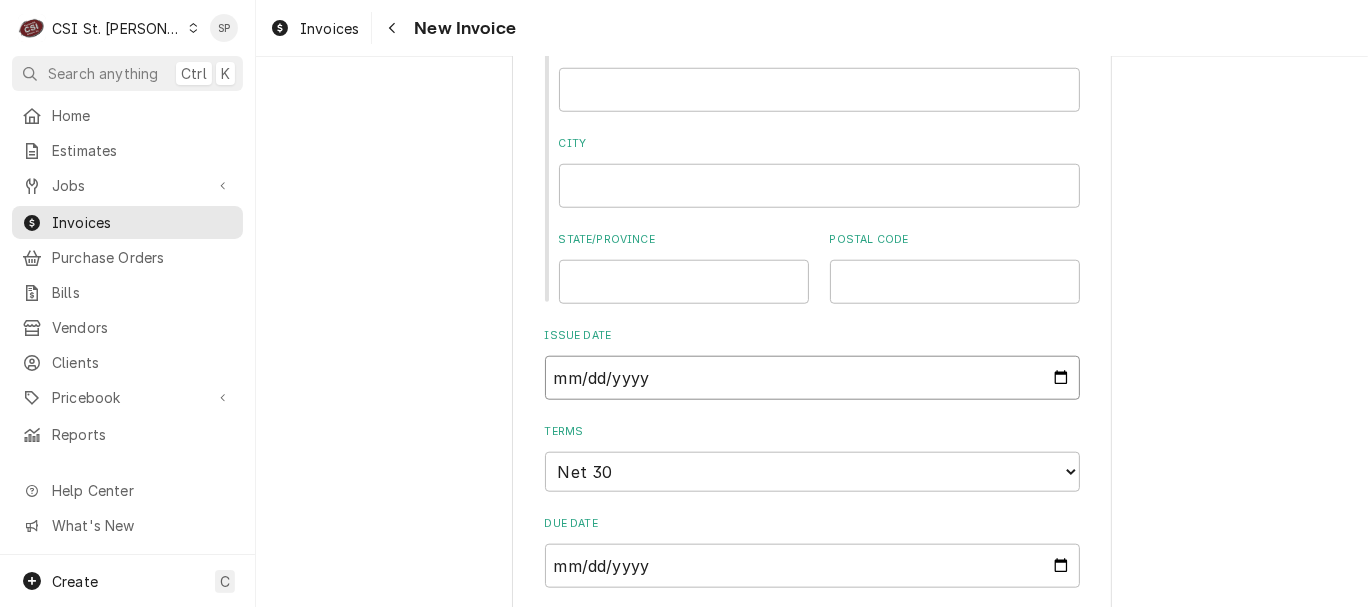 click on "2025-07-21" at bounding box center [812, 378] 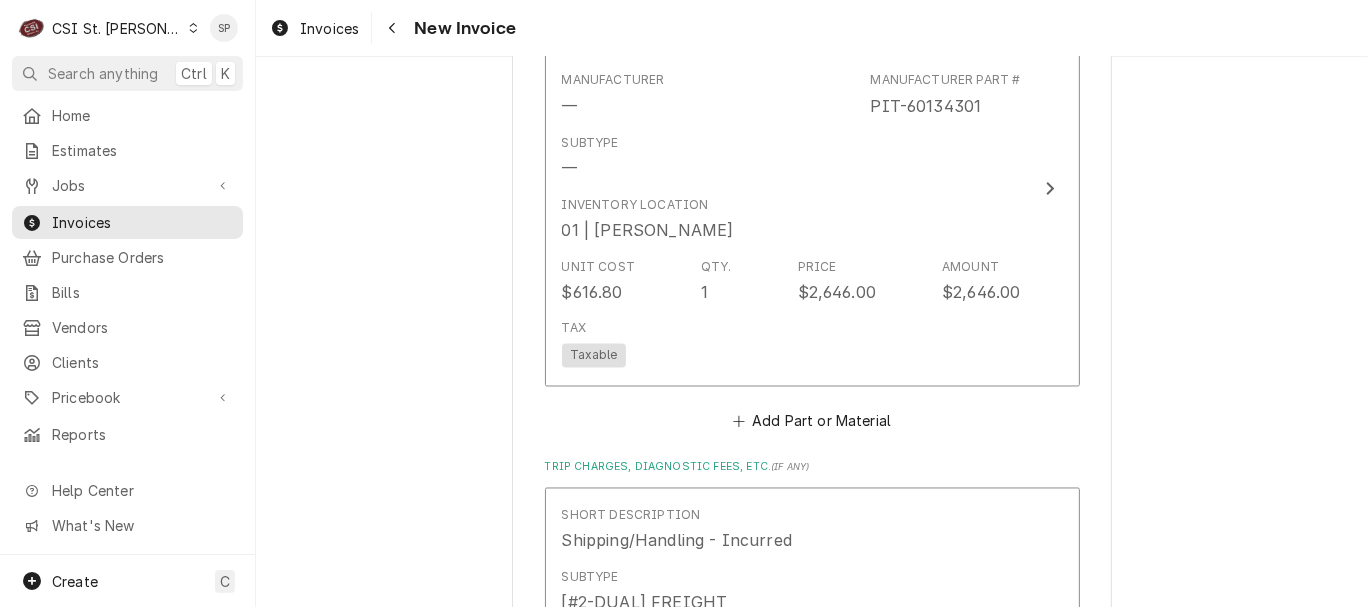 scroll, scrollTop: 2534, scrollLeft: 0, axis: vertical 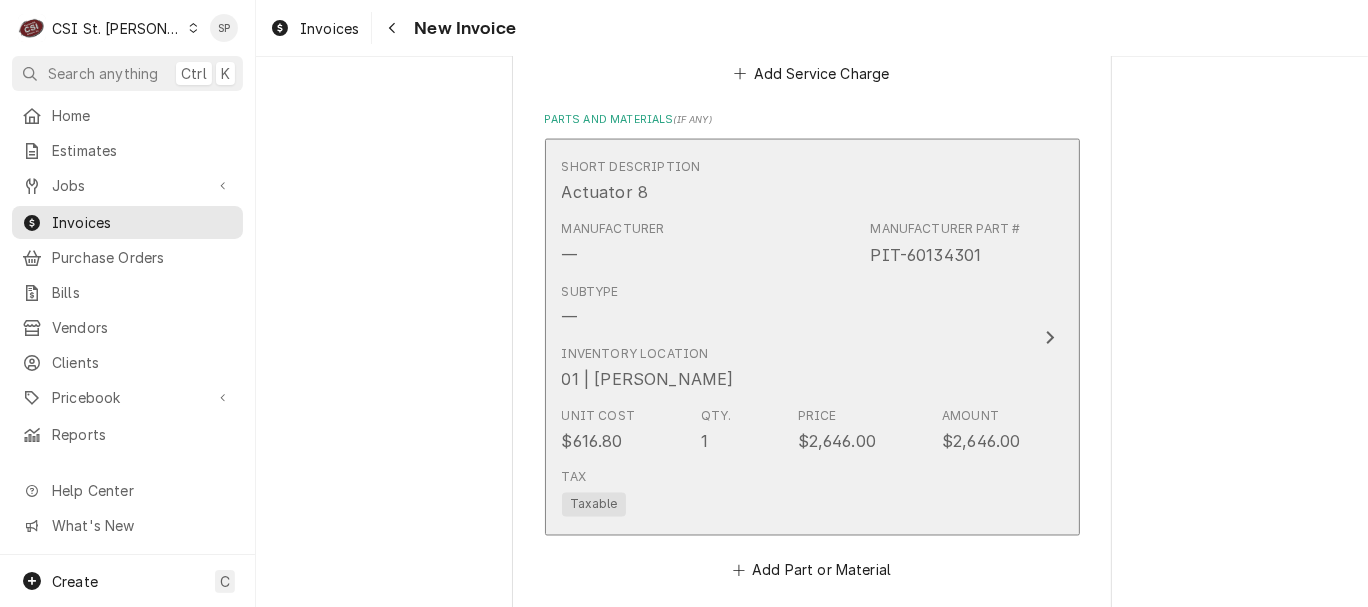 click on "Subtype —" at bounding box center [791, 306] 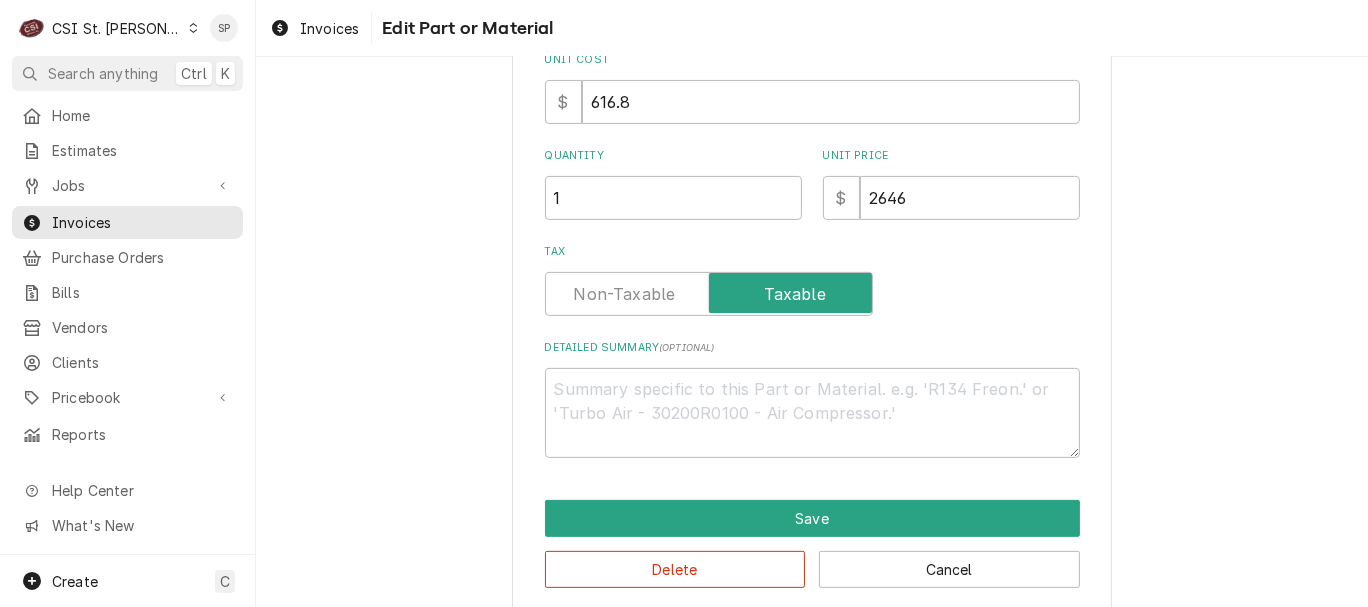 type on "x" 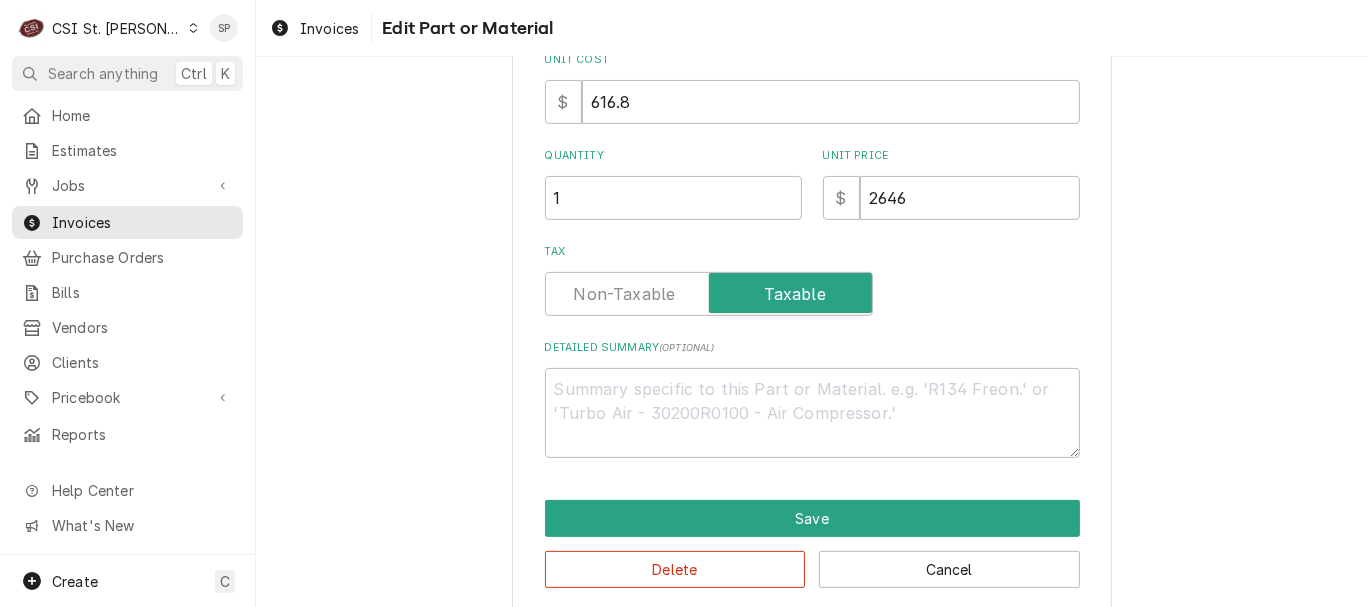 scroll, scrollTop: 0, scrollLeft: 0, axis: both 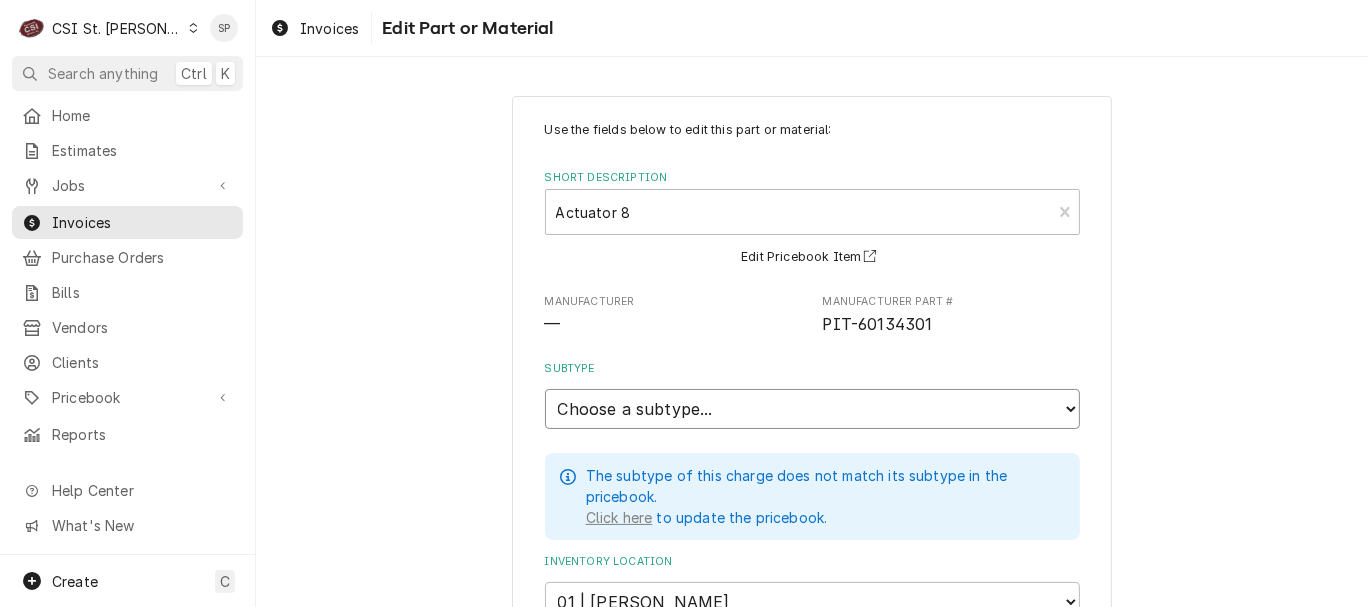 click on "Choose a subtype... [#2-DUAL] AFTERHRS-WH-CHG-2 [#2-DUAL] BEV-EQUIP [#2-DUAL] BEV-MATS [#2-DUAL] CONT-LABR-2 [#2-DUAL] CRANE-LIFT-2 [#2-DUAL] EQUIP-RENT-2 [#2-DUAL] INVEN-PARTS [#2-DUAL] MAINT-SUPPLY [#2-DUAL] MISC-EQUIP [#2-DUAL] MISC-NON-INVEN [#2-DUAL] PROJ-CONT-LABR-2 [#2-DUAL] PROJ-EQUIP [#2-DUAL] PROJ-MATS [#3-BILL] SHOP-TOOLS" at bounding box center [812, 409] 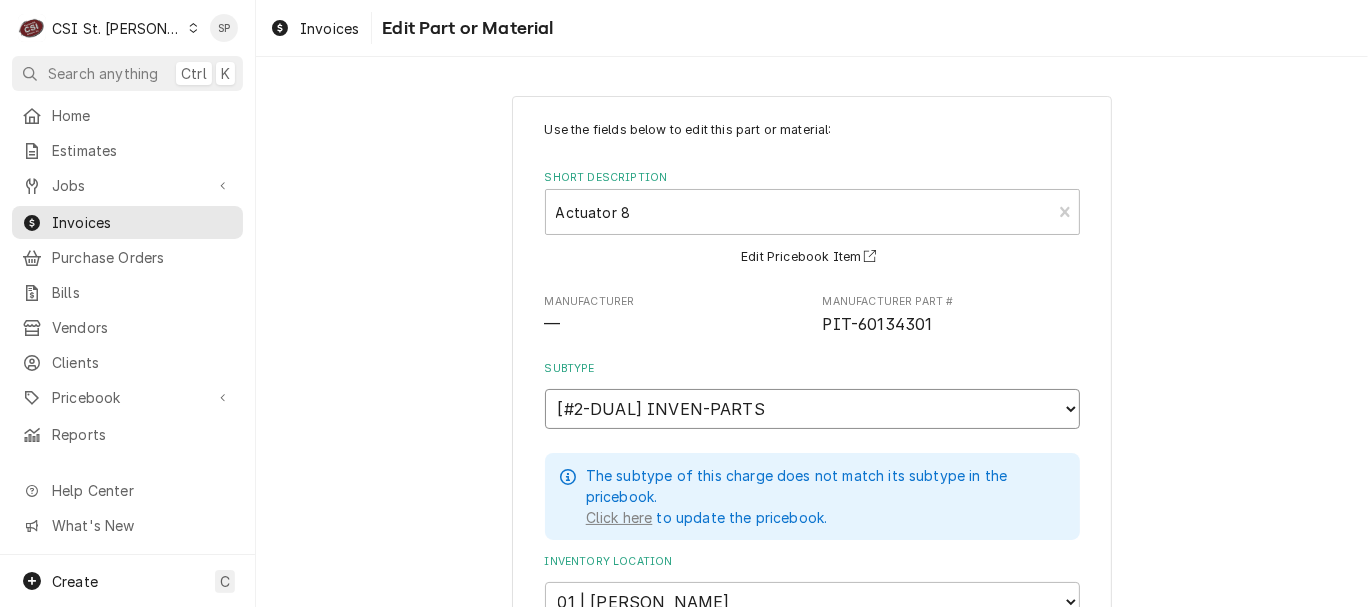 click on "Choose a subtype... [#2-DUAL] AFTERHRS-WH-CHG-2 [#2-DUAL] BEV-EQUIP [#2-DUAL] BEV-MATS [#2-DUAL] CONT-LABR-2 [#2-DUAL] CRANE-LIFT-2 [#2-DUAL] EQUIP-RENT-2 [#2-DUAL] INVEN-PARTS [#2-DUAL] MAINT-SUPPLY [#2-DUAL] MISC-EQUIP [#2-DUAL] MISC-NON-INVEN [#2-DUAL] PROJ-CONT-LABR-2 [#2-DUAL] PROJ-EQUIP [#2-DUAL] PROJ-MATS [#3-BILL] SHOP-TOOLS" at bounding box center [812, 409] 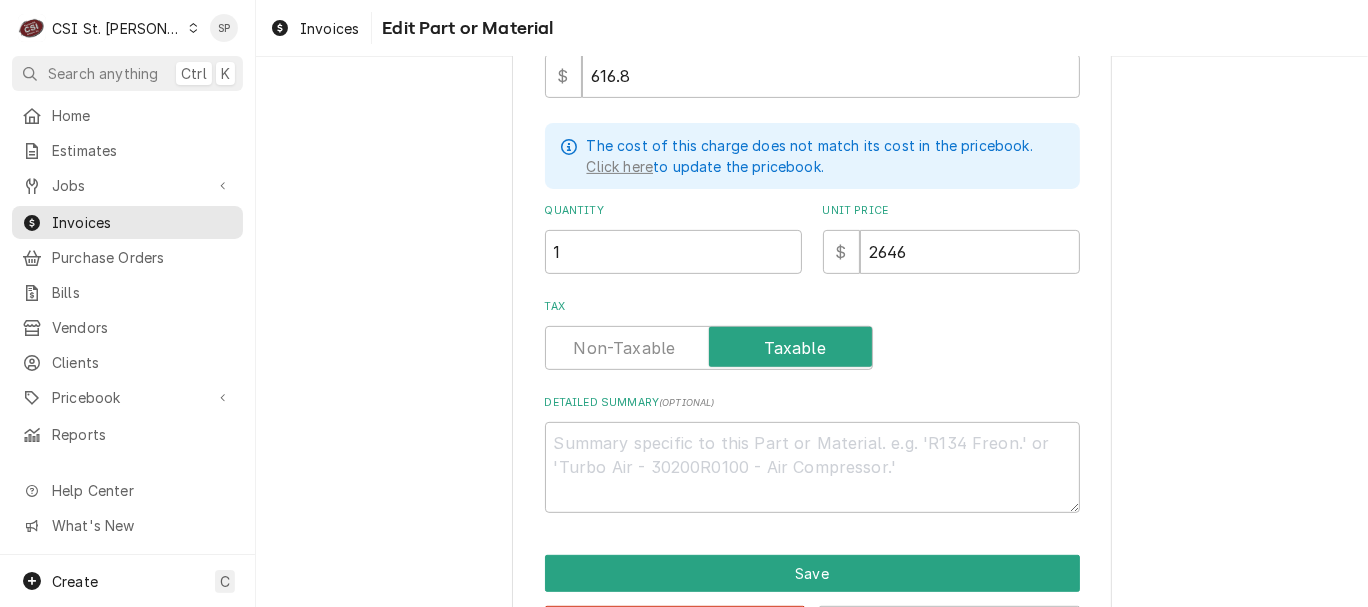 scroll, scrollTop: 592, scrollLeft: 0, axis: vertical 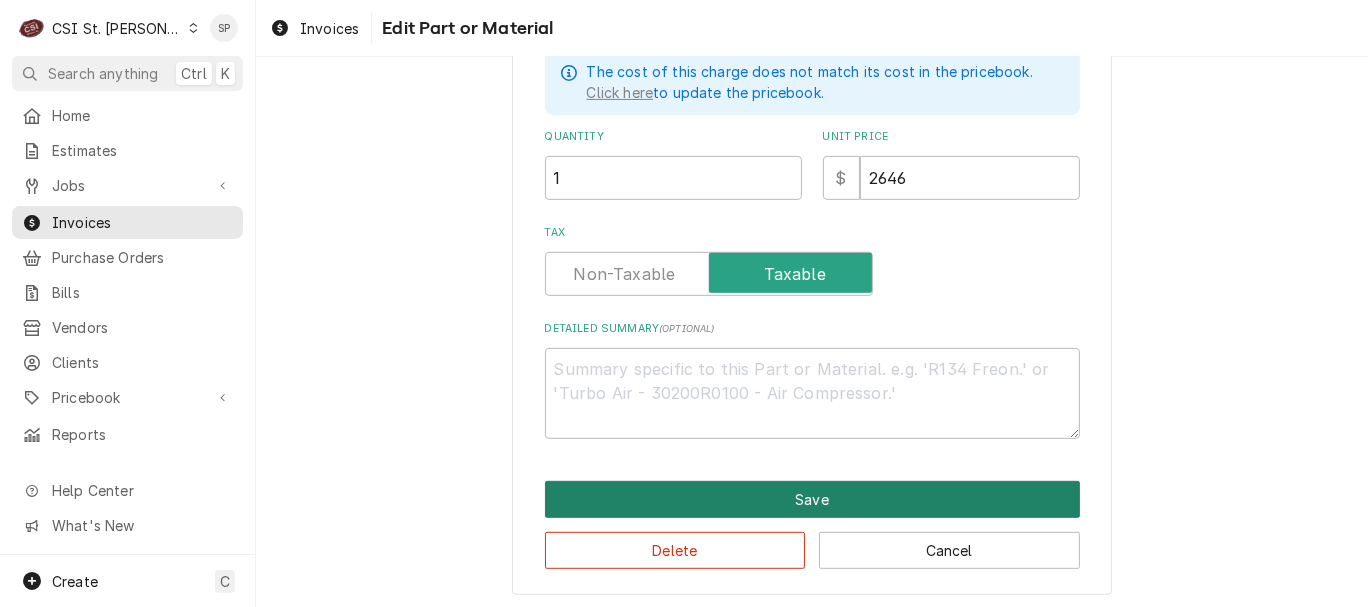click on "Save" at bounding box center (812, 499) 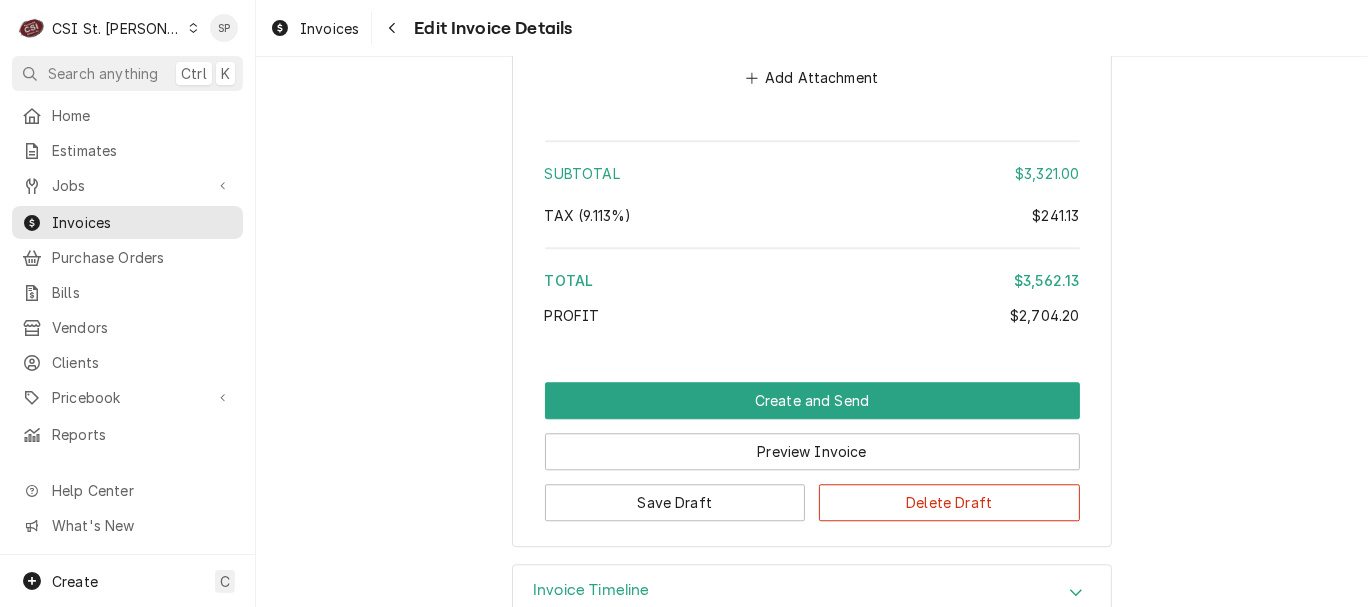 scroll, scrollTop: 3883, scrollLeft: 0, axis: vertical 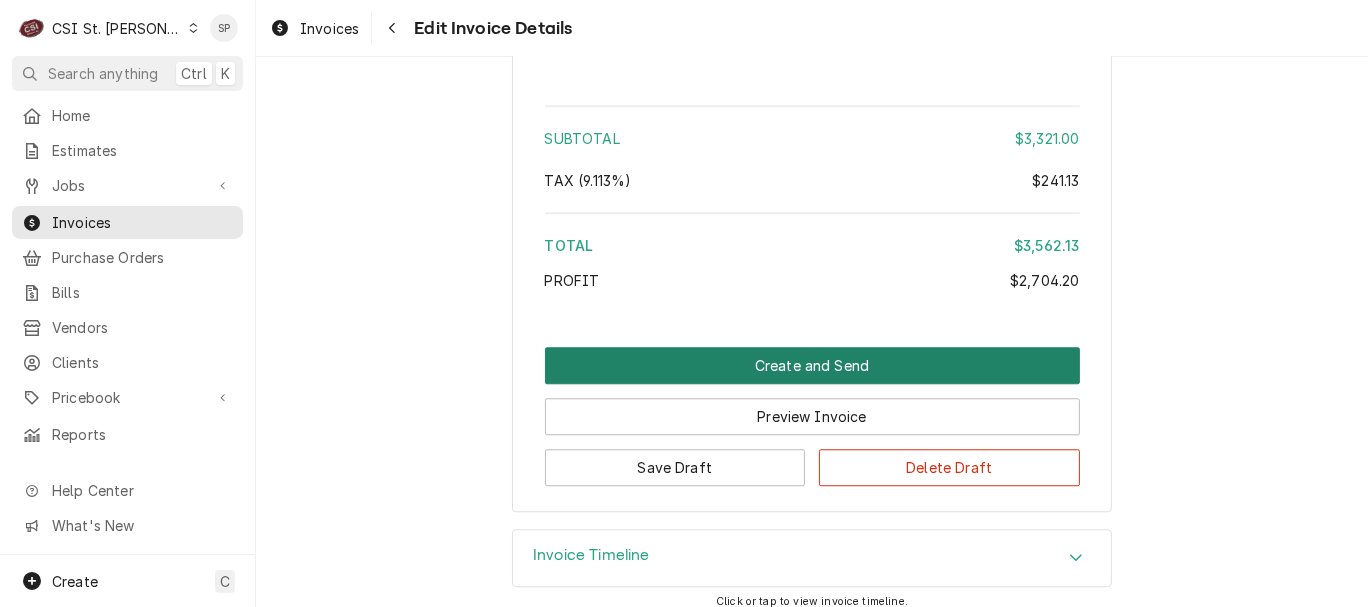 click on "Create and Send" at bounding box center [812, 365] 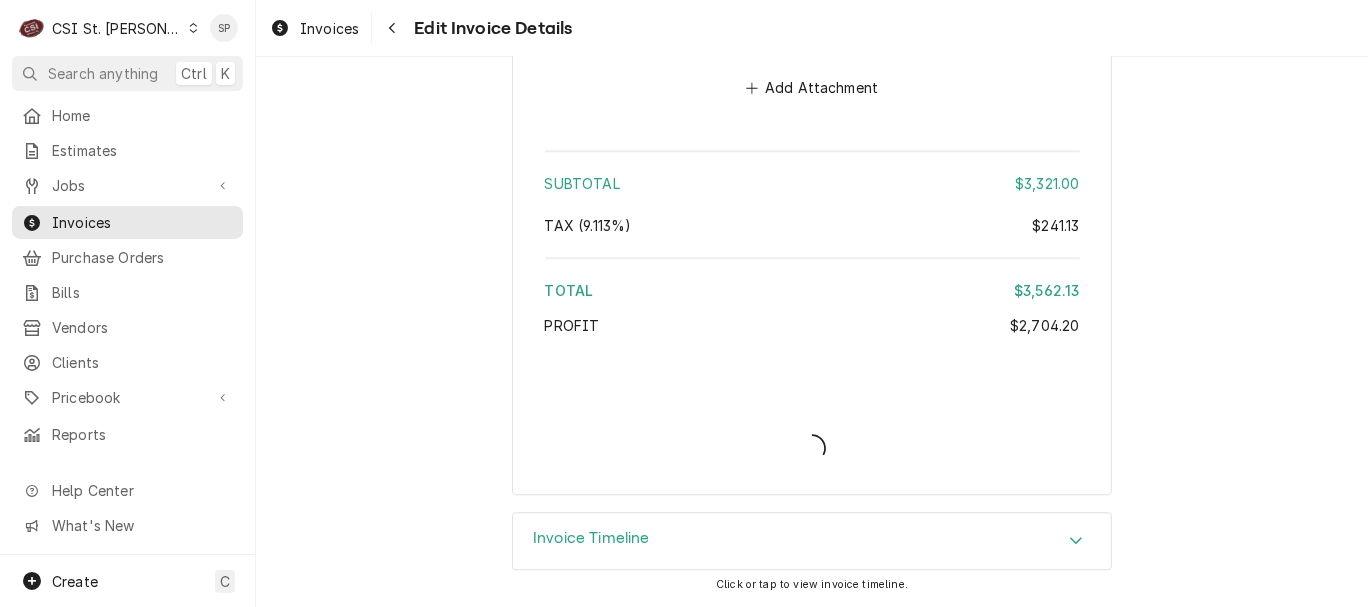 scroll, scrollTop: 3819, scrollLeft: 0, axis: vertical 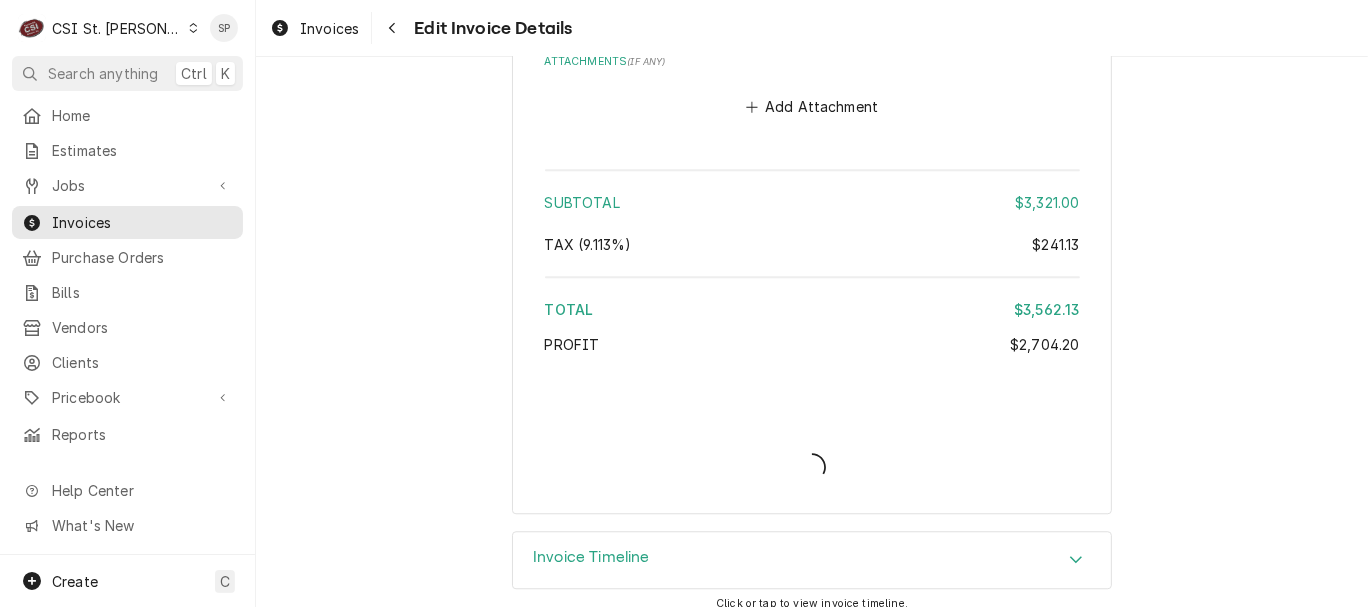 type on "x" 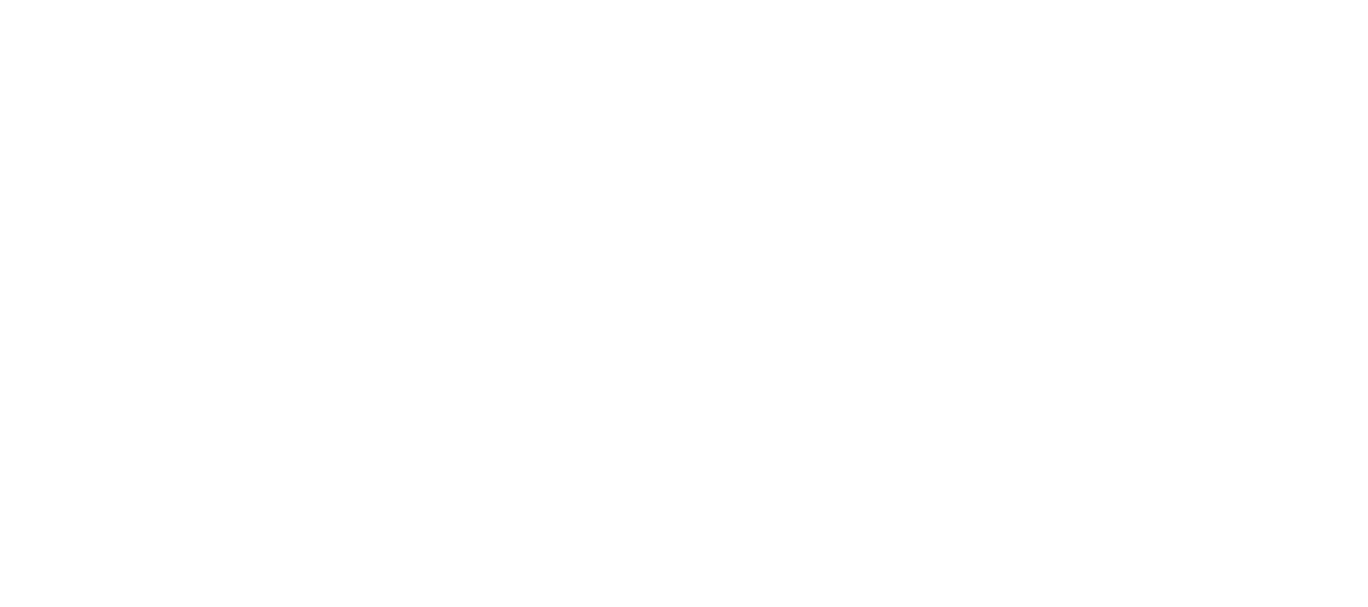 scroll, scrollTop: 0, scrollLeft: 0, axis: both 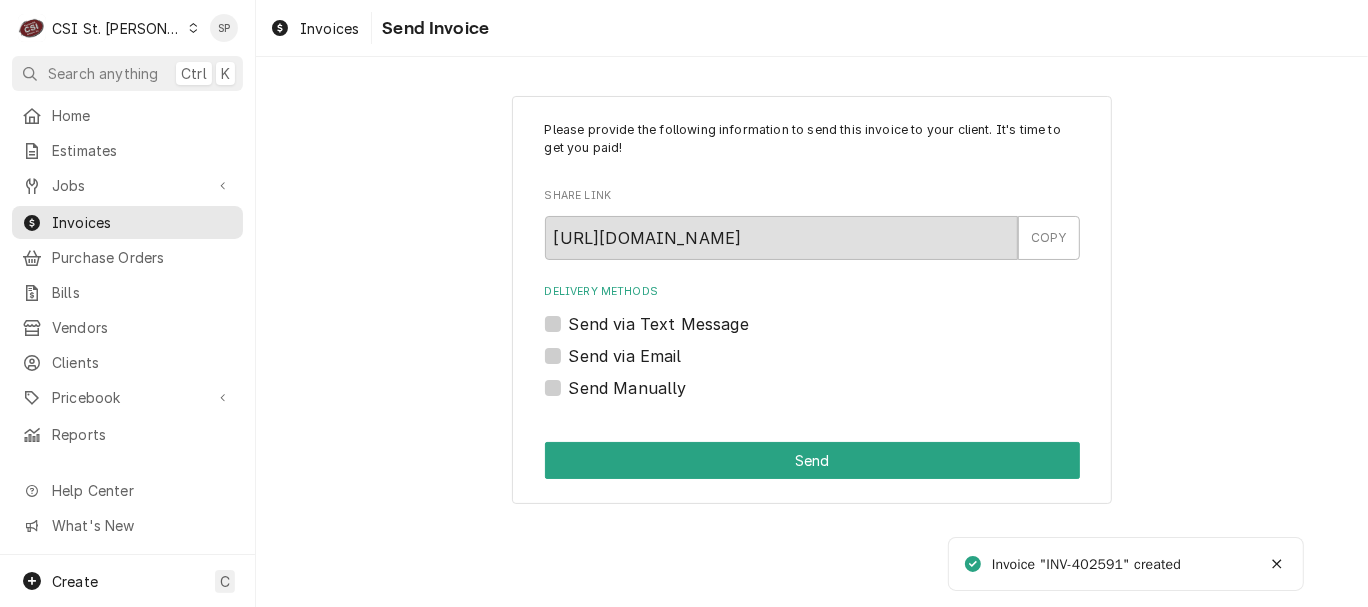 click on "Send via Email" at bounding box center (625, 356) 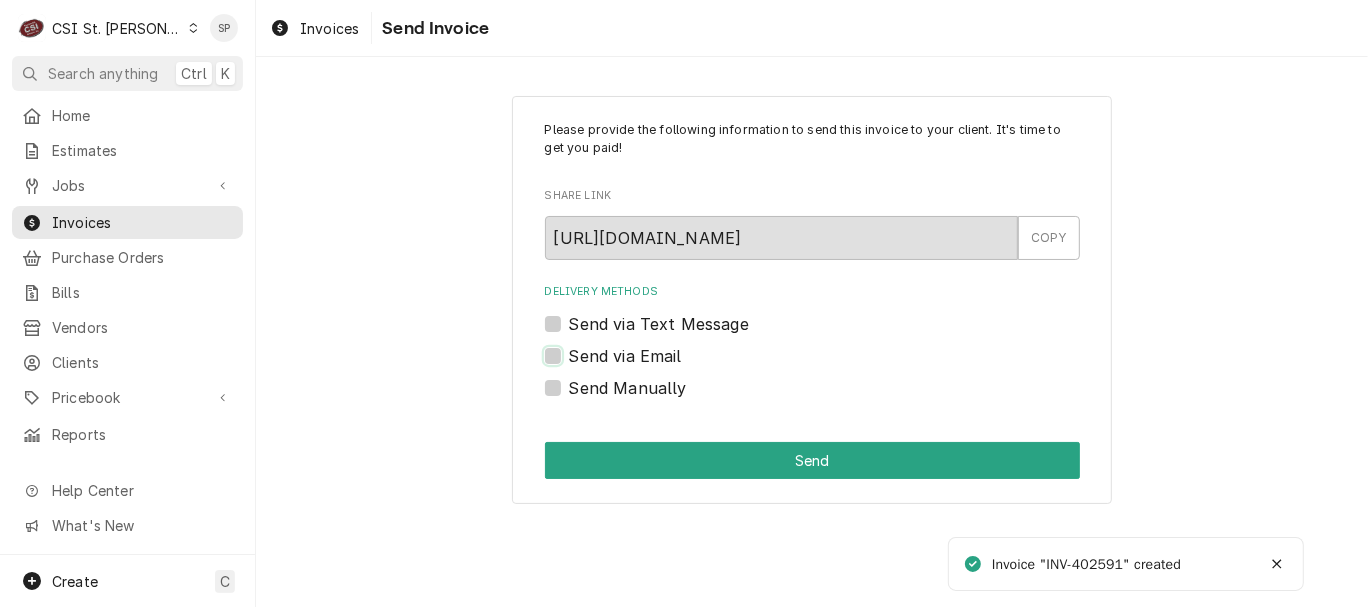 click on "Send via Email" at bounding box center (836, 366) 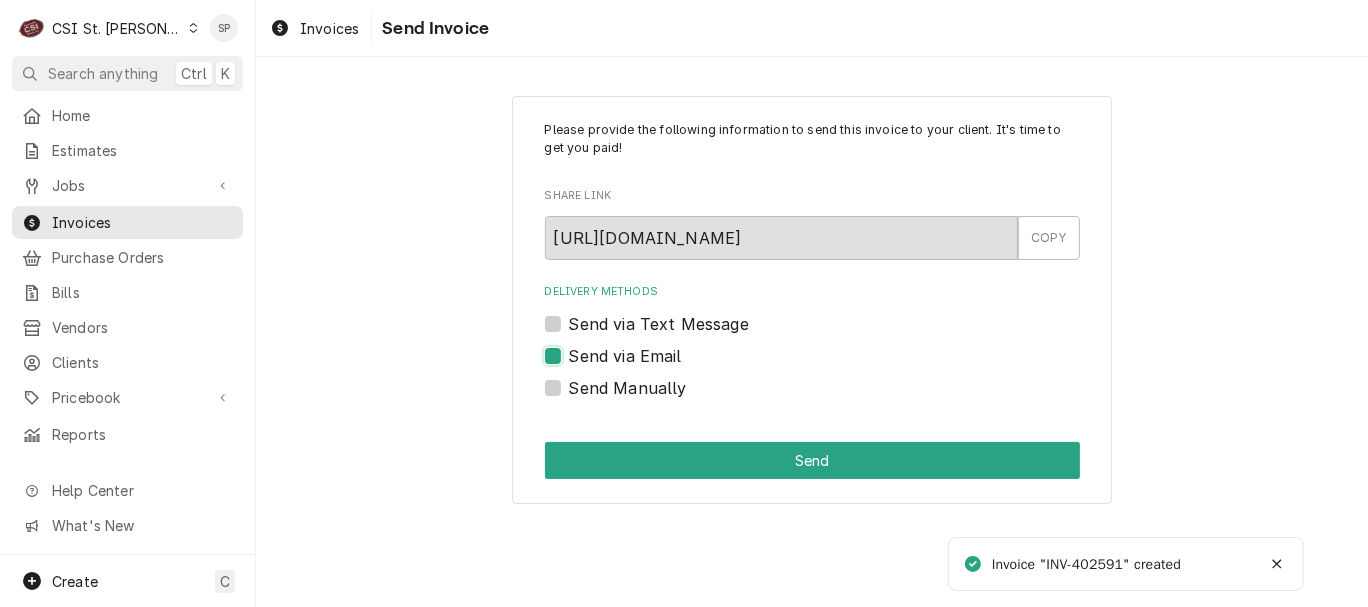 checkbox on "true" 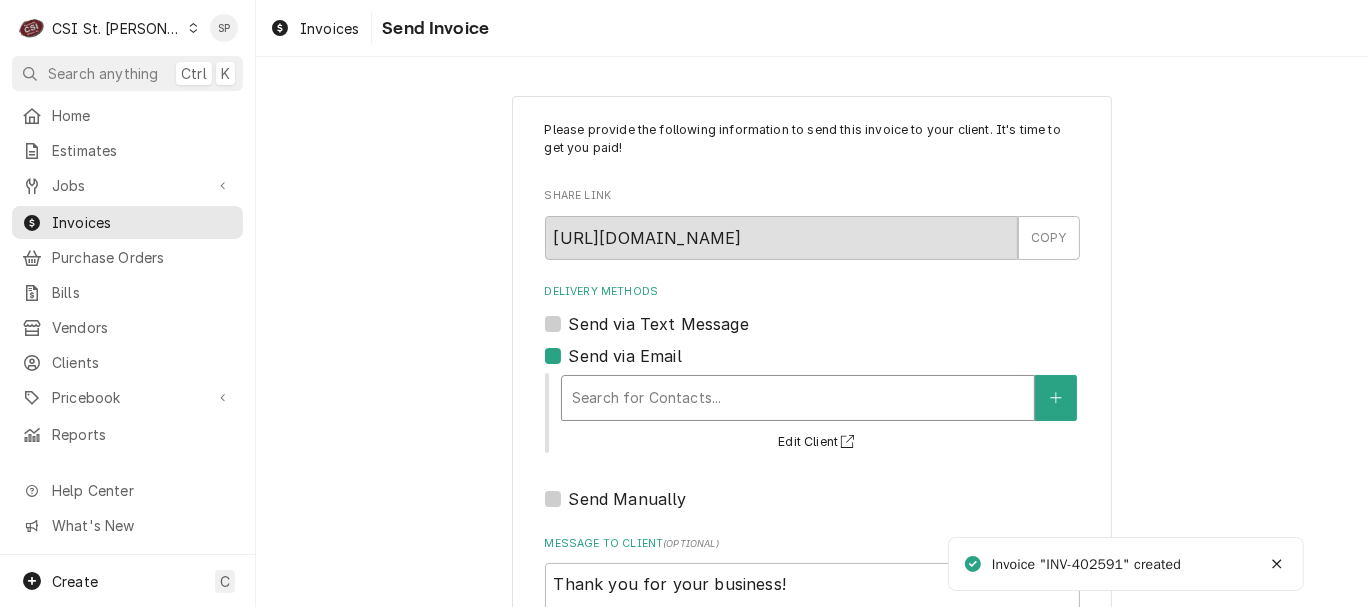click at bounding box center (798, 398) 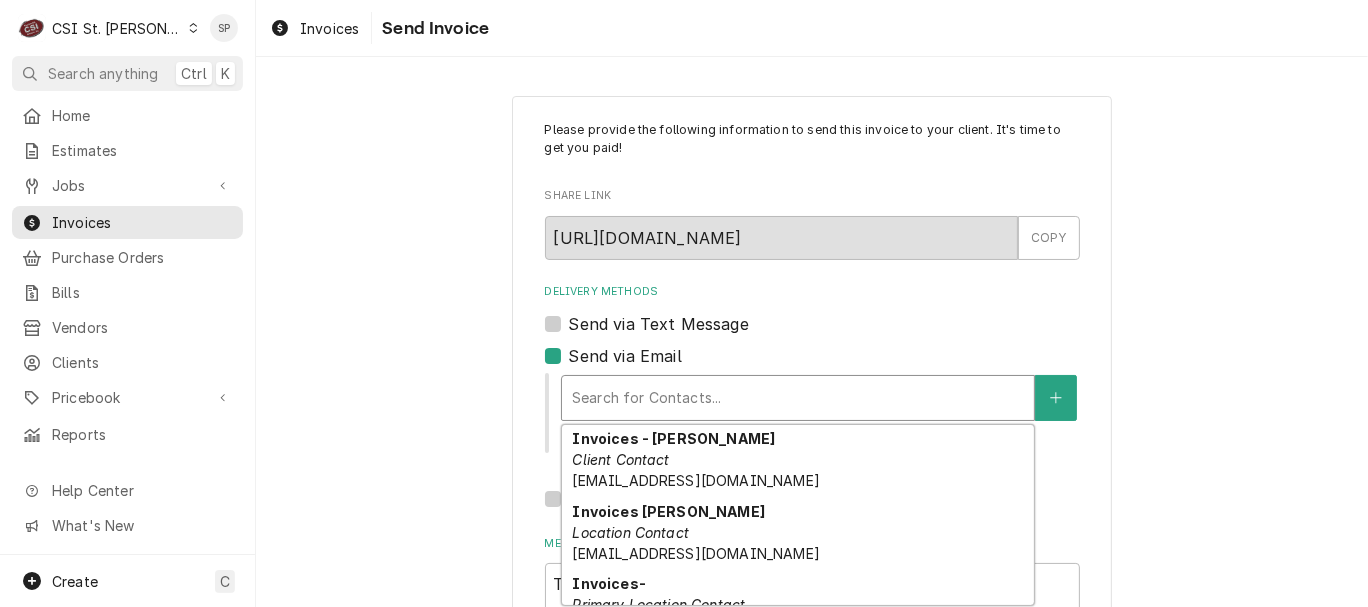 scroll, scrollTop: 266, scrollLeft: 0, axis: vertical 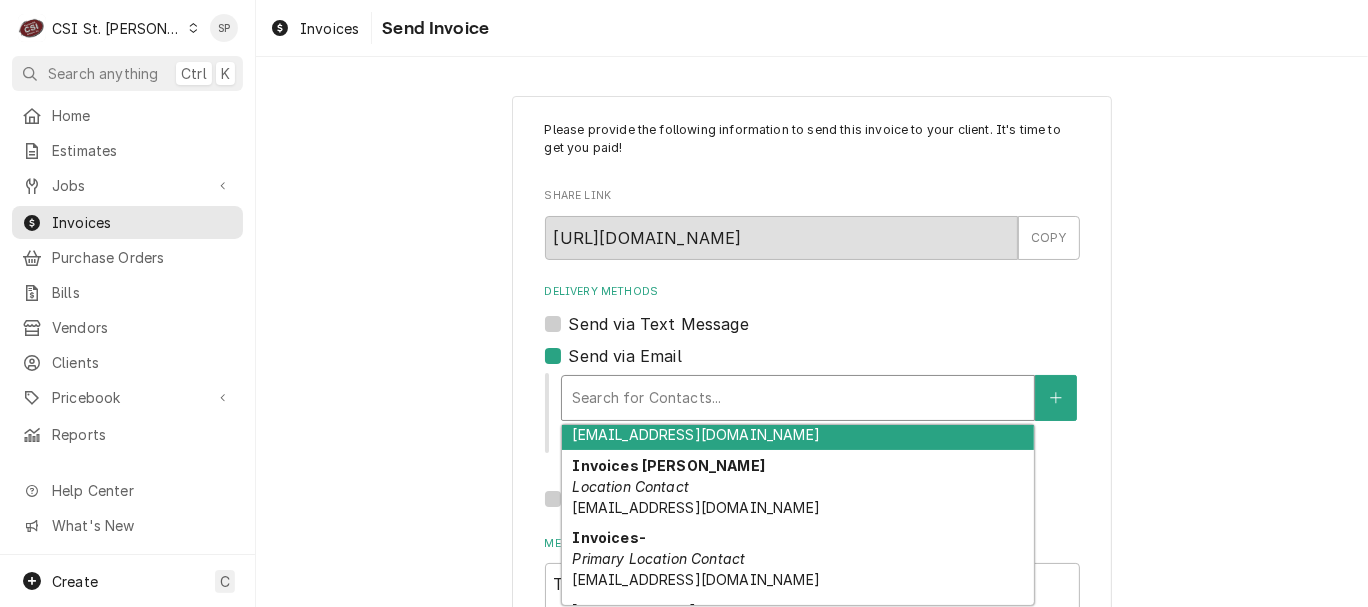 click on "vickys@csi1.com" at bounding box center [695, 434] 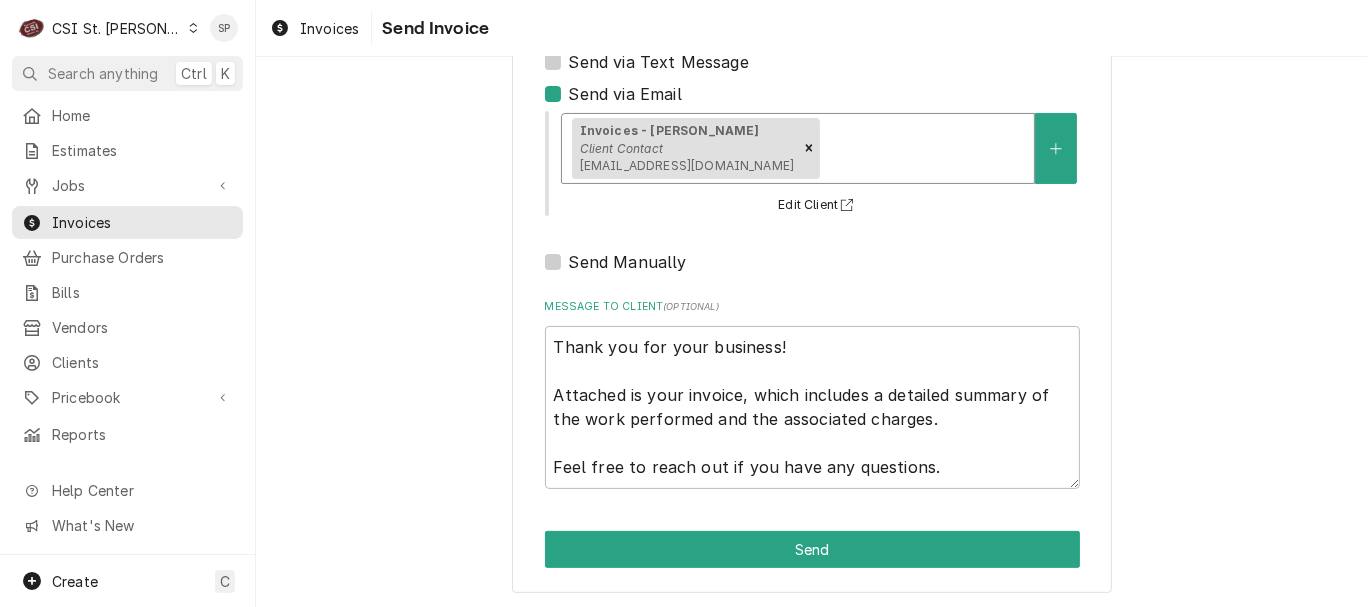 scroll, scrollTop: 266, scrollLeft: 0, axis: vertical 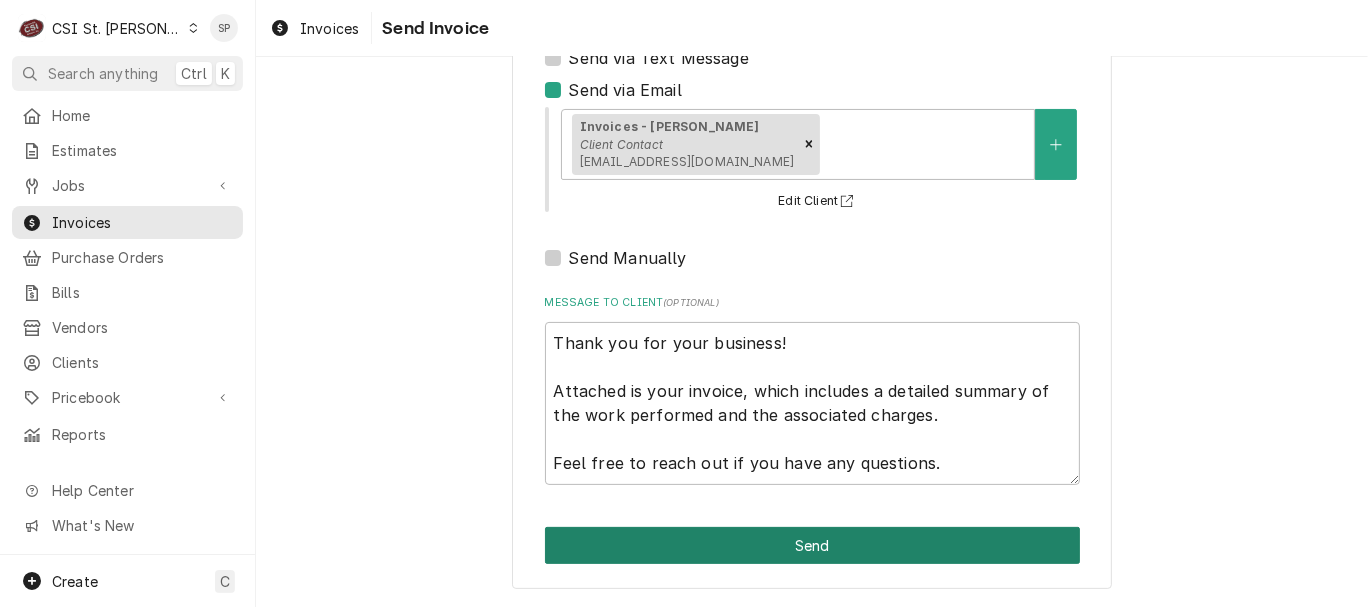 click on "Send" at bounding box center (812, 545) 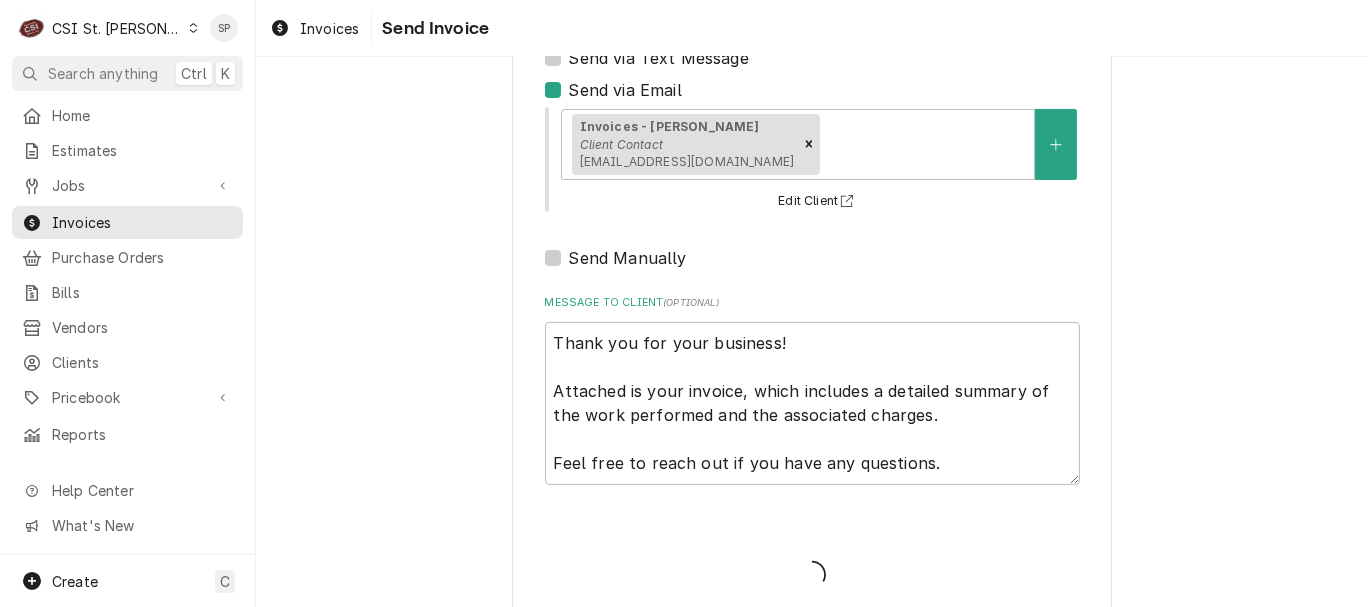 type on "x" 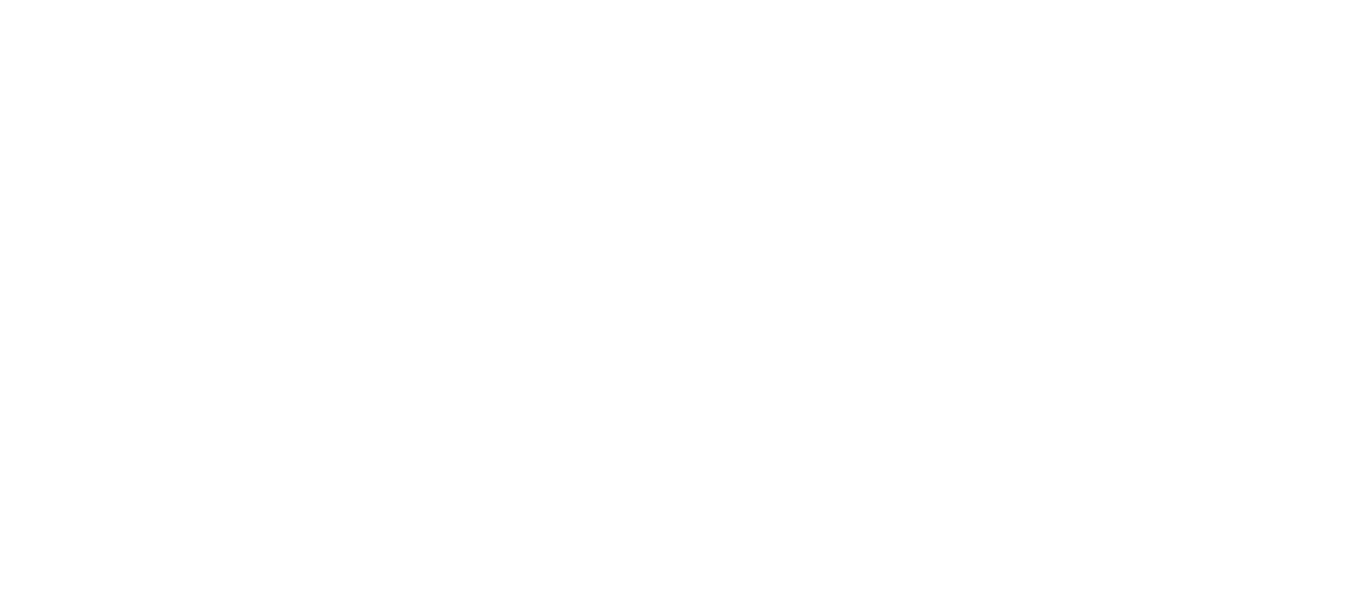 scroll, scrollTop: 0, scrollLeft: 0, axis: both 